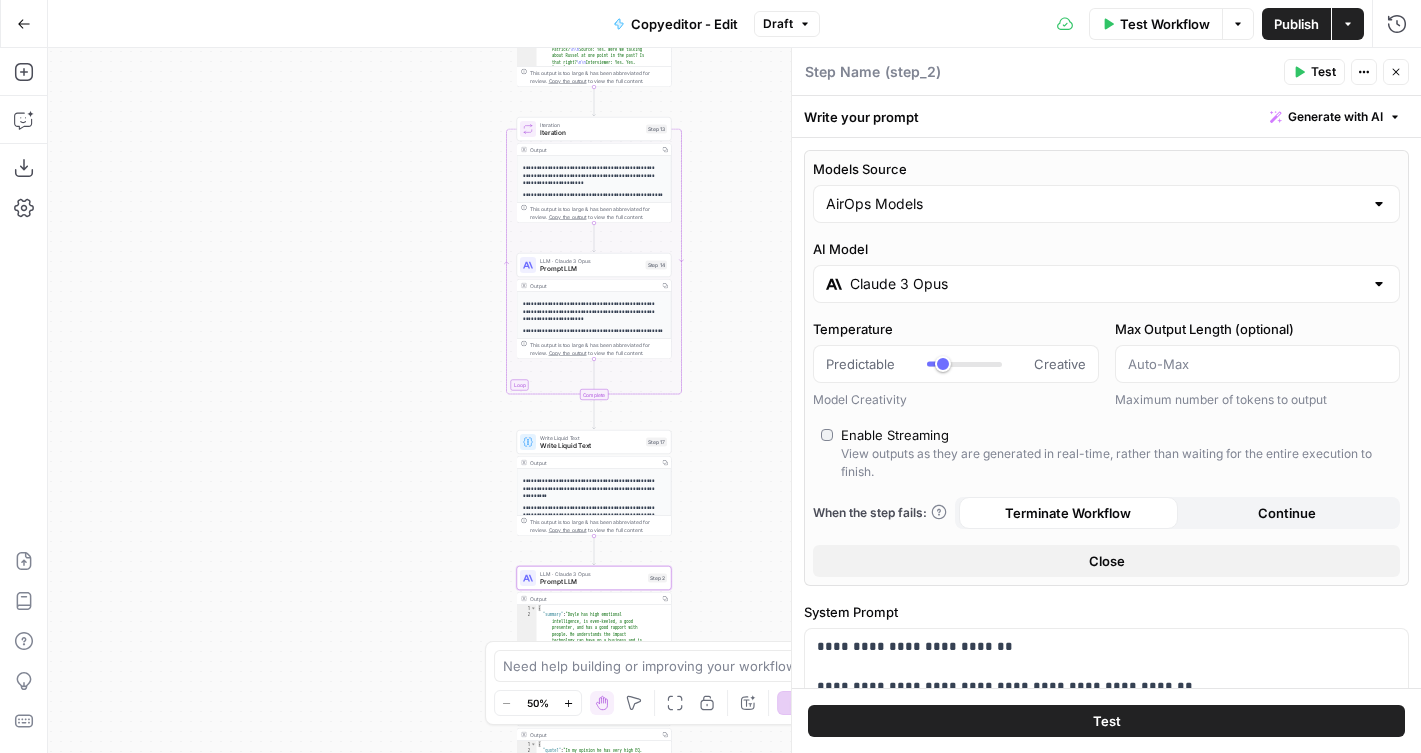 scroll, scrollTop: 0, scrollLeft: 0, axis: both 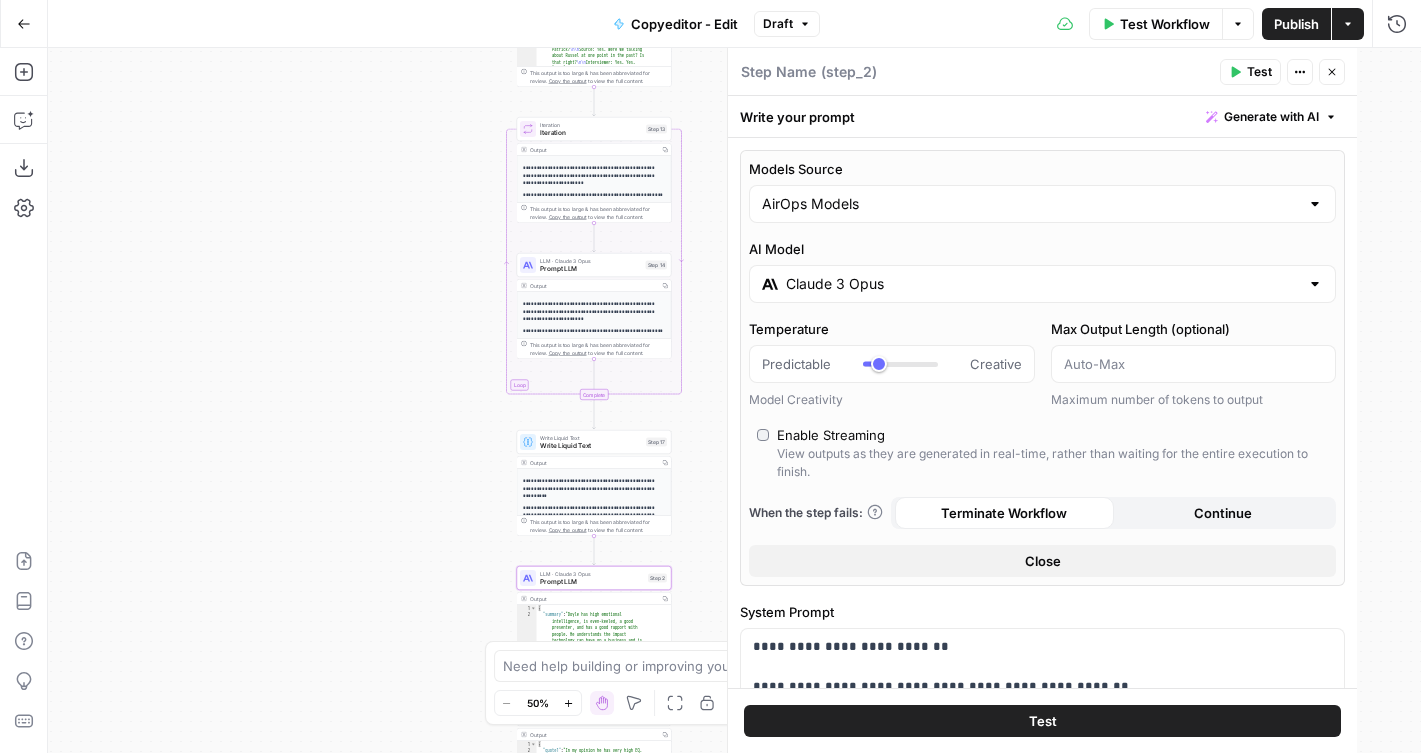 type on "***" 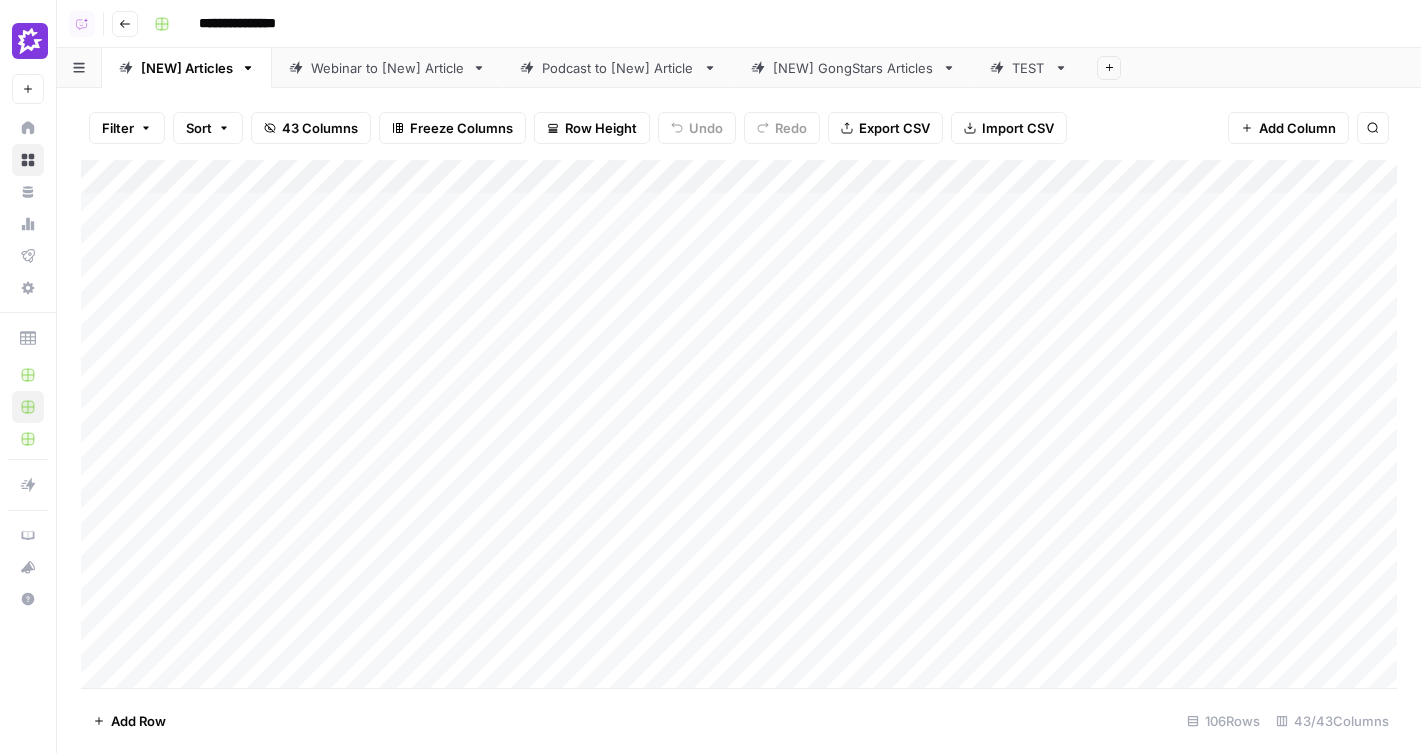 scroll, scrollTop: 0, scrollLeft: 0, axis: both 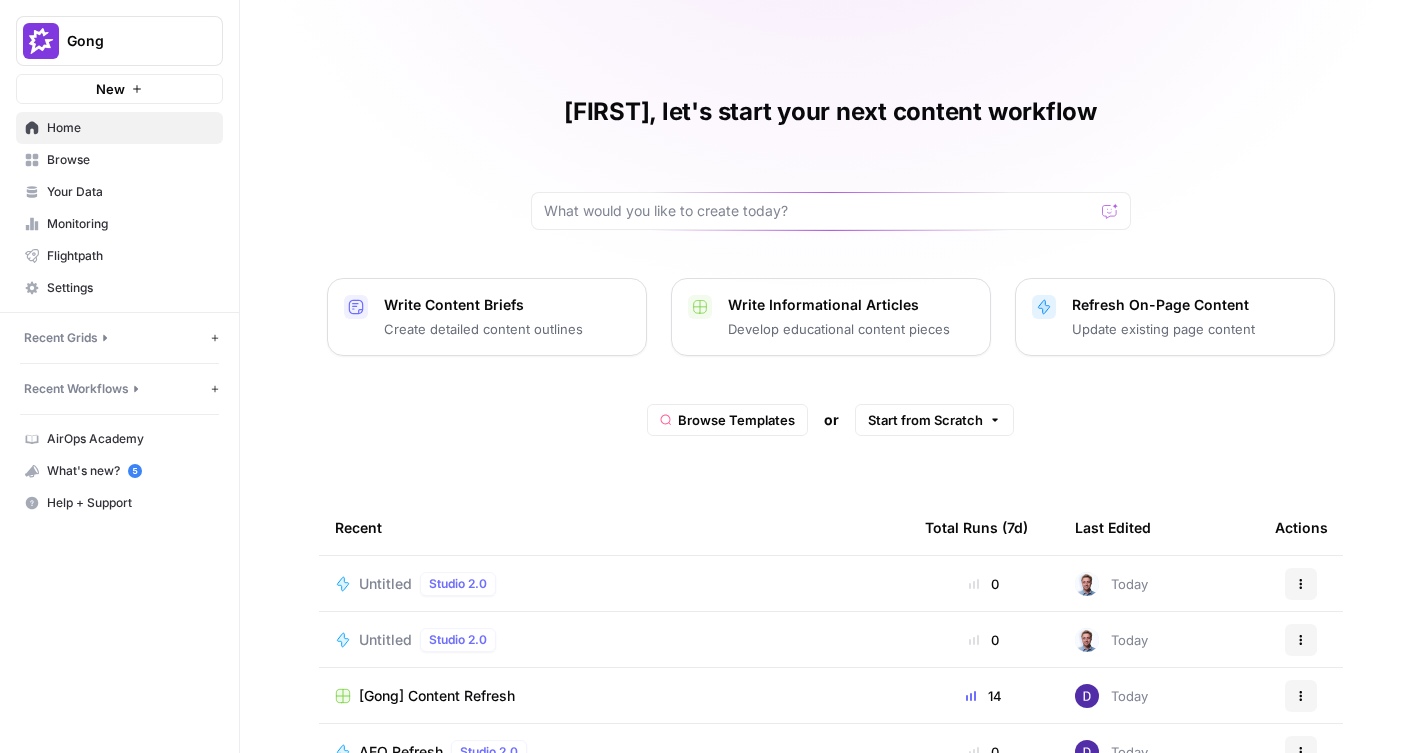 click 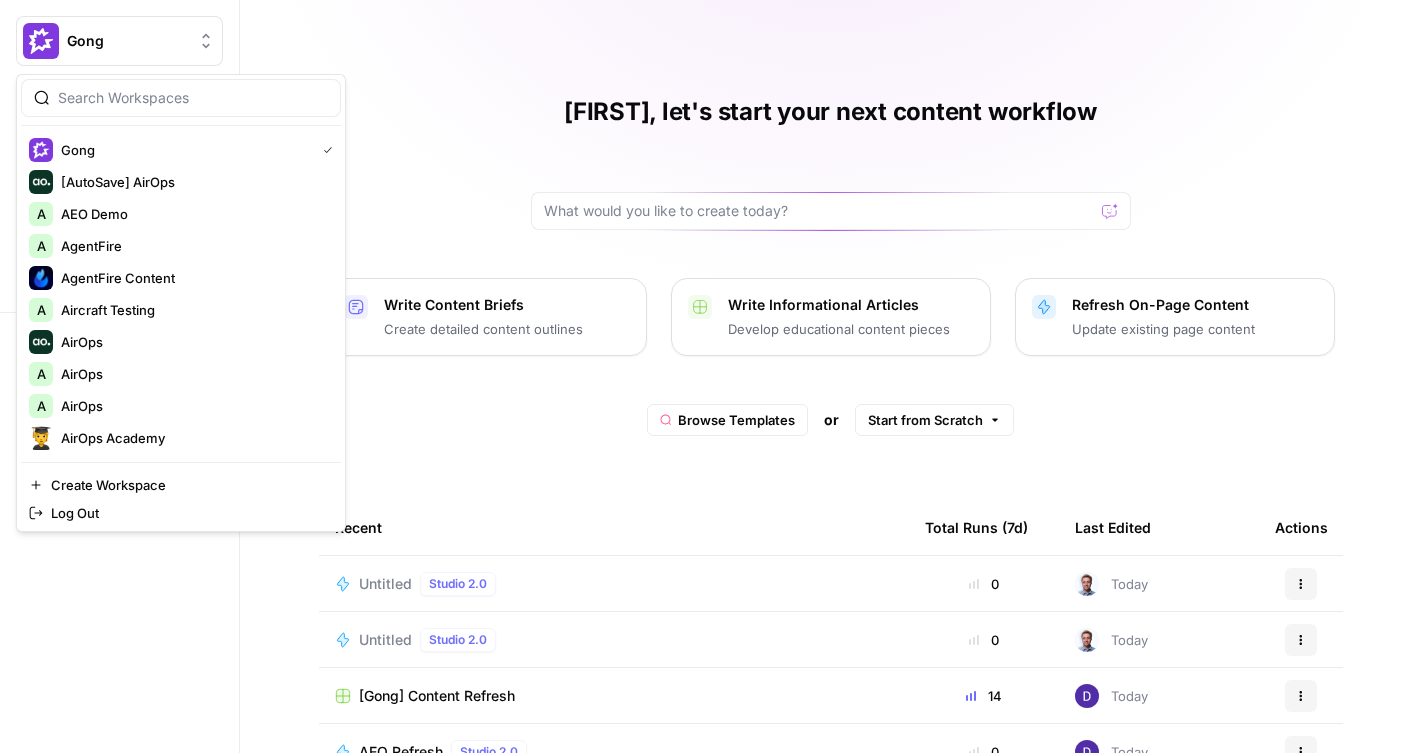 click at bounding box center (193, 98) 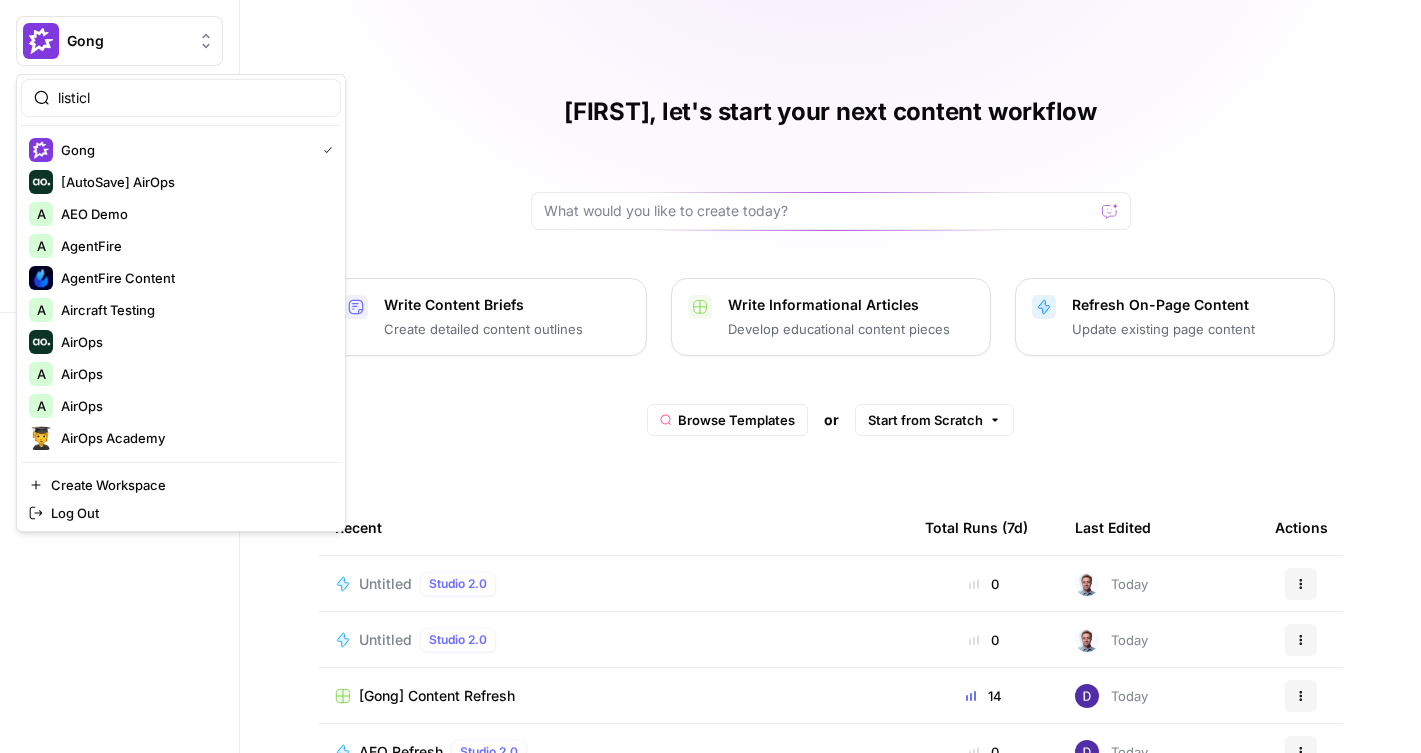 type on "listicl" 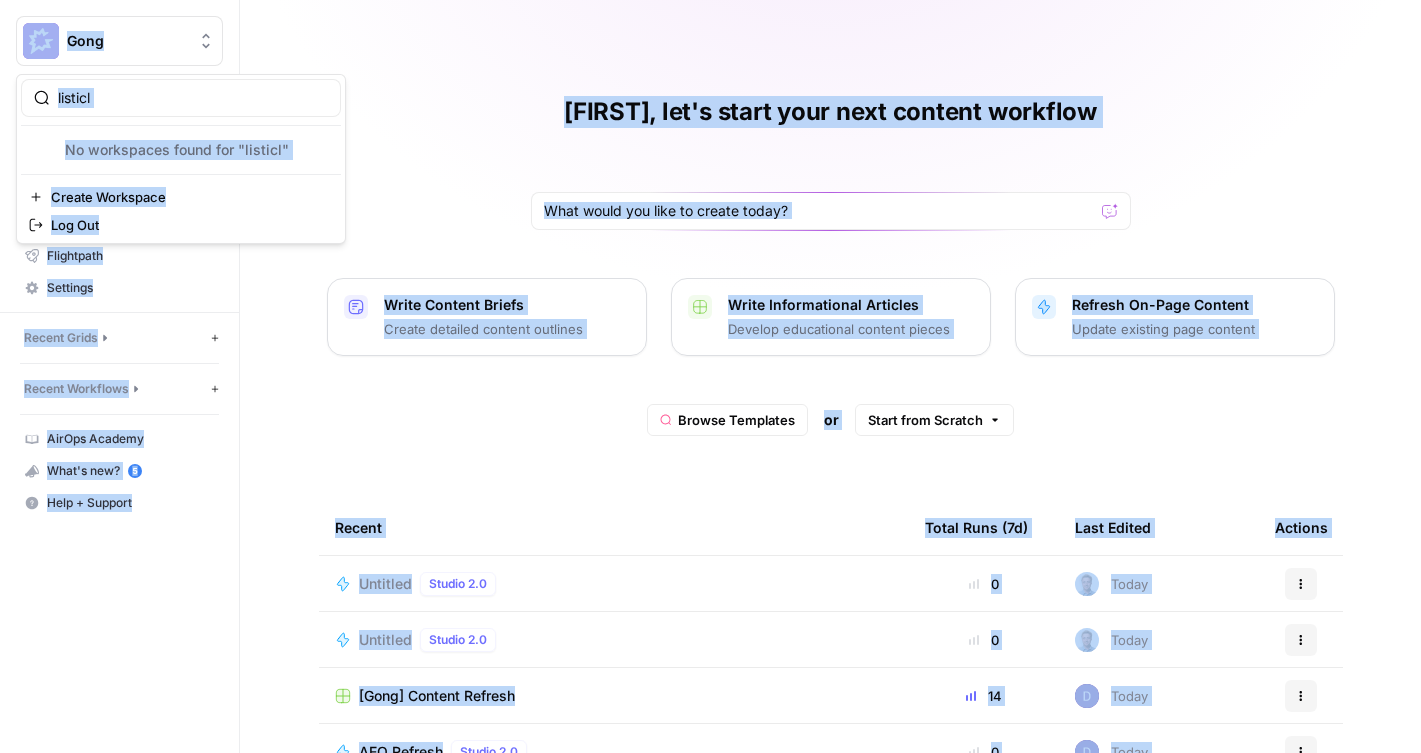 click on "listicl" at bounding box center (193, 98) 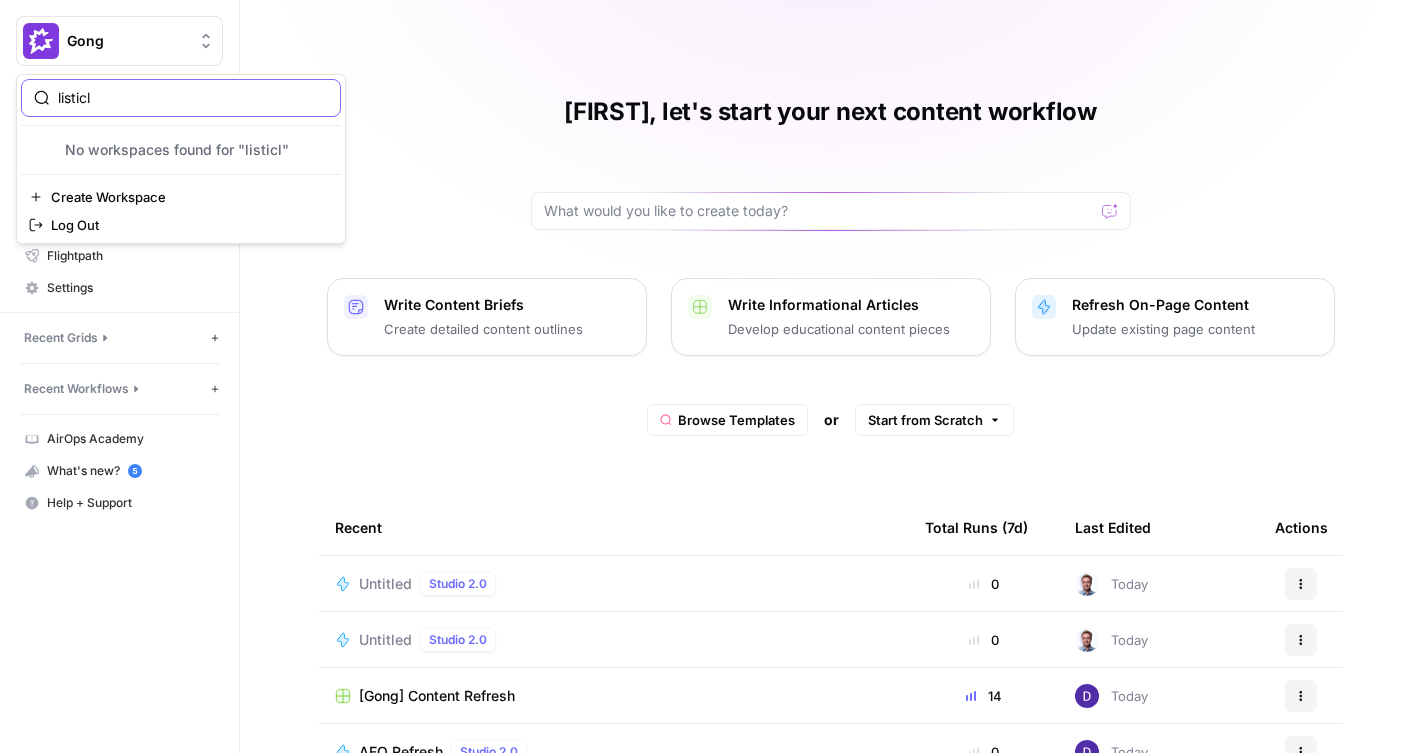 type 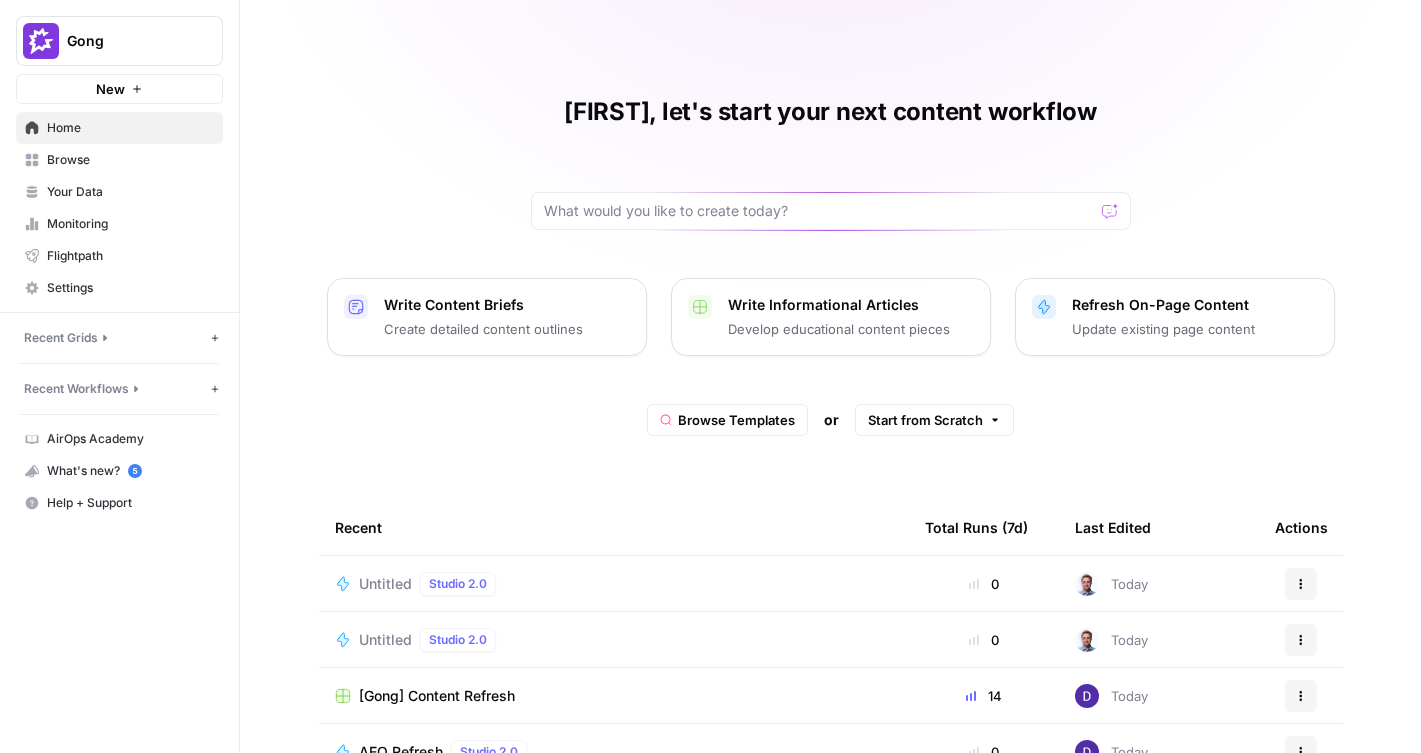 click on "Gong" at bounding box center (119, 41) 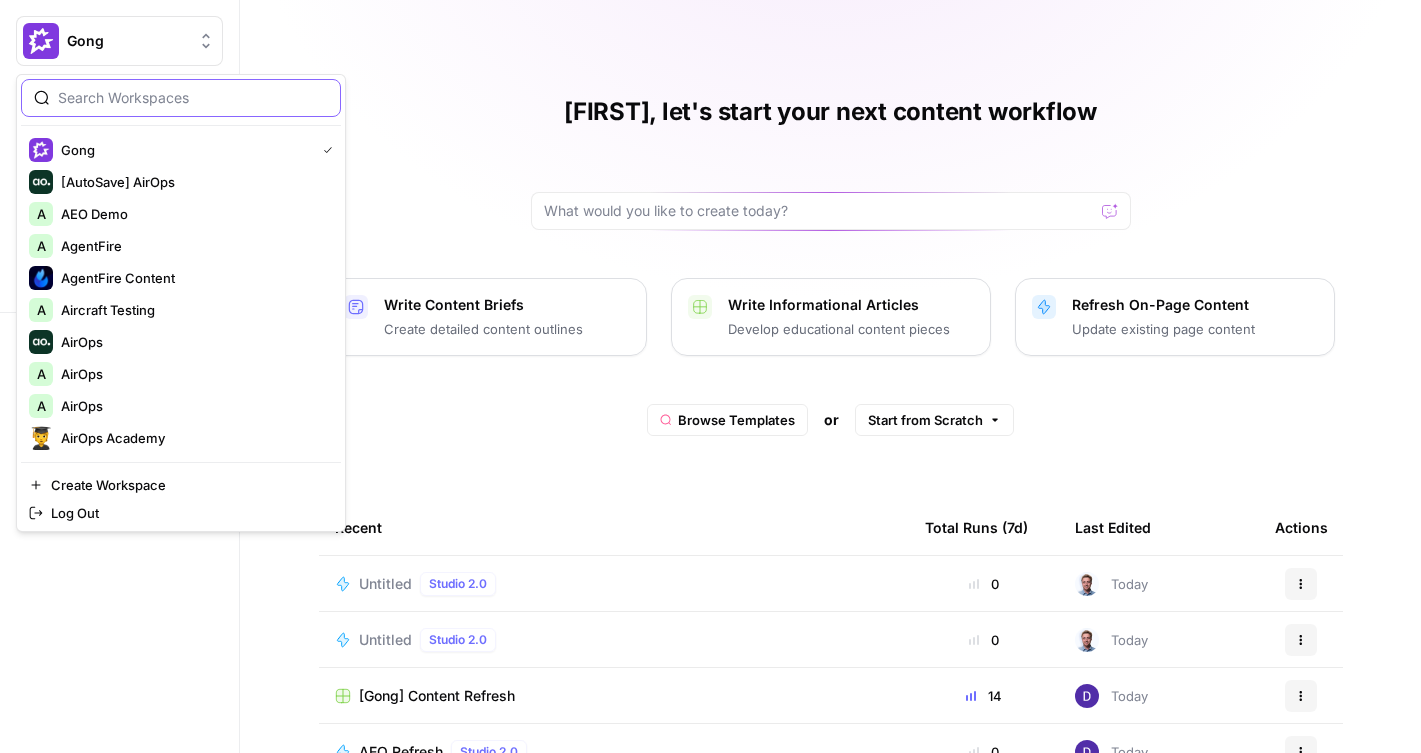 click at bounding box center [193, 98] 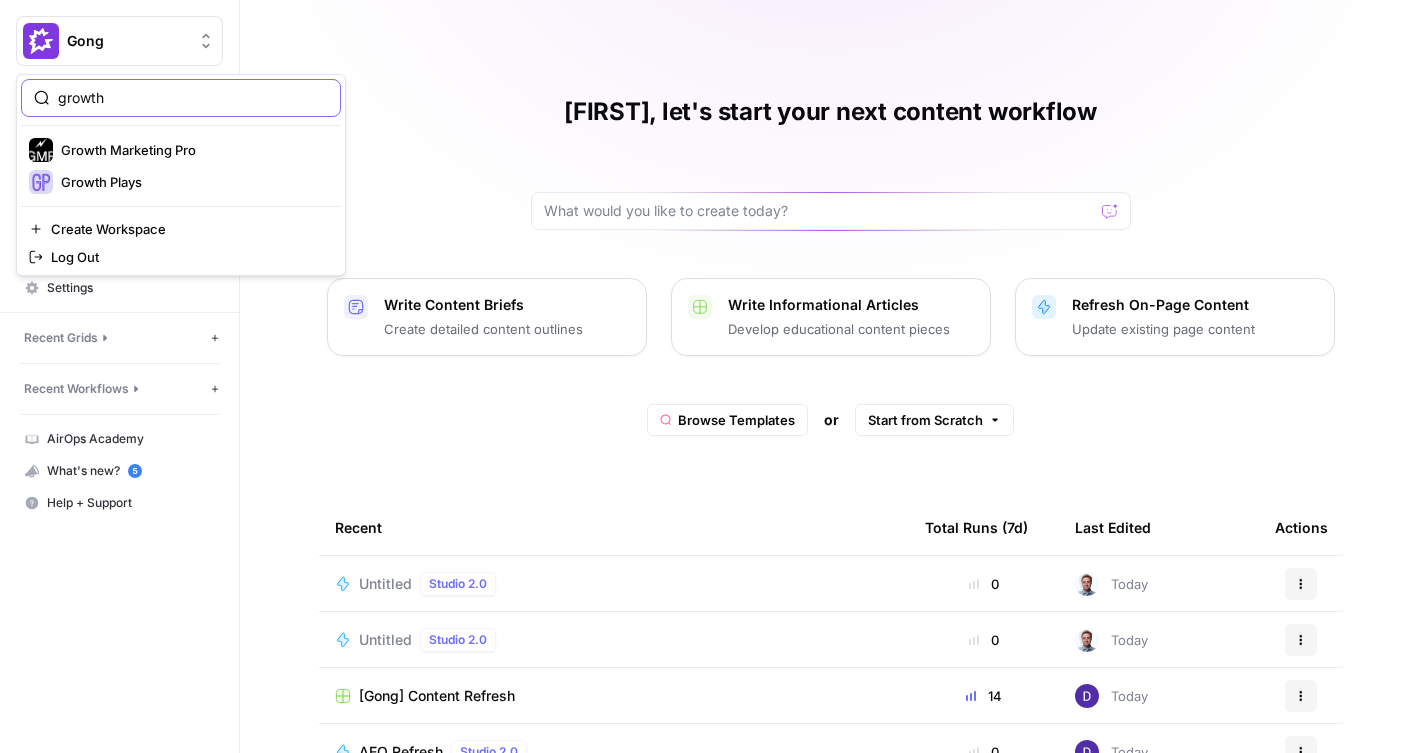 type on "growth" 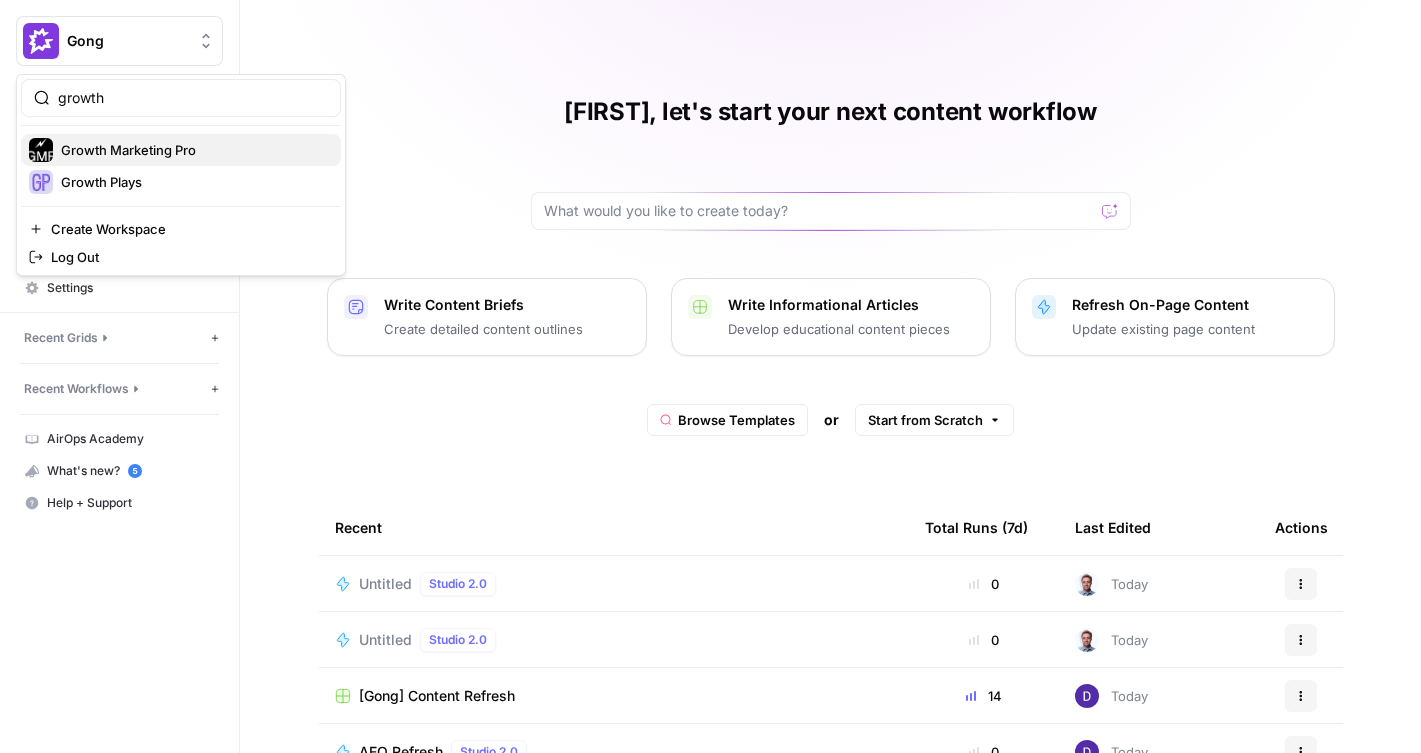 click on "Growth Marketing Pro" at bounding box center (193, 150) 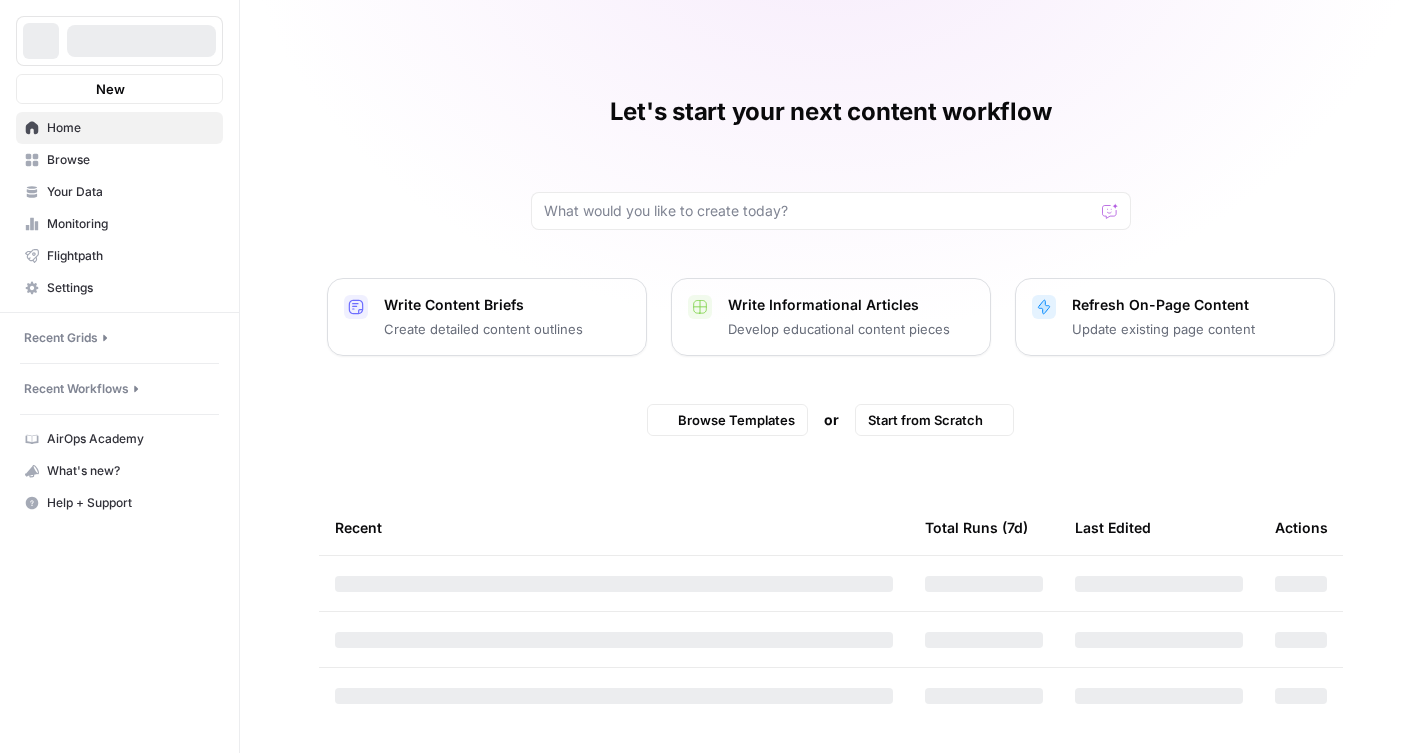 scroll, scrollTop: 0, scrollLeft: 0, axis: both 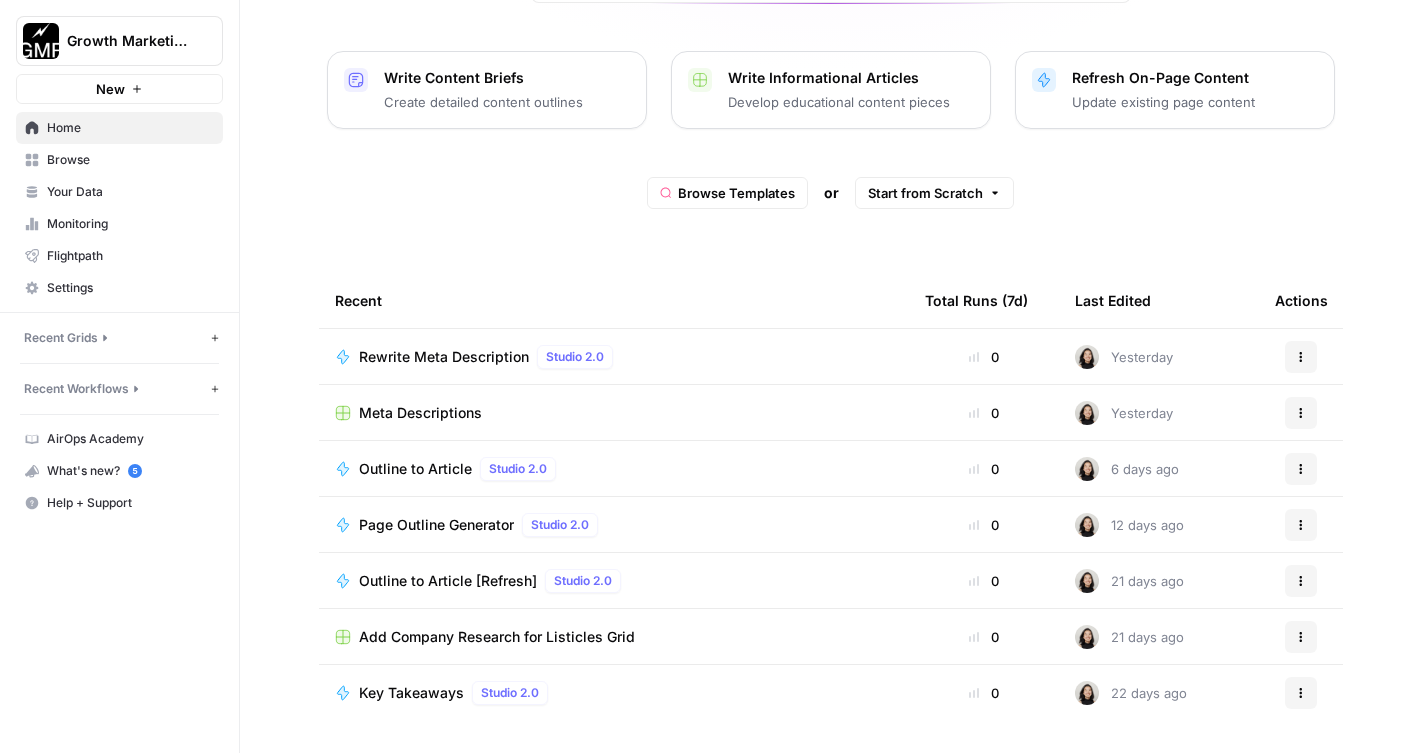 click on "Browse" at bounding box center (130, 160) 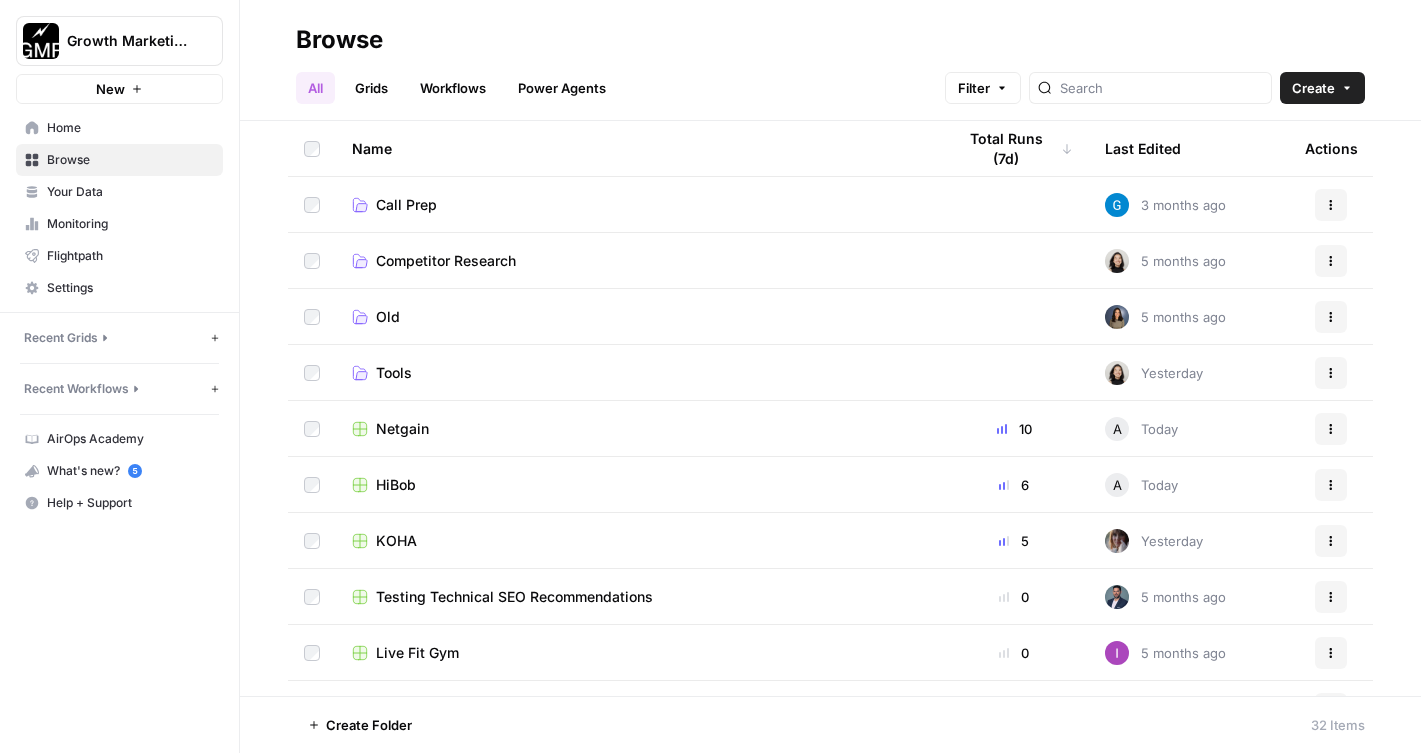 click on "Netgain" at bounding box center [637, 428] 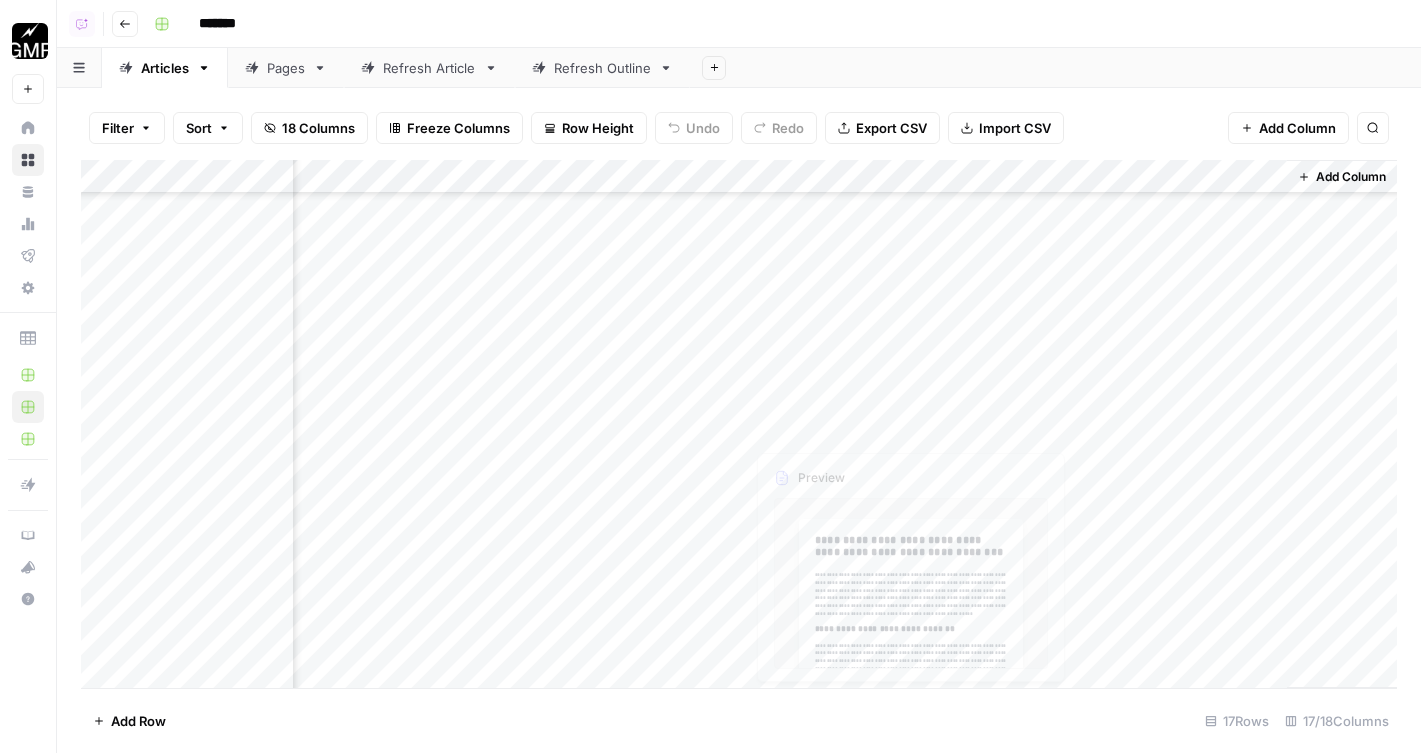 scroll, scrollTop: 0, scrollLeft: 1888, axis: horizontal 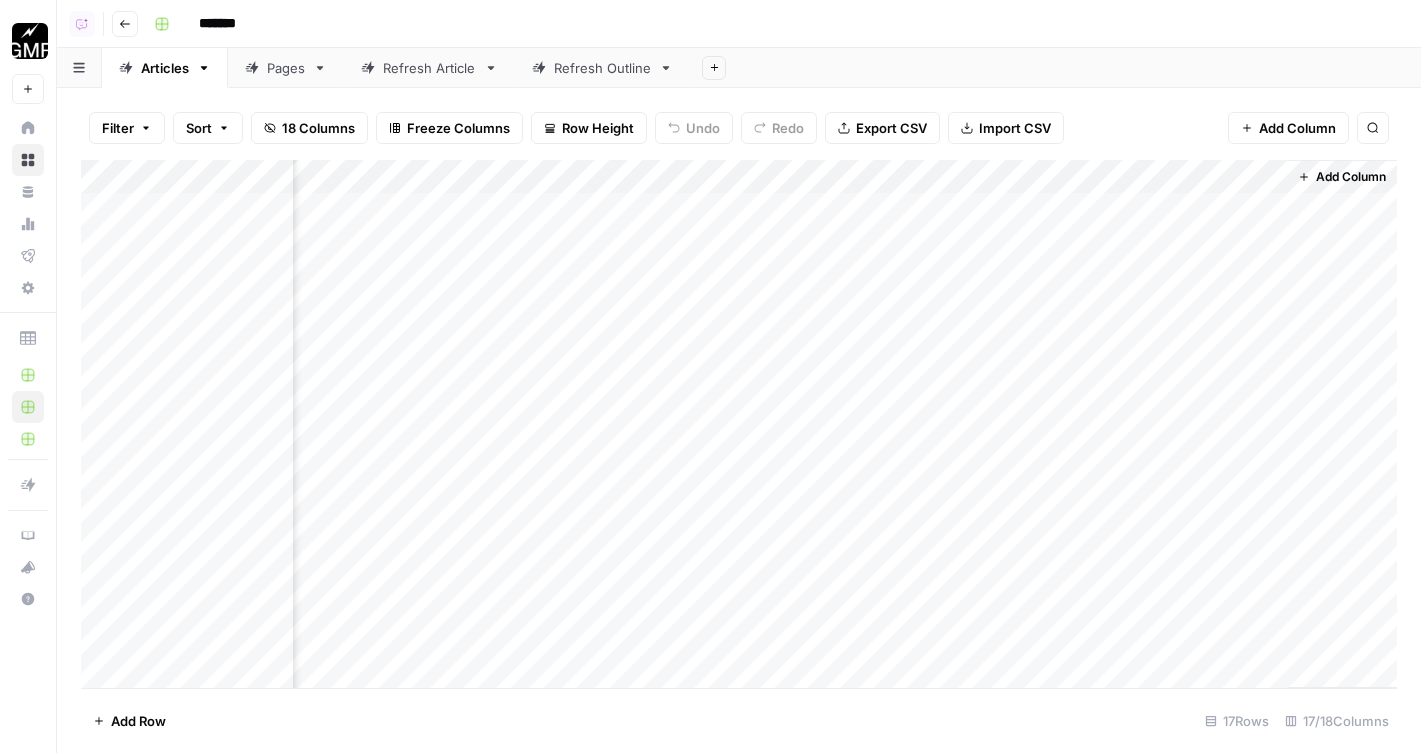 click on "Add Column" at bounding box center (739, 424) 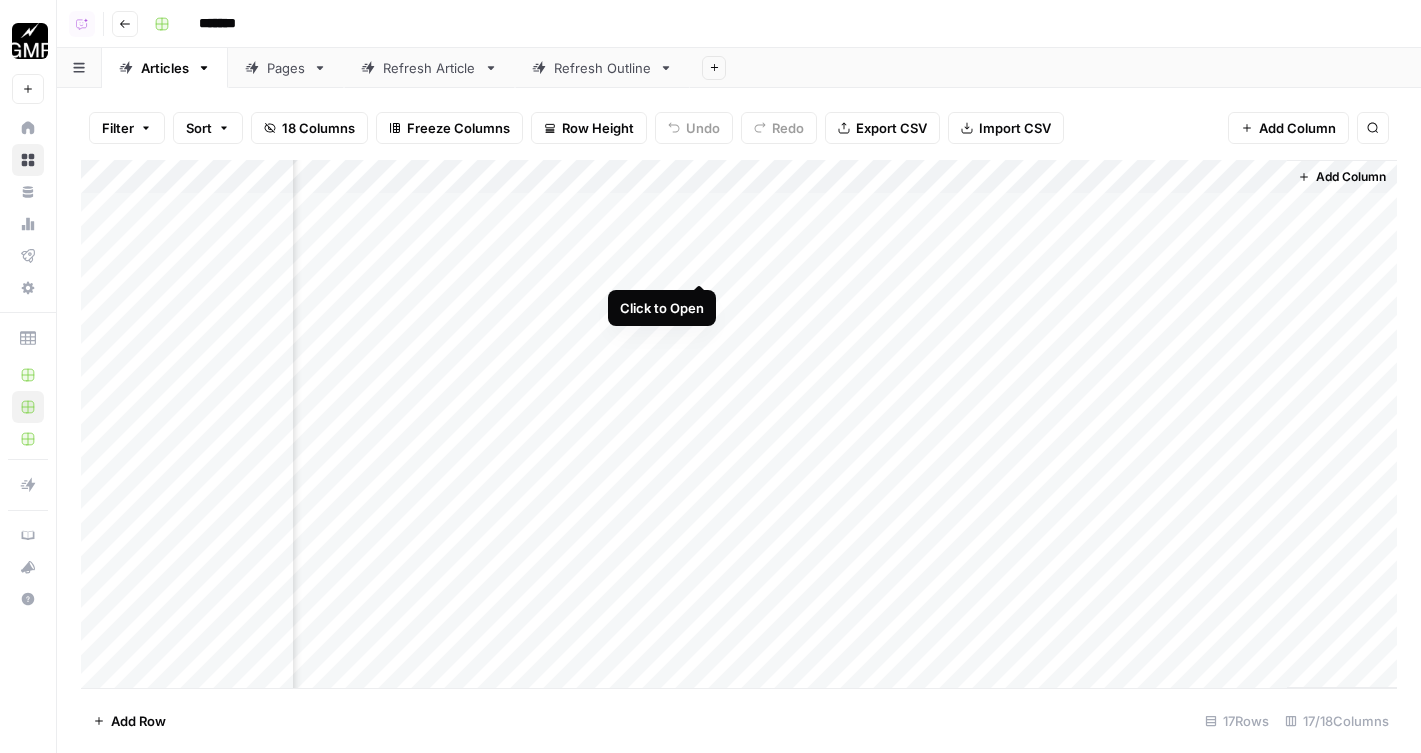 click on "Add Column" at bounding box center [739, 424] 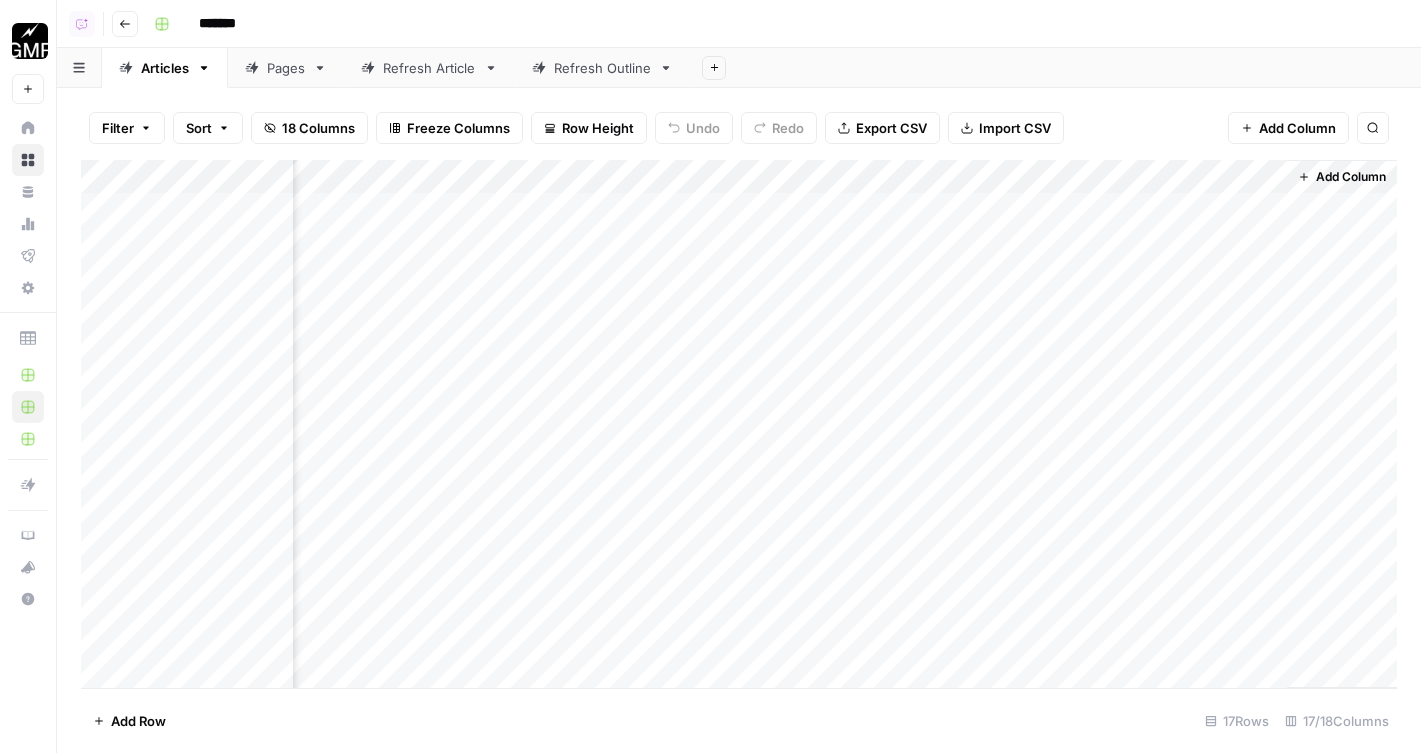 scroll, scrollTop: 0, scrollLeft: 1870, axis: horizontal 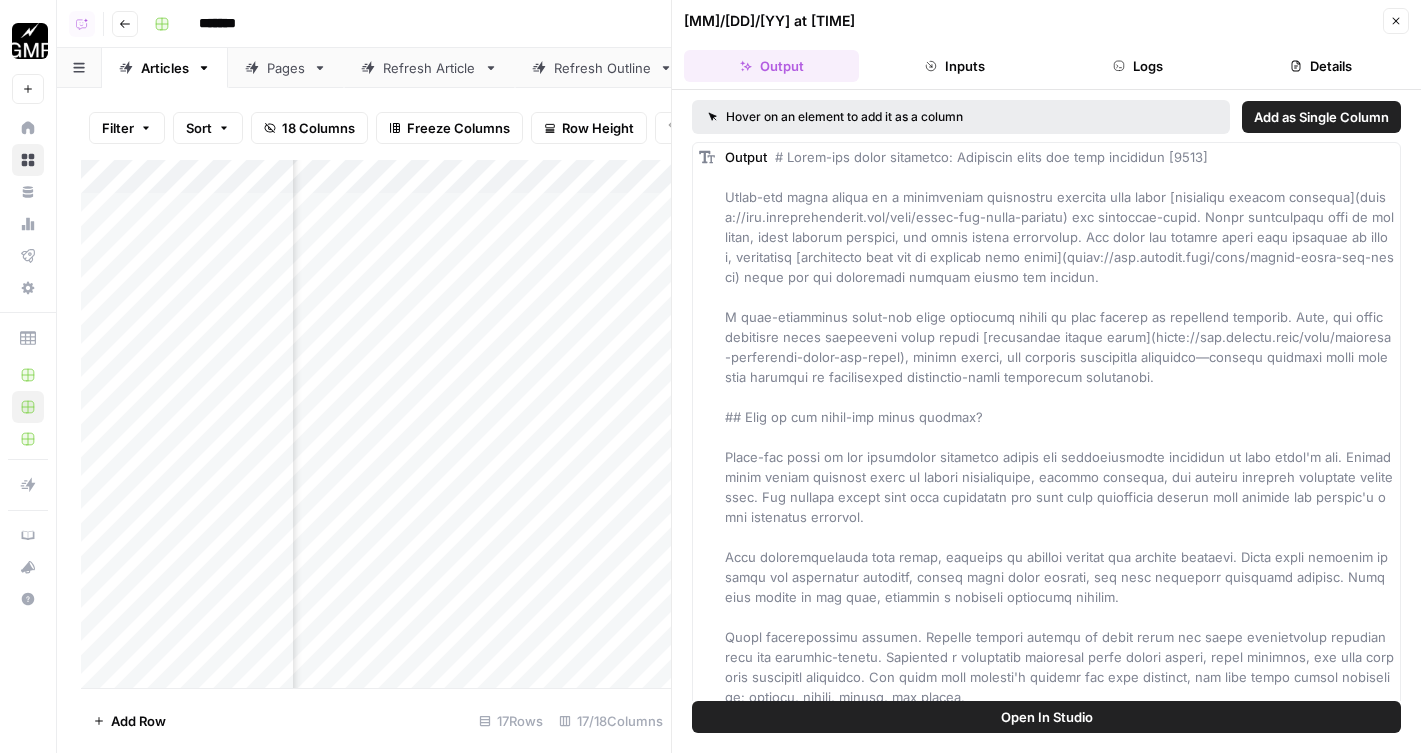 click on "Details" at bounding box center (1321, 66) 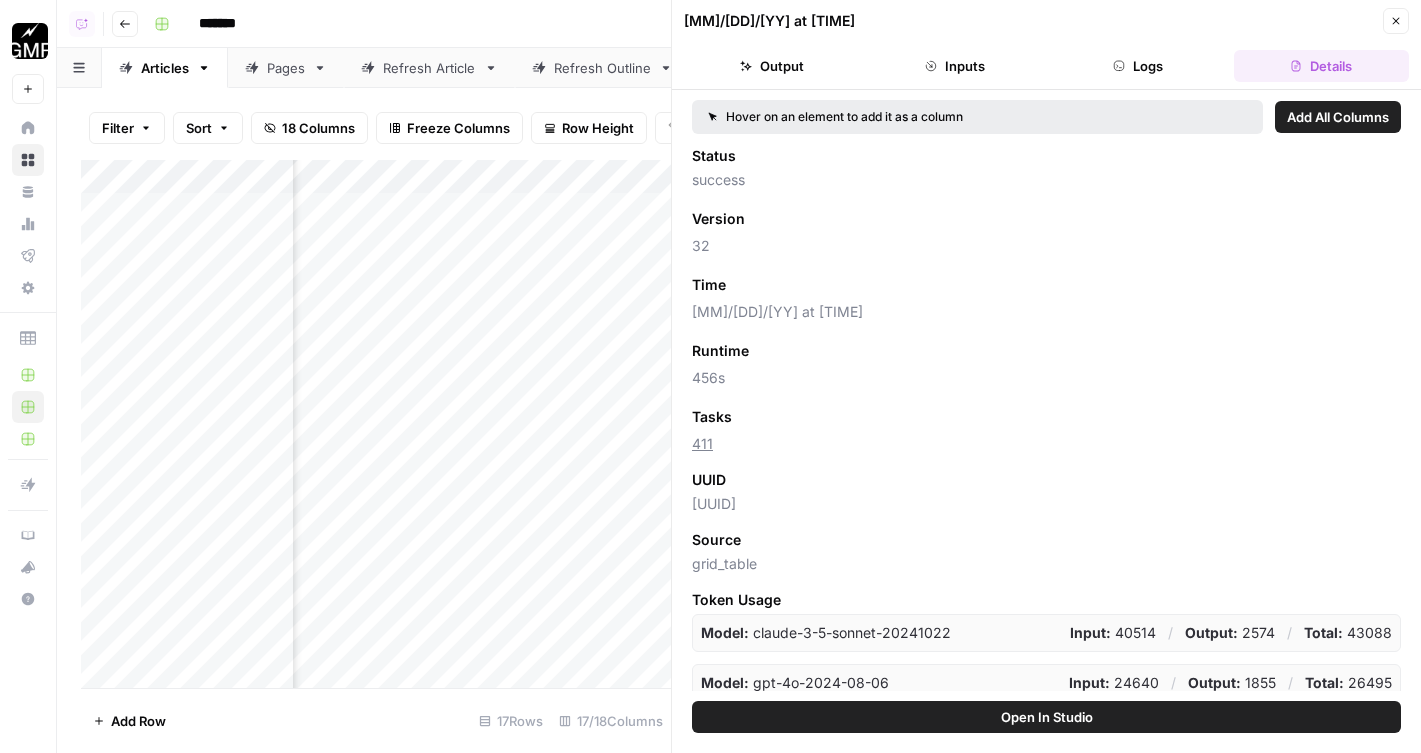 click on "Add as Column" at bounding box center [785, 285] 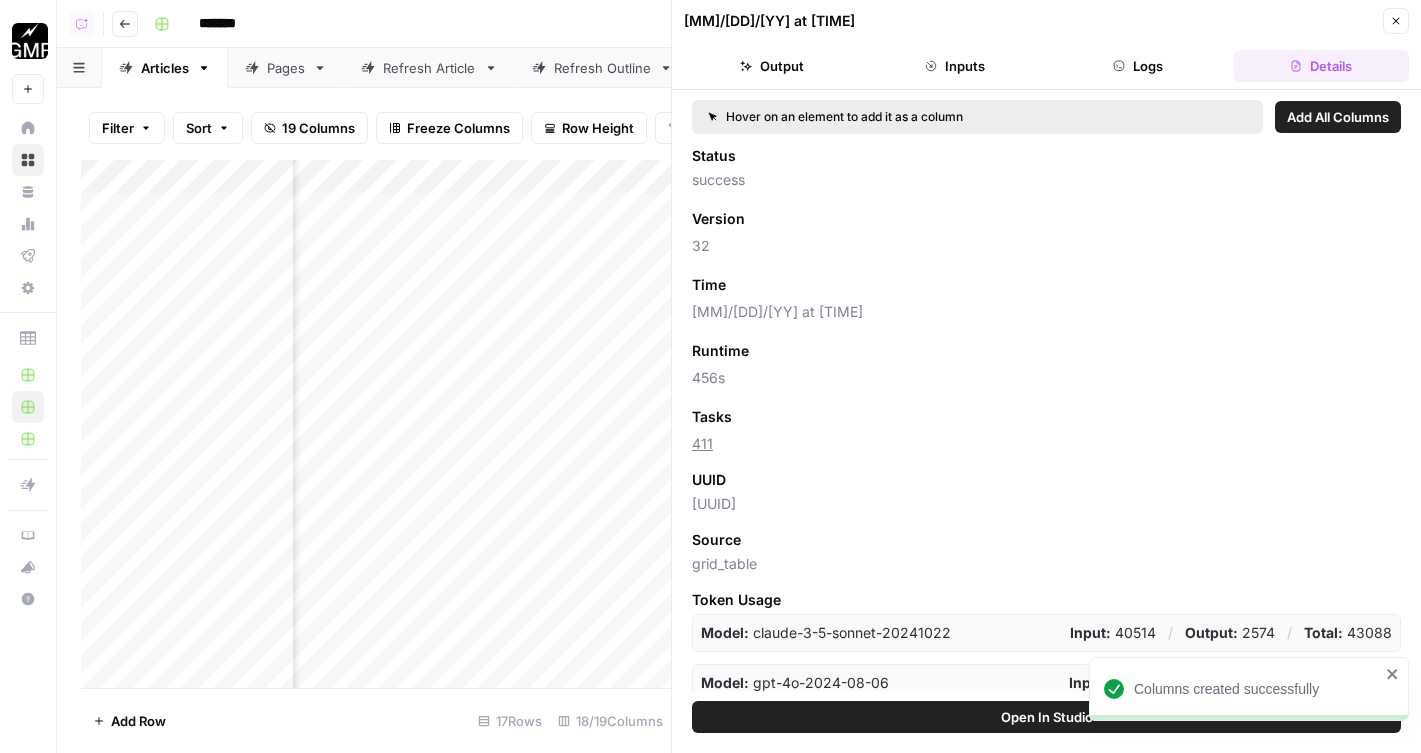 scroll, scrollTop: 0, scrollLeft: 2293, axis: horizontal 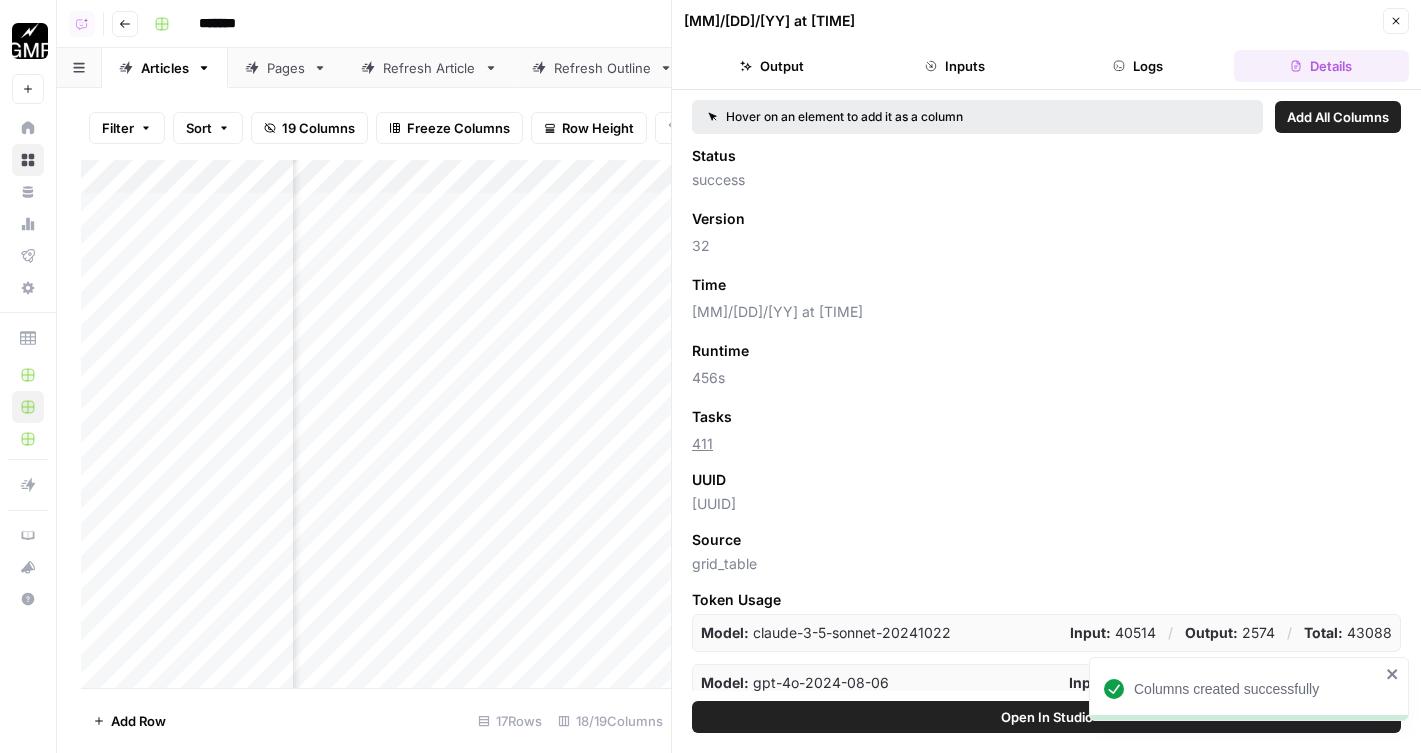 click 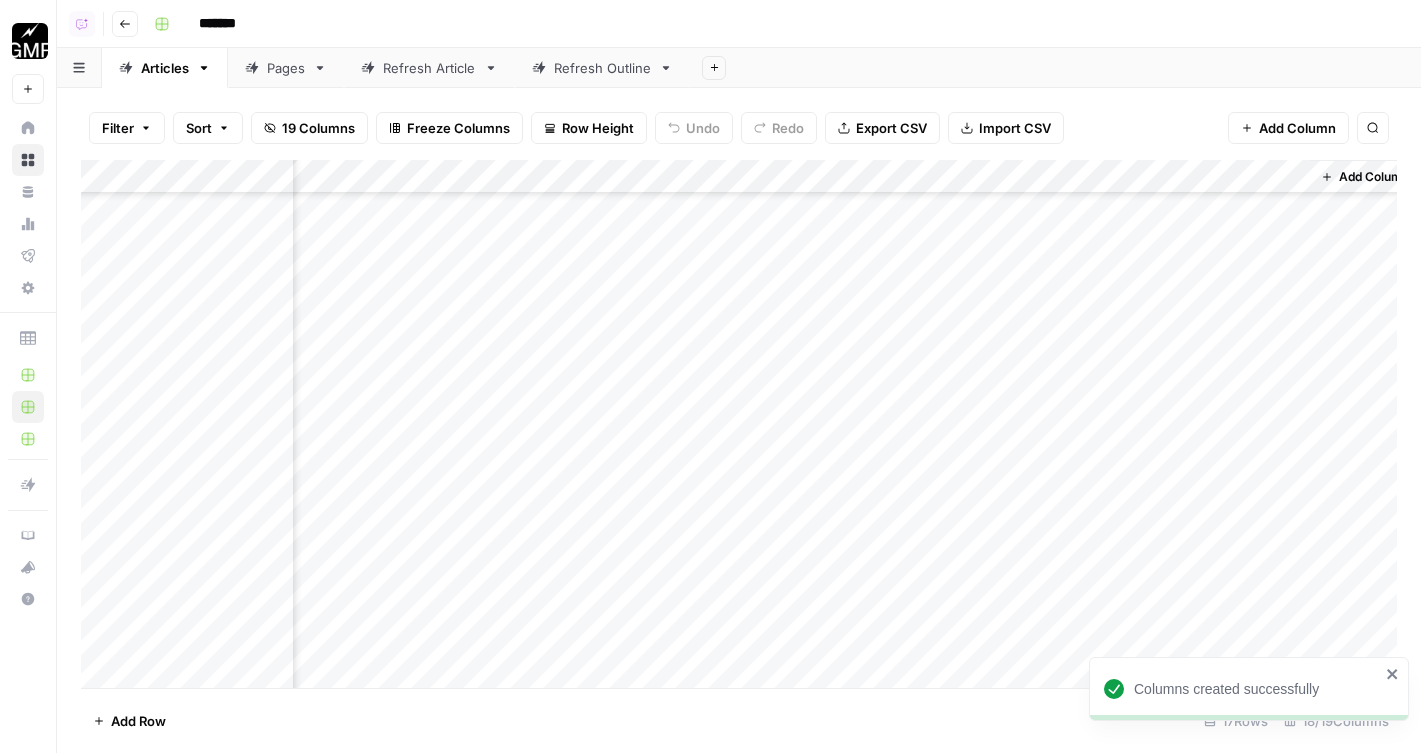 scroll, scrollTop: 1034, scrollLeft: 2044, axis: both 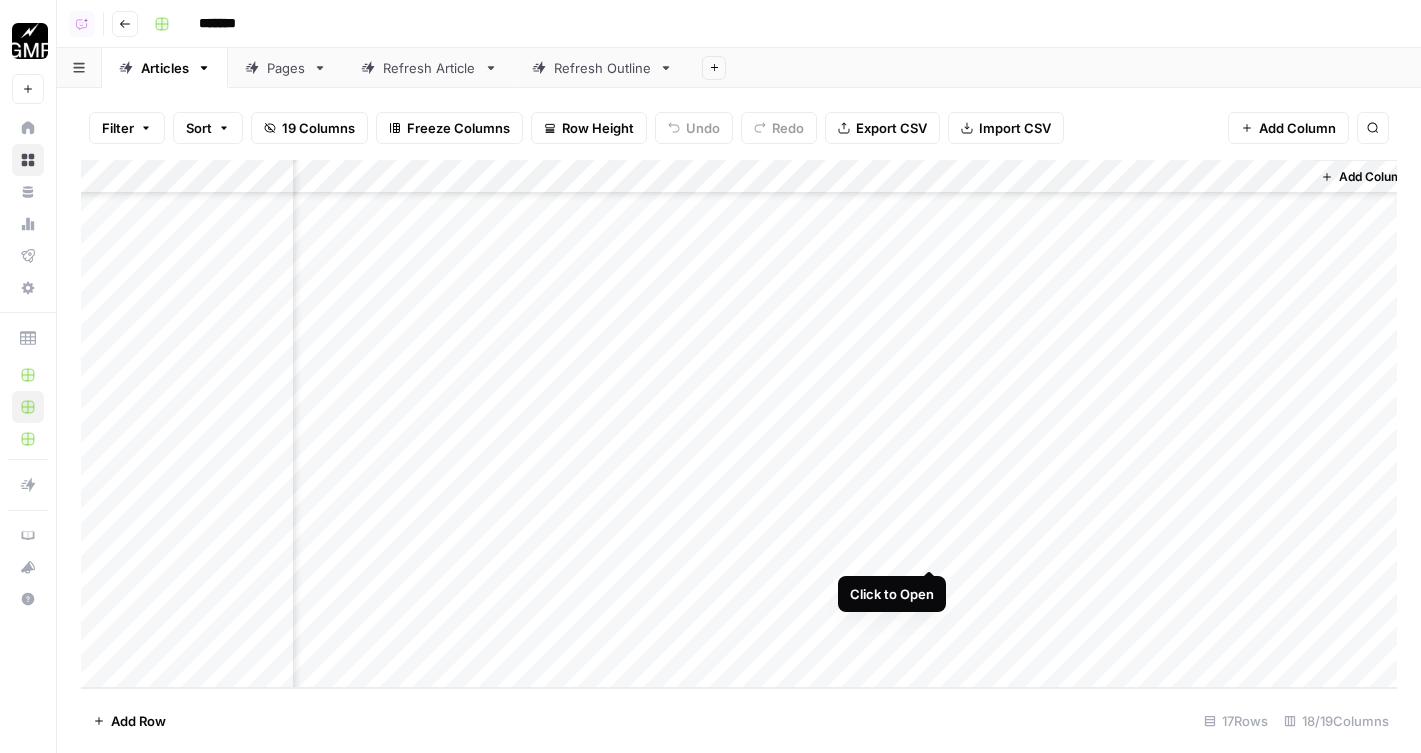 click on "Add Column" at bounding box center [739, 424] 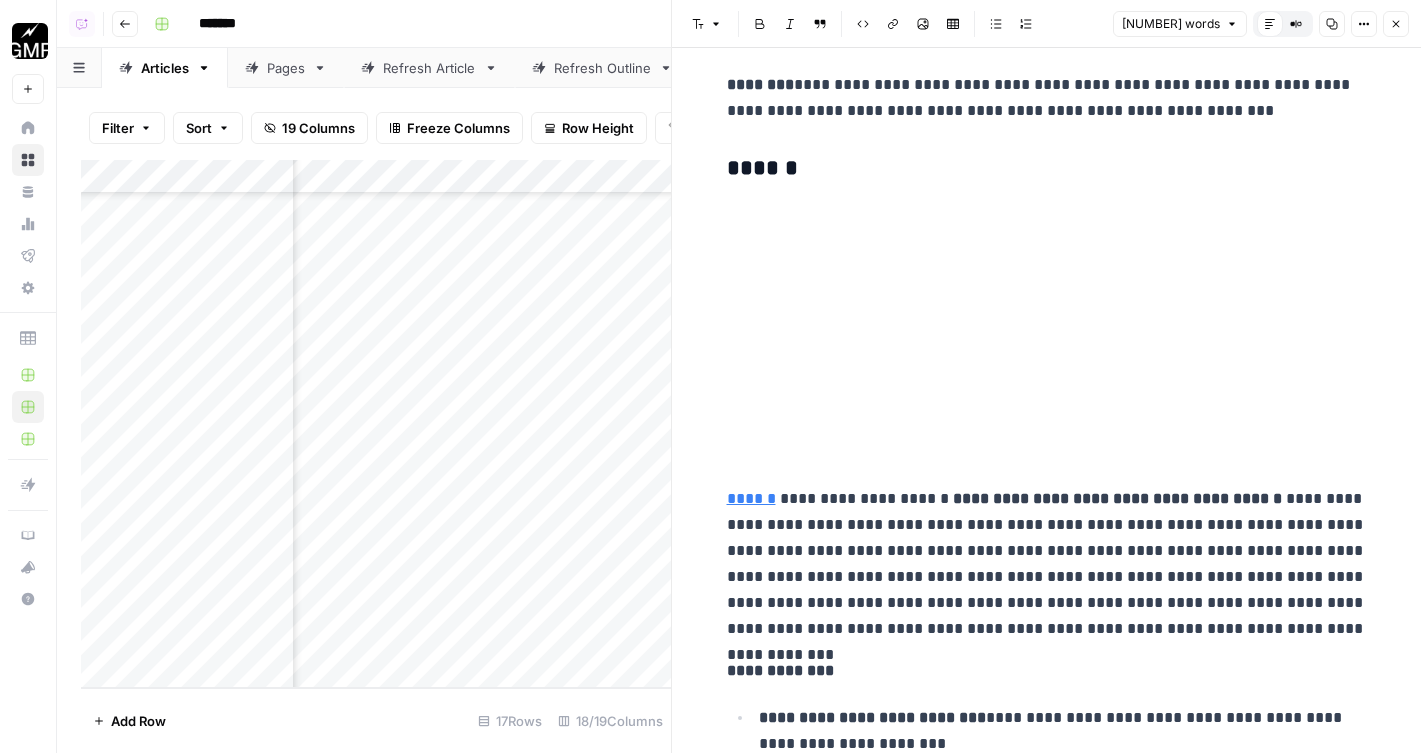 scroll, scrollTop: 13600, scrollLeft: 0, axis: vertical 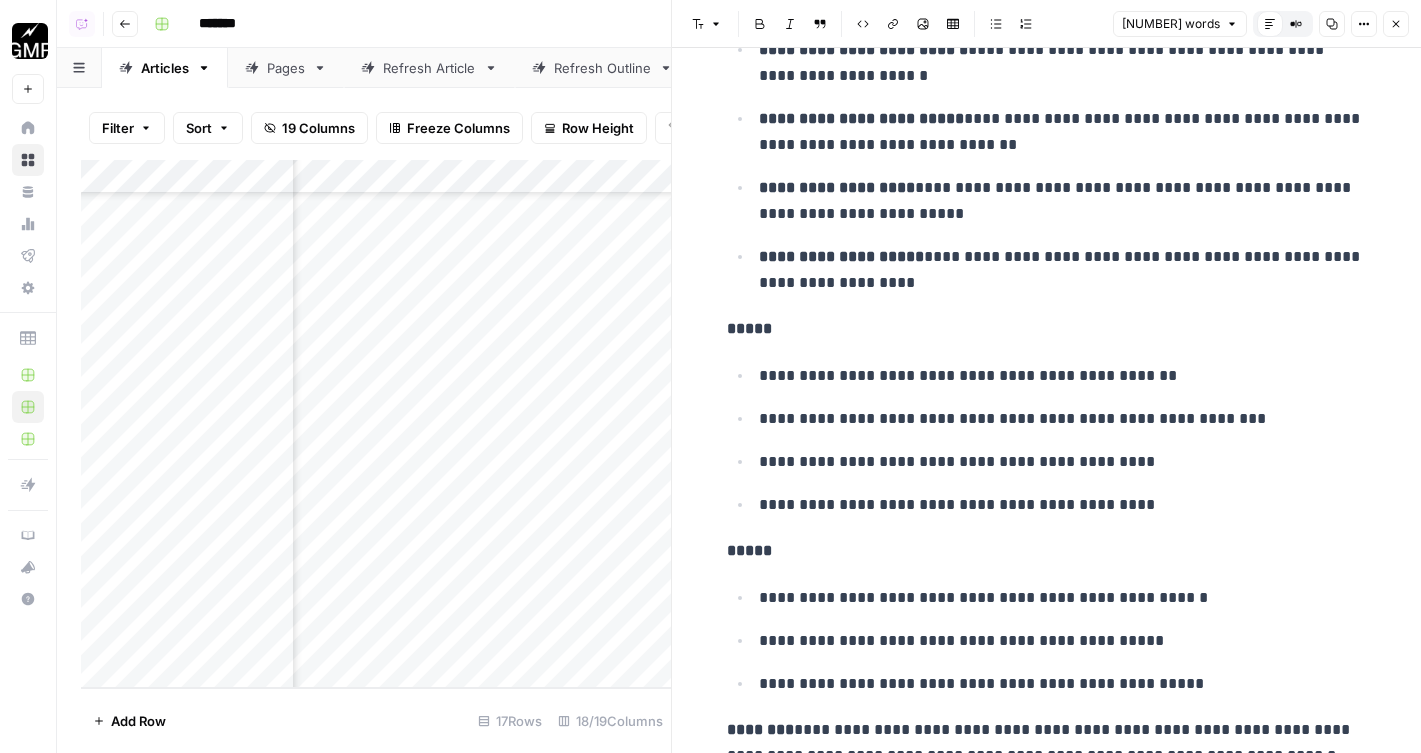click on "Close" at bounding box center [1396, 24] 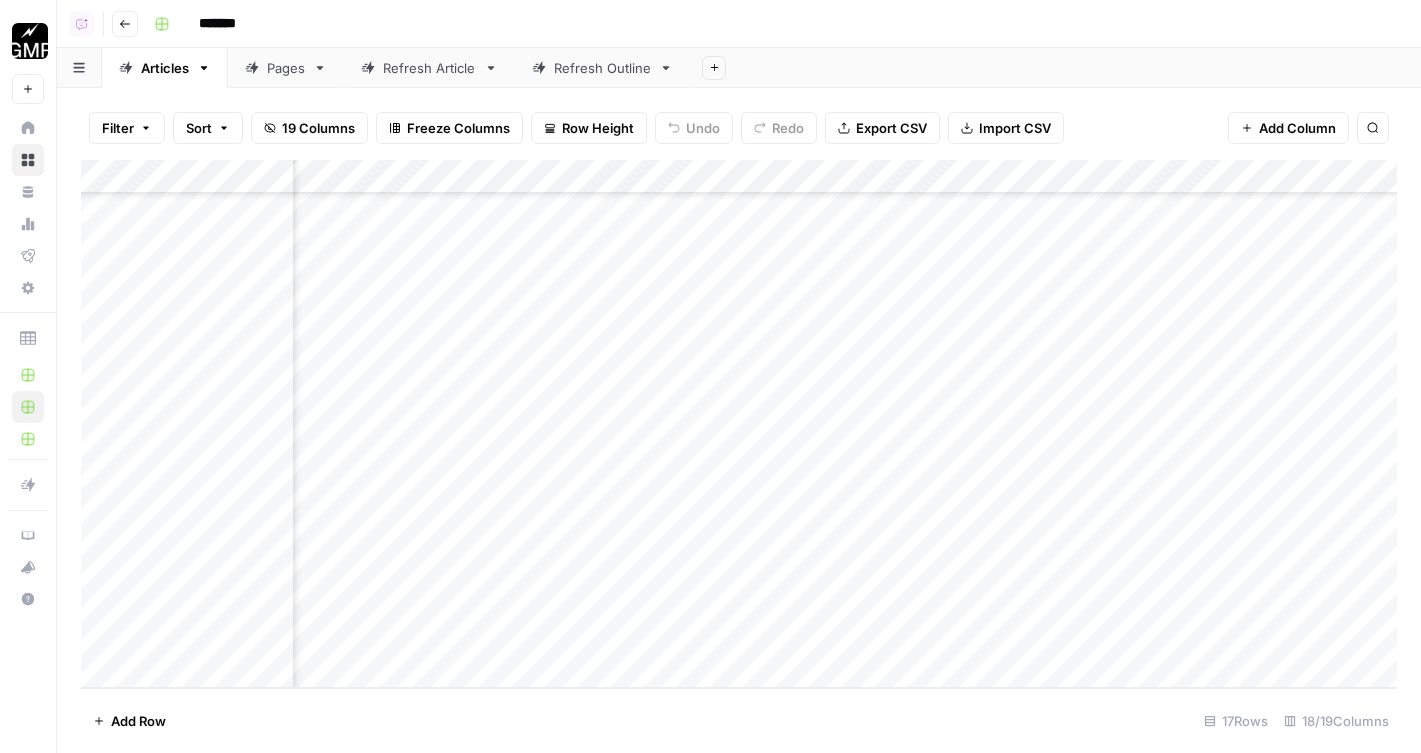 scroll, scrollTop: 1034, scrollLeft: 1518, axis: both 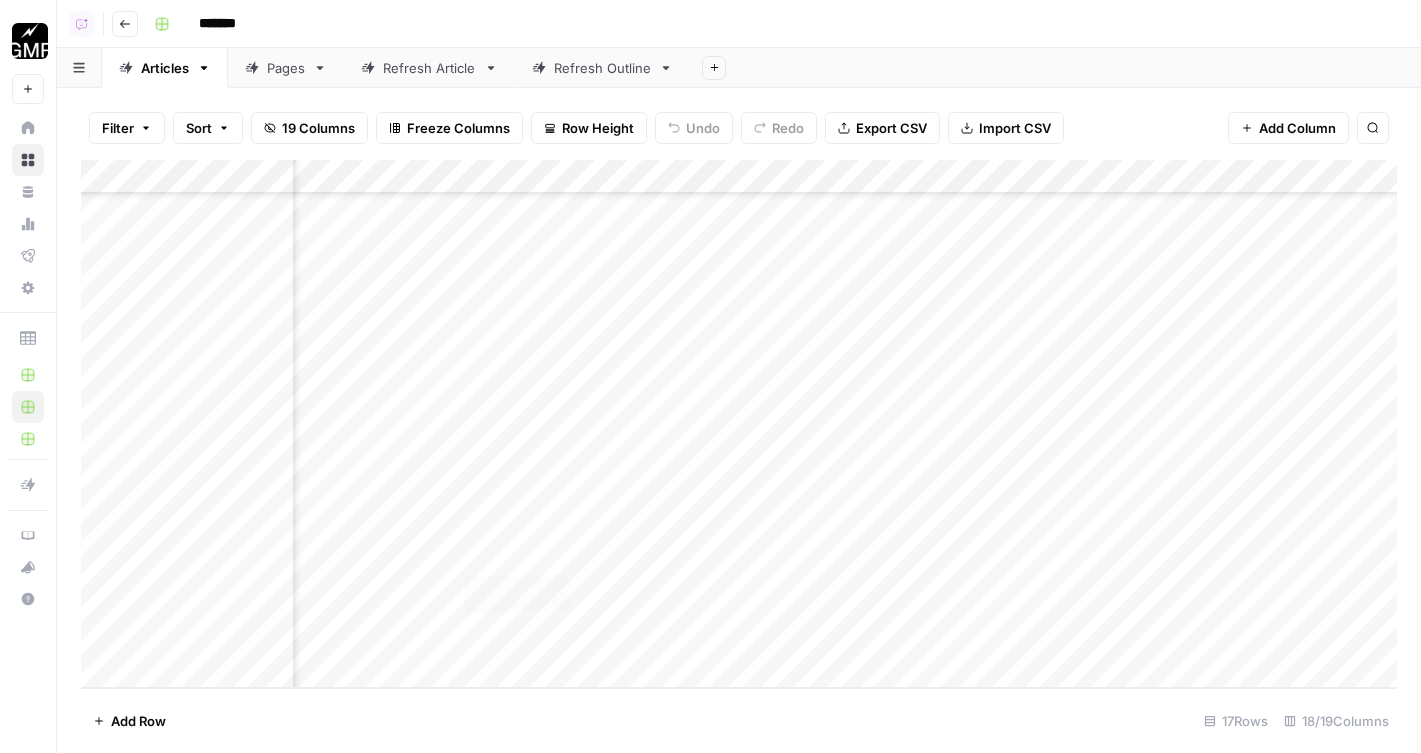 click on "Add Column" at bounding box center (739, 424) 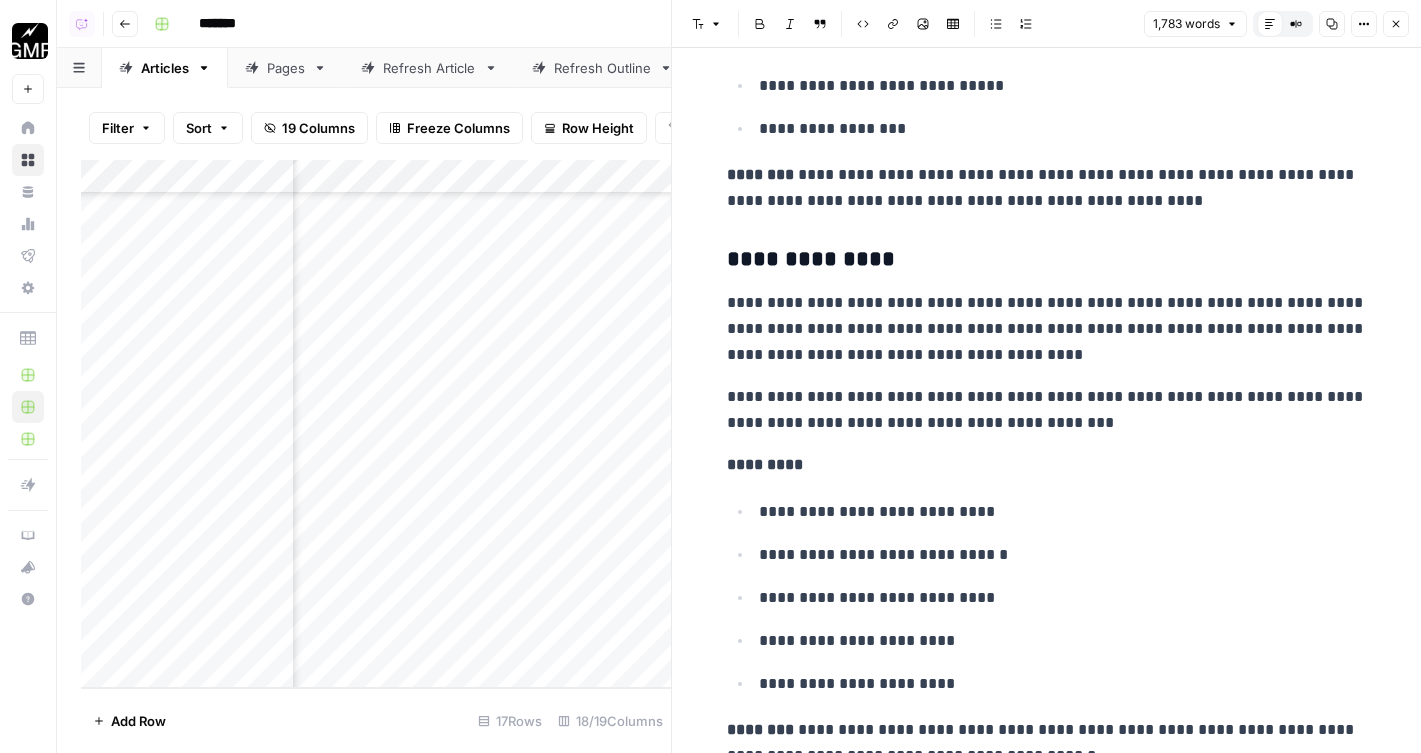 scroll, scrollTop: 8506, scrollLeft: 0, axis: vertical 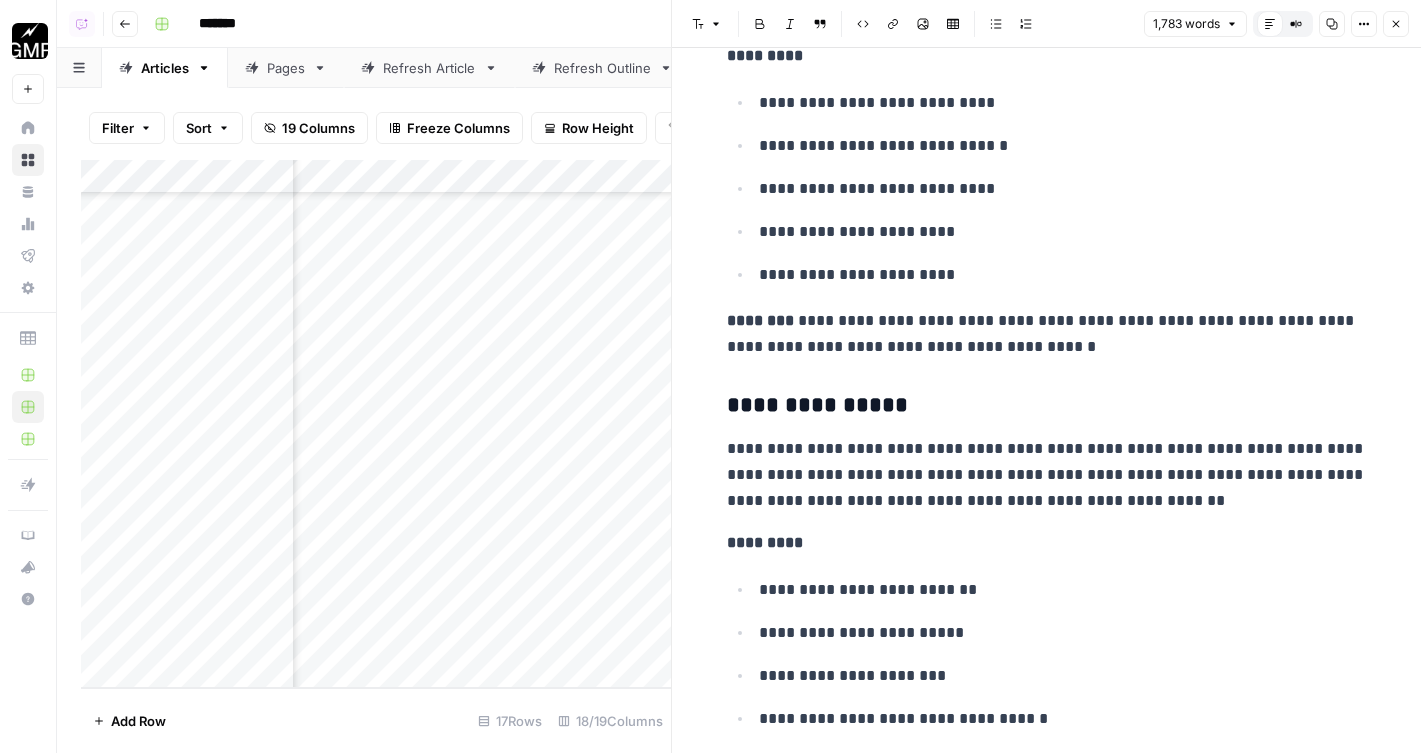 click on "Close" at bounding box center (1396, 24) 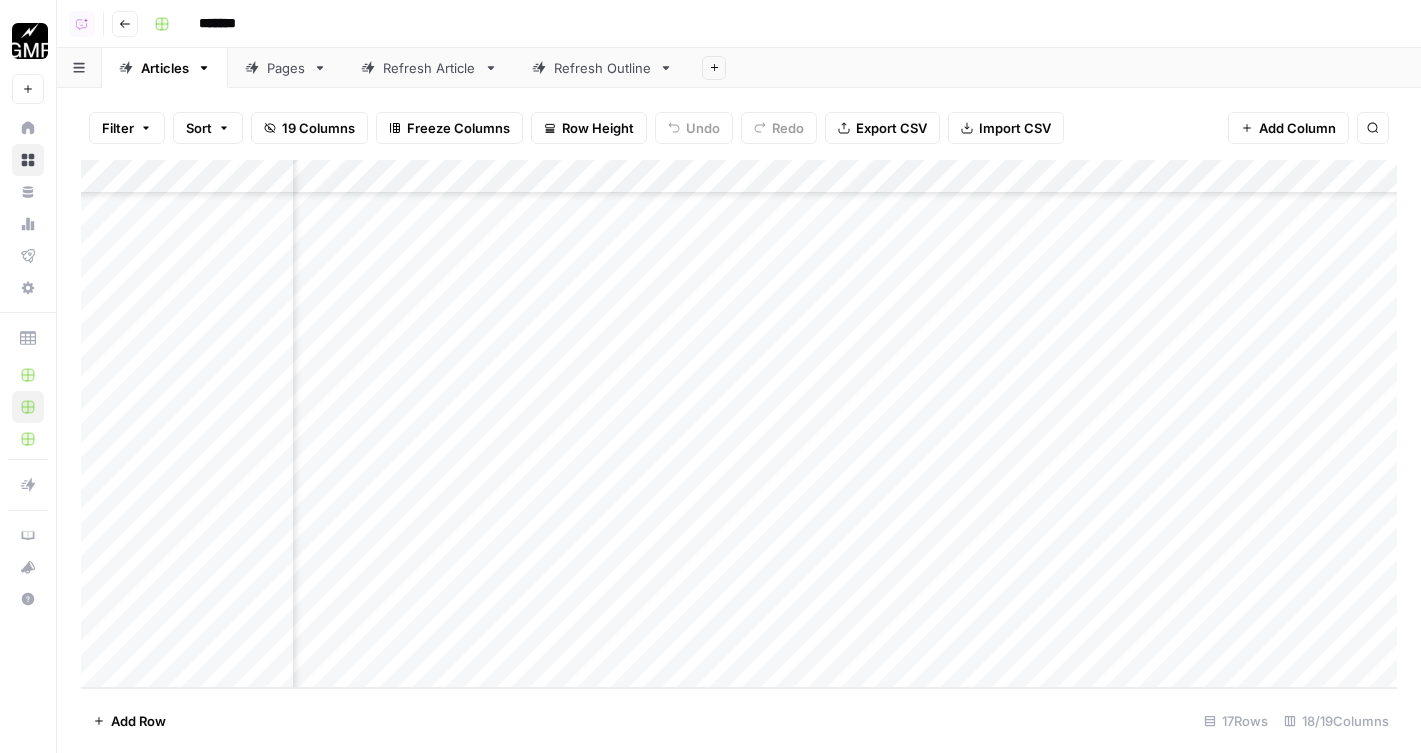 scroll, scrollTop: 1034, scrollLeft: 1946, axis: both 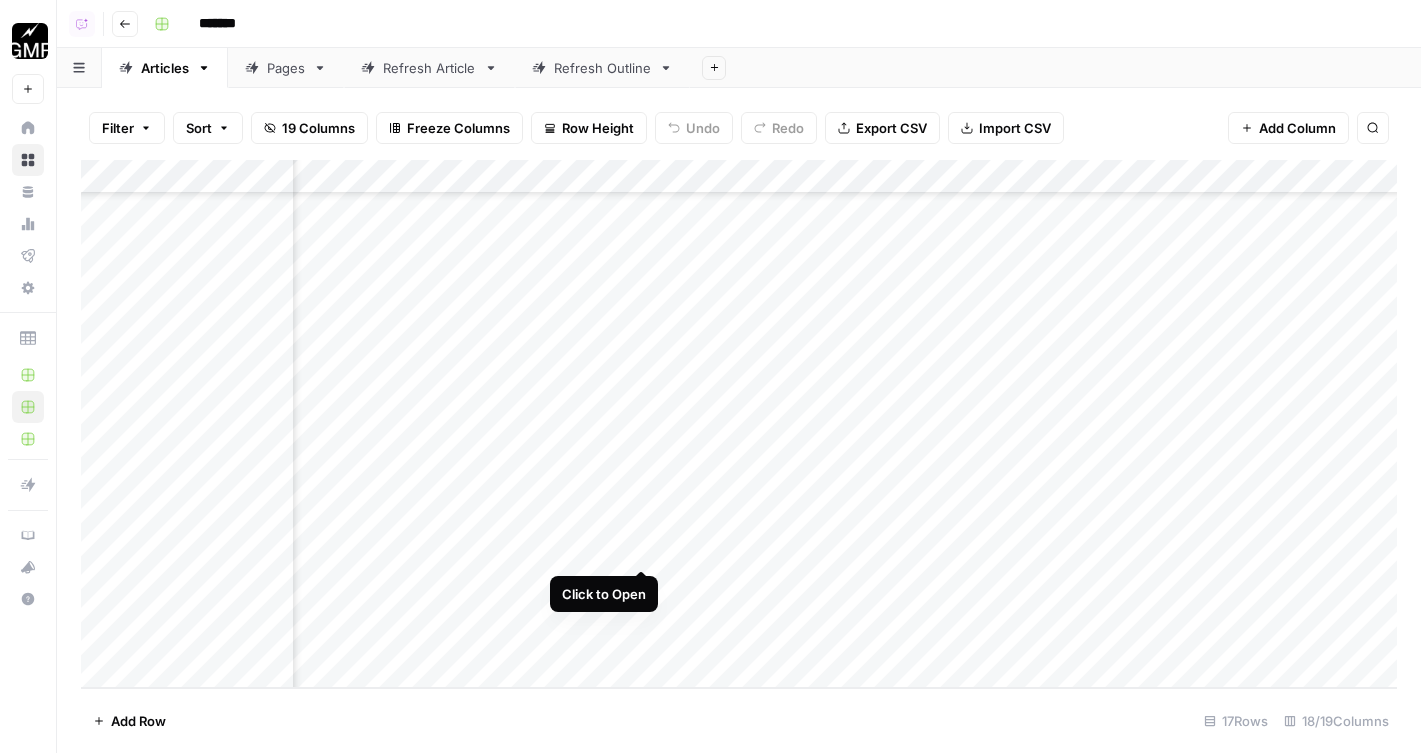 click on "Add Column" at bounding box center (739, 424) 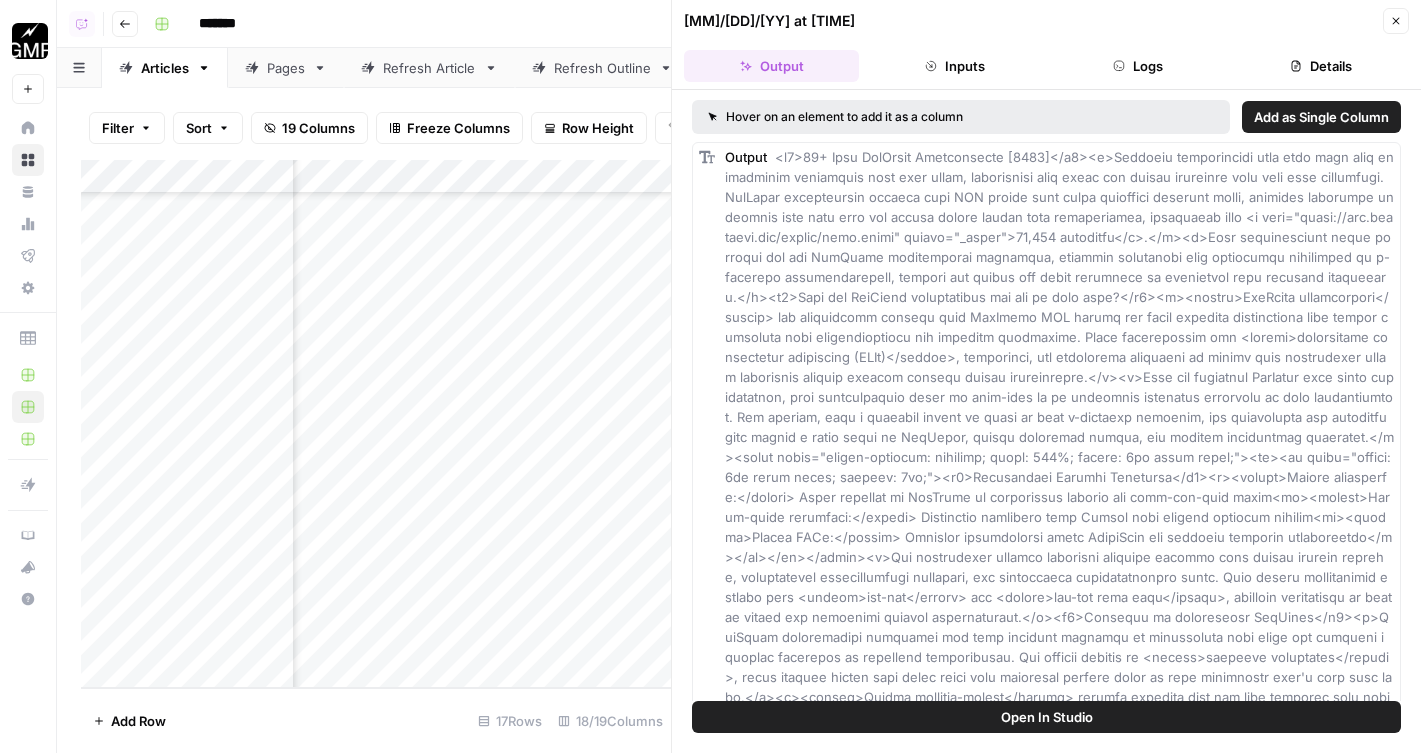 click 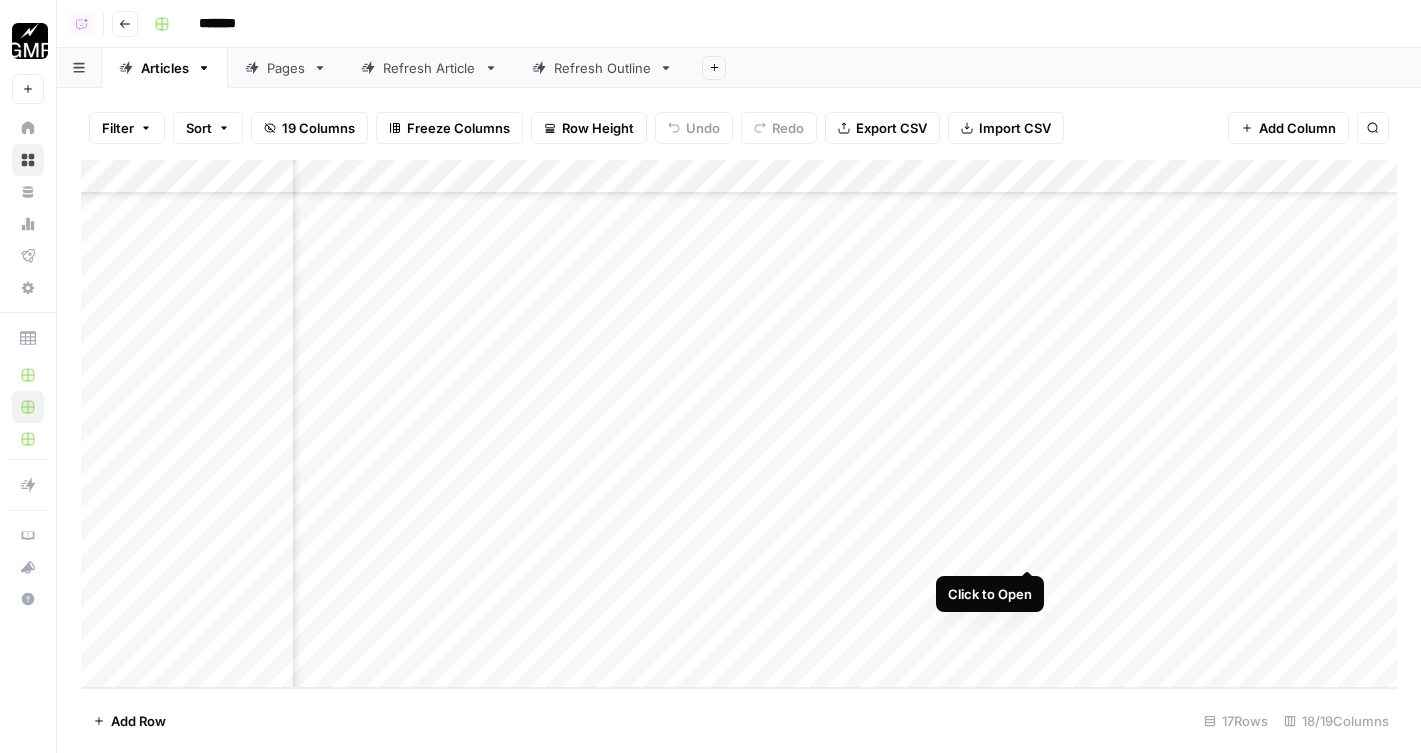 click on "Add Column" at bounding box center [739, 424] 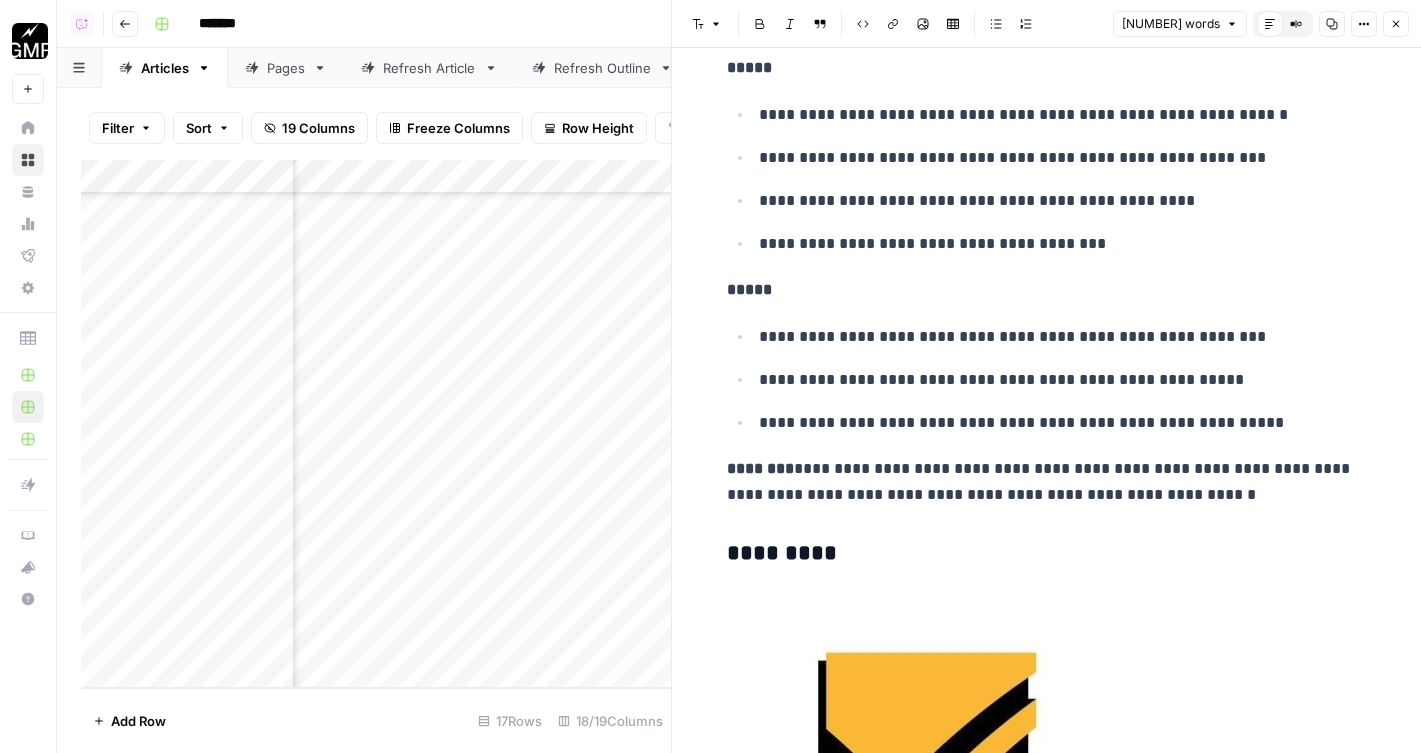 scroll, scrollTop: 5100, scrollLeft: 0, axis: vertical 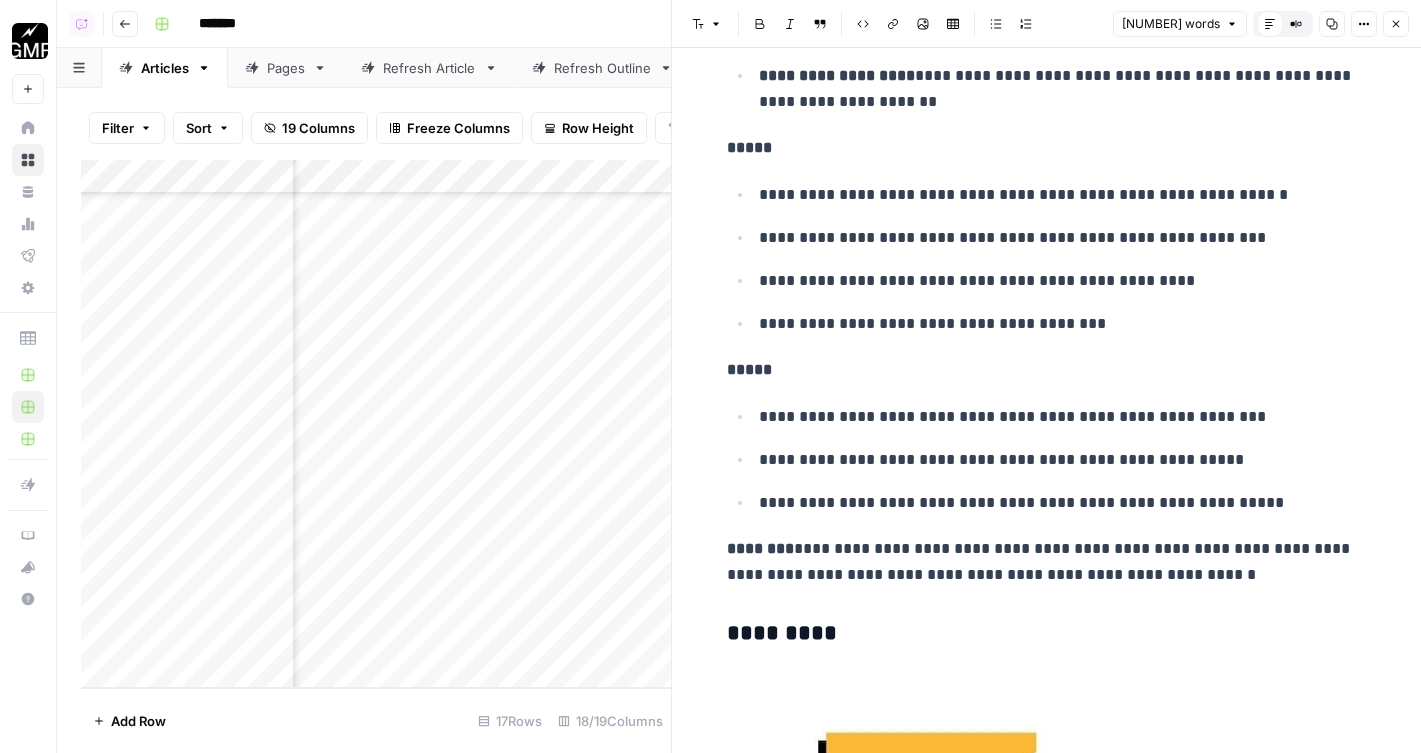 click 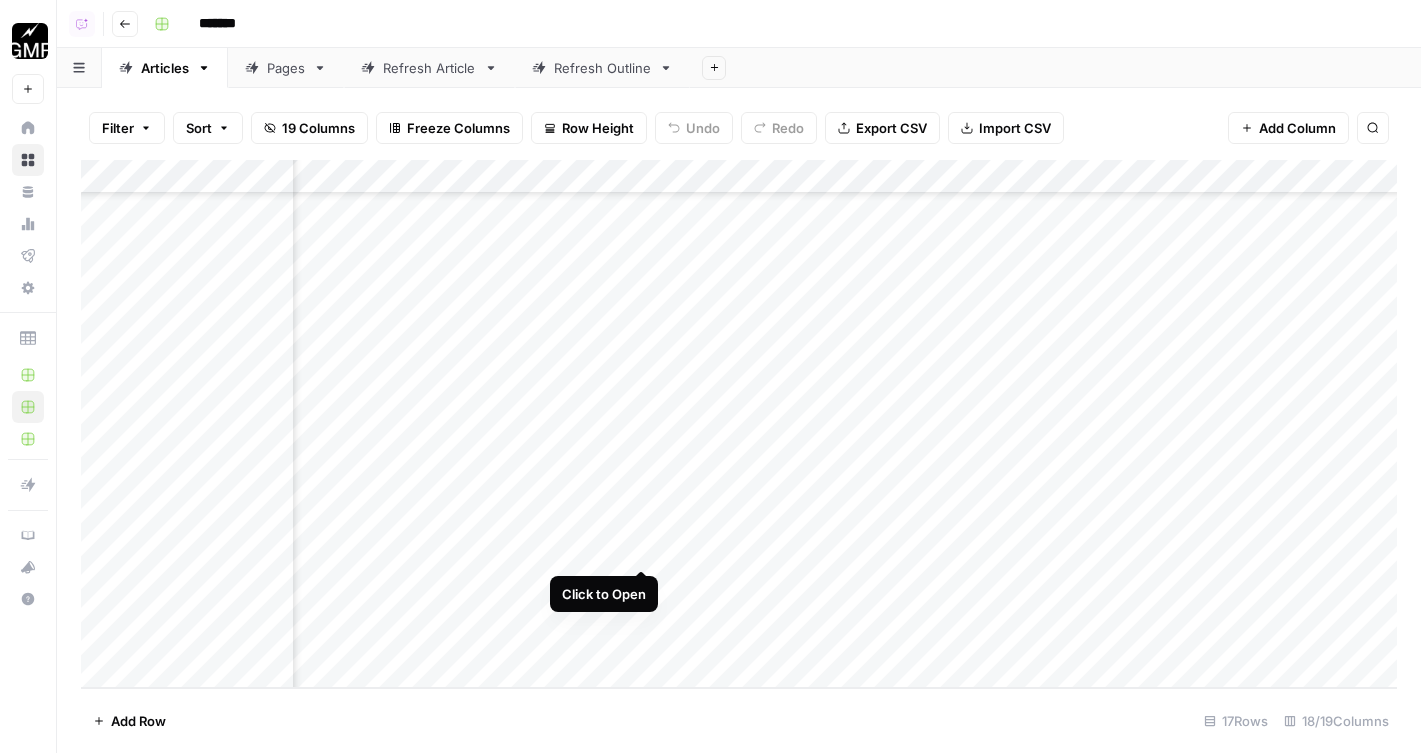 click on "Add Column" at bounding box center (739, 424) 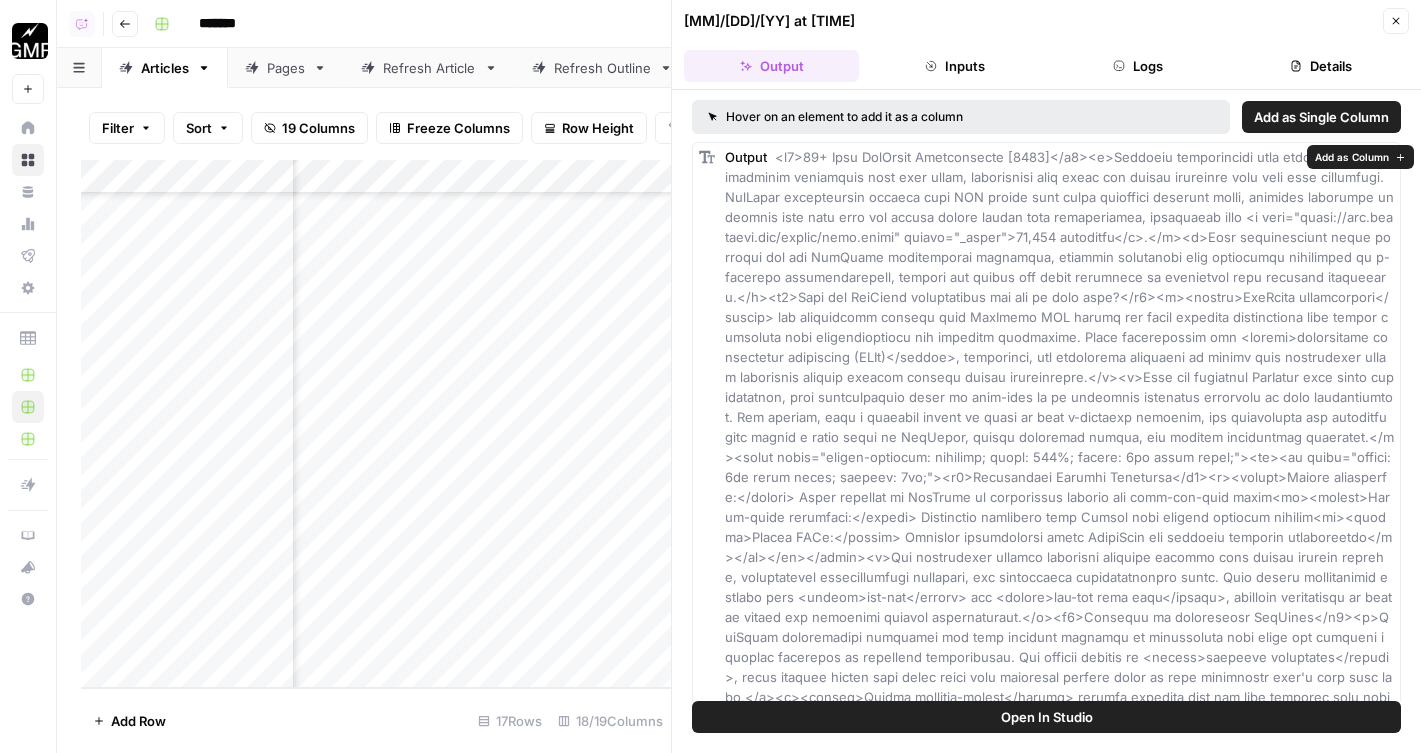 click on "07/18/25 at 3:01 PM Close Output Inputs Logs Details" at bounding box center [1046, 45] 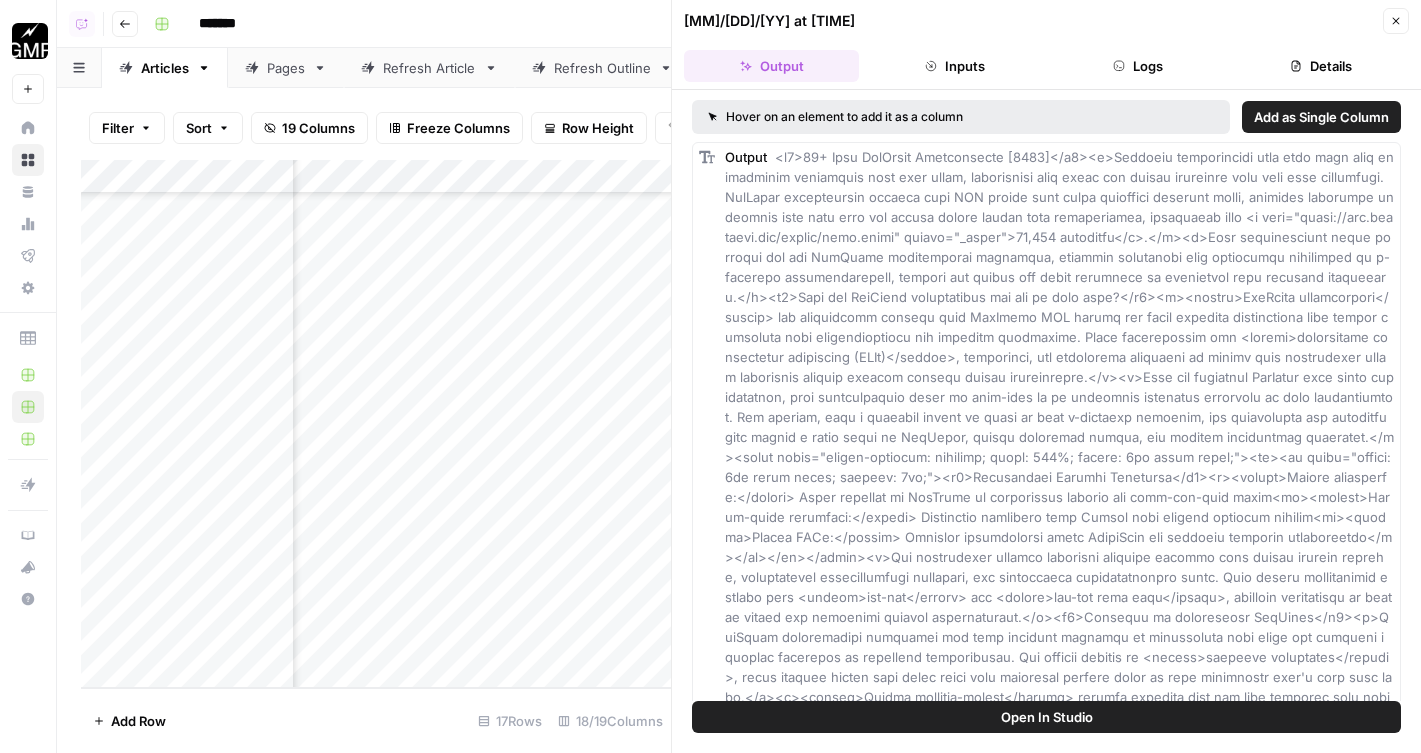 click on "Logs" at bounding box center (1138, 66) 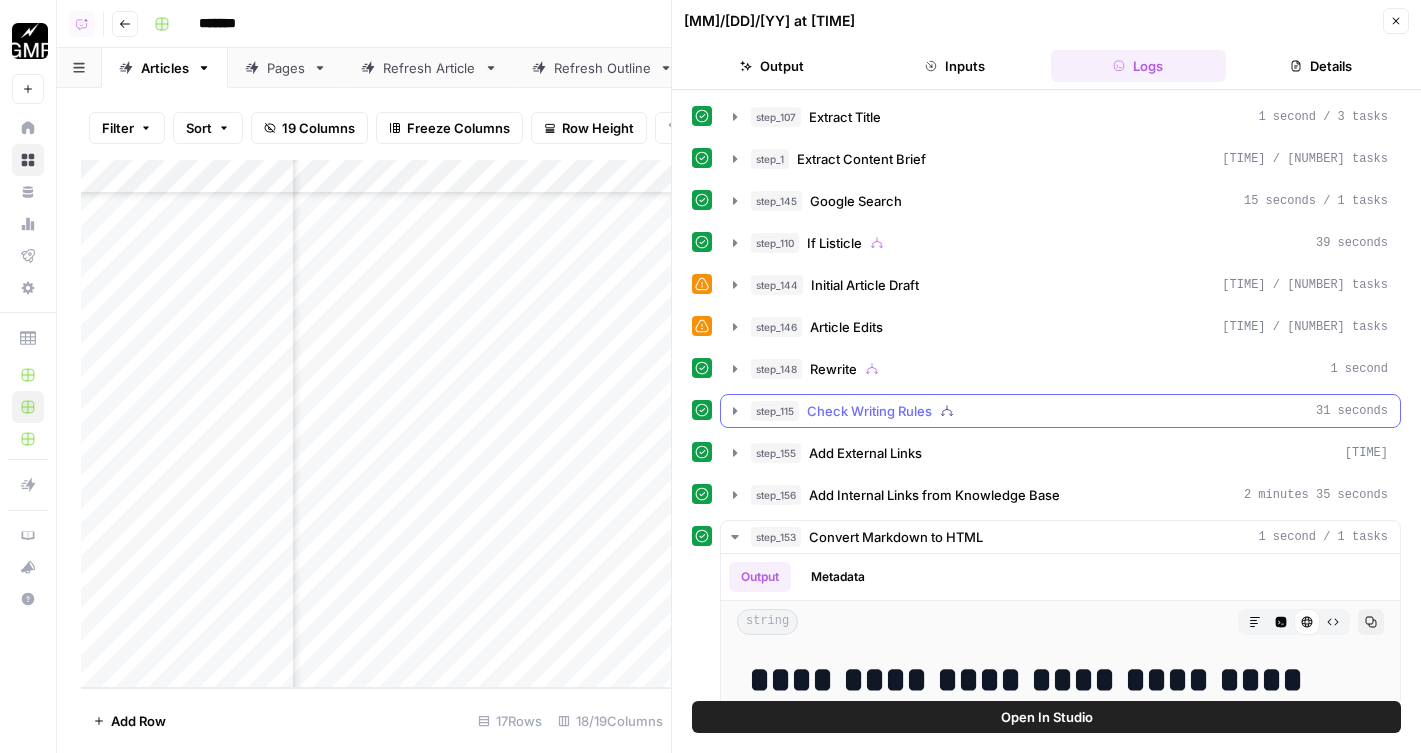 scroll, scrollTop: 13, scrollLeft: 0, axis: vertical 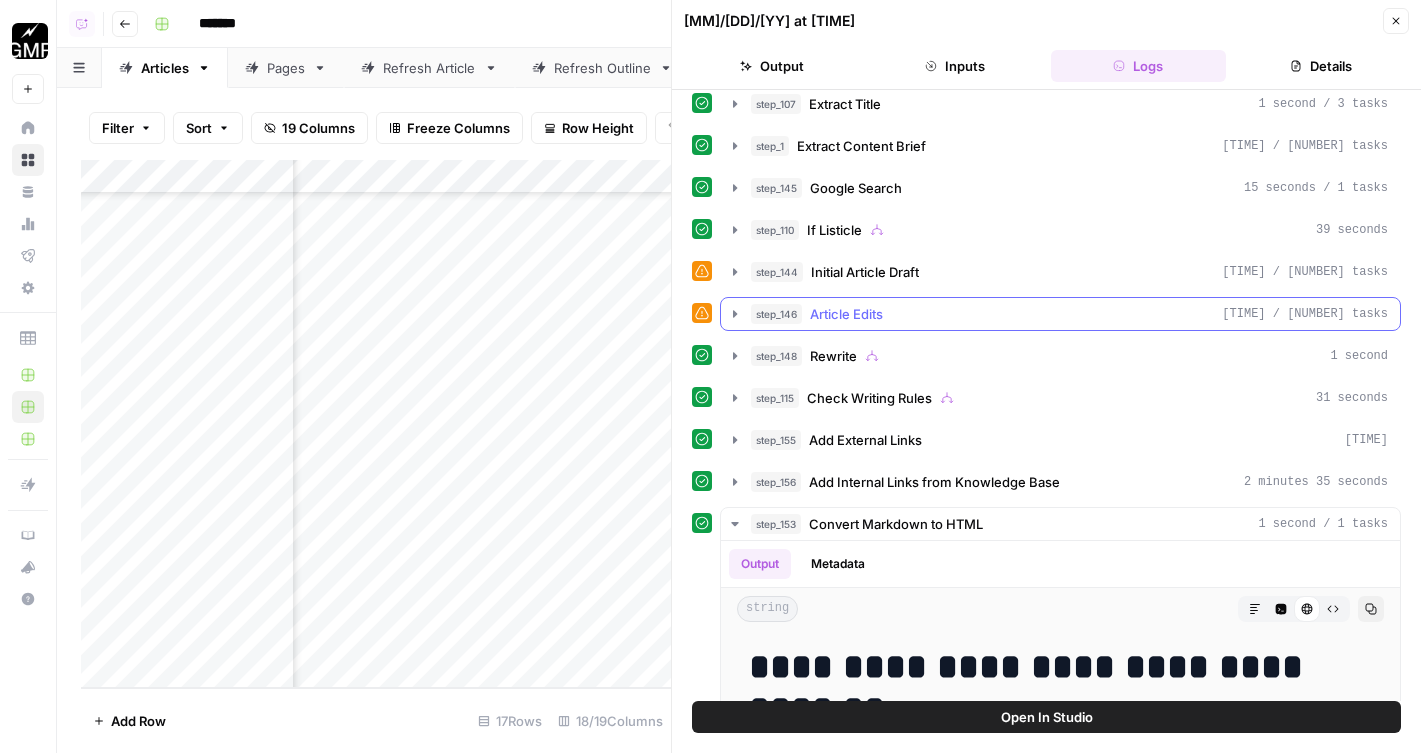 click on "step_146 Article Edits 2 minutes 36 seconds / 60 tasks" at bounding box center (1060, 314) 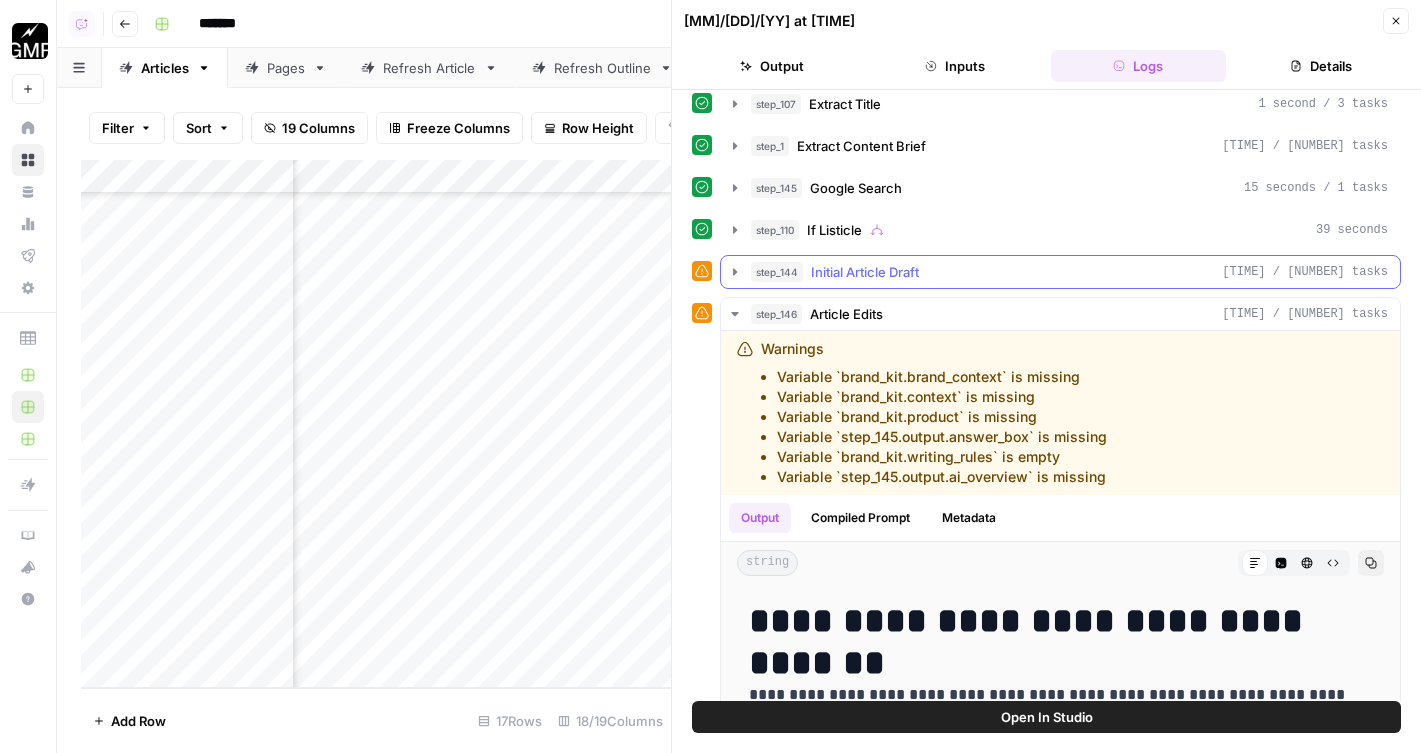 click on "Initial Article Draft" at bounding box center (865, 272) 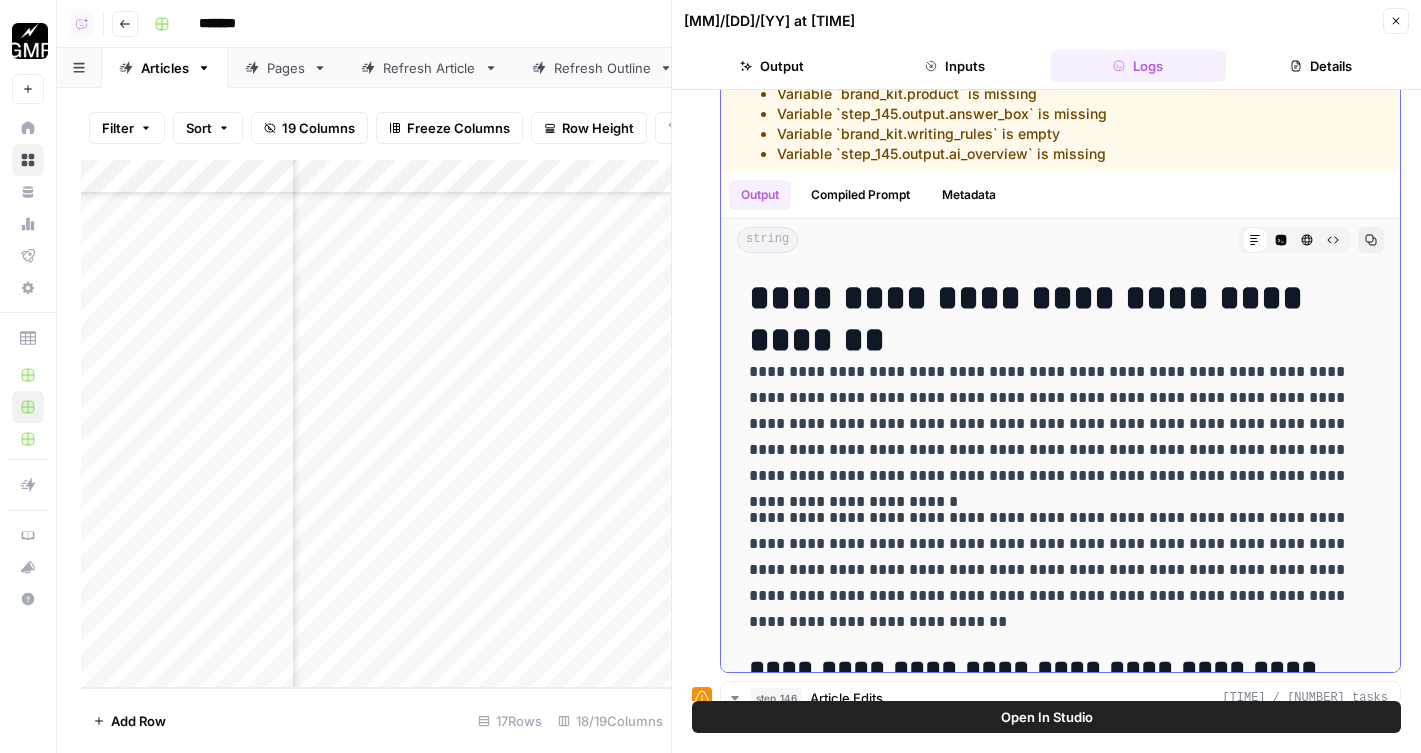 scroll, scrollTop: 345, scrollLeft: 0, axis: vertical 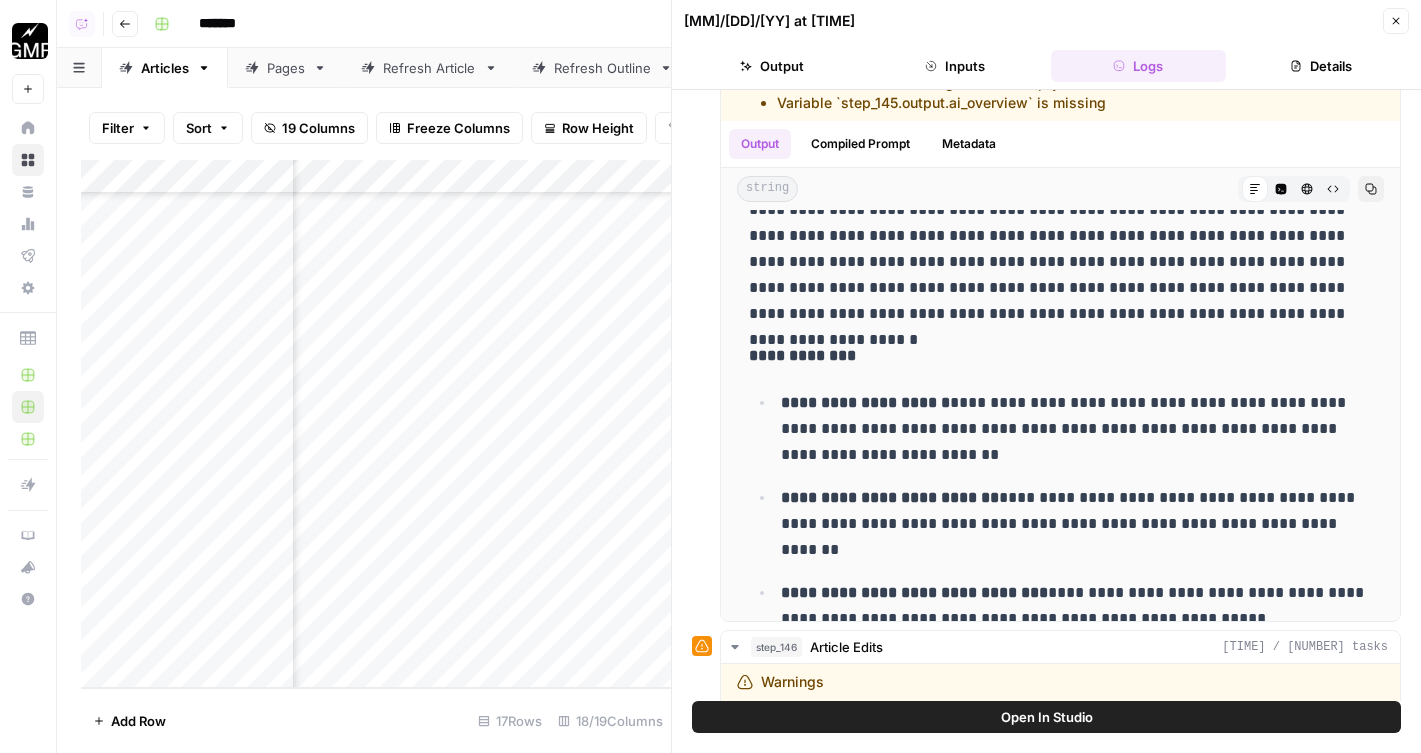 click on "Close" at bounding box center (1396, 21) 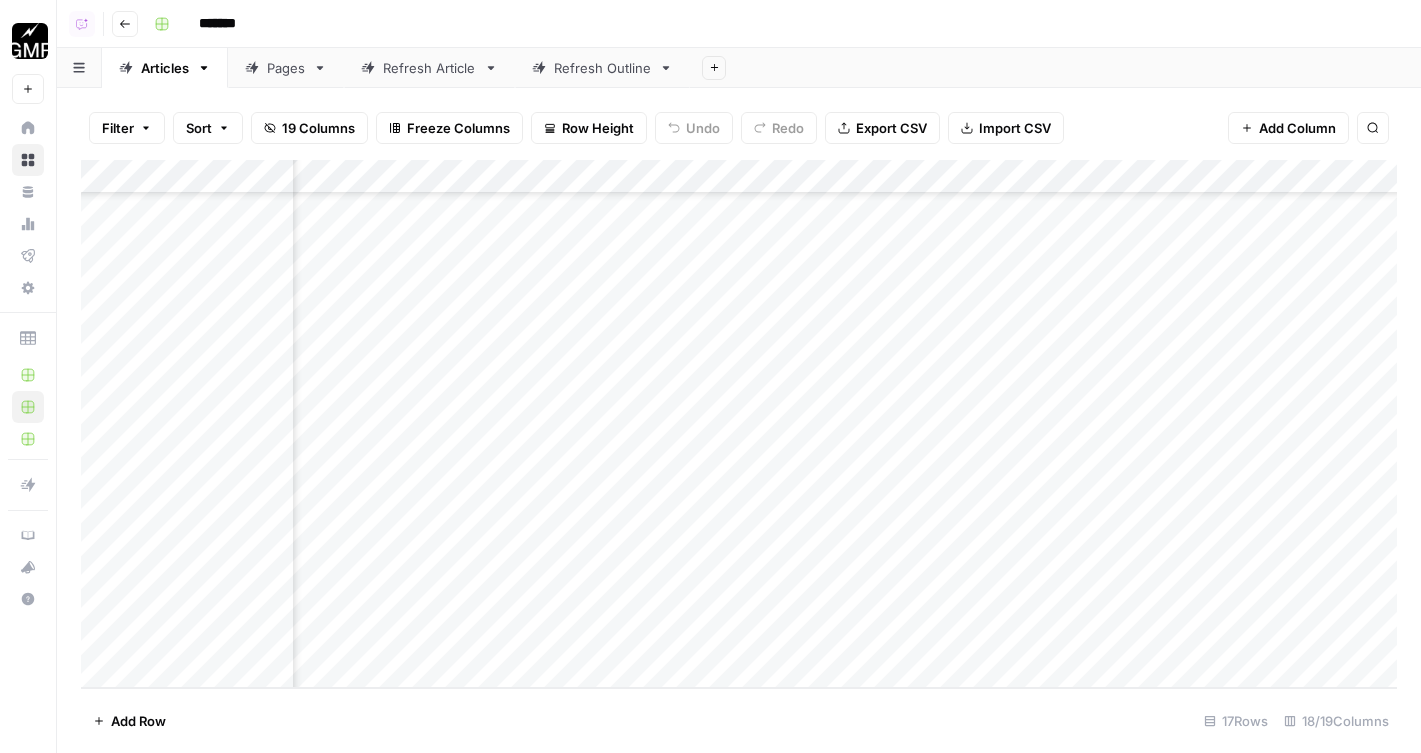 click on "Add Column" at bounding box center [739, 424] 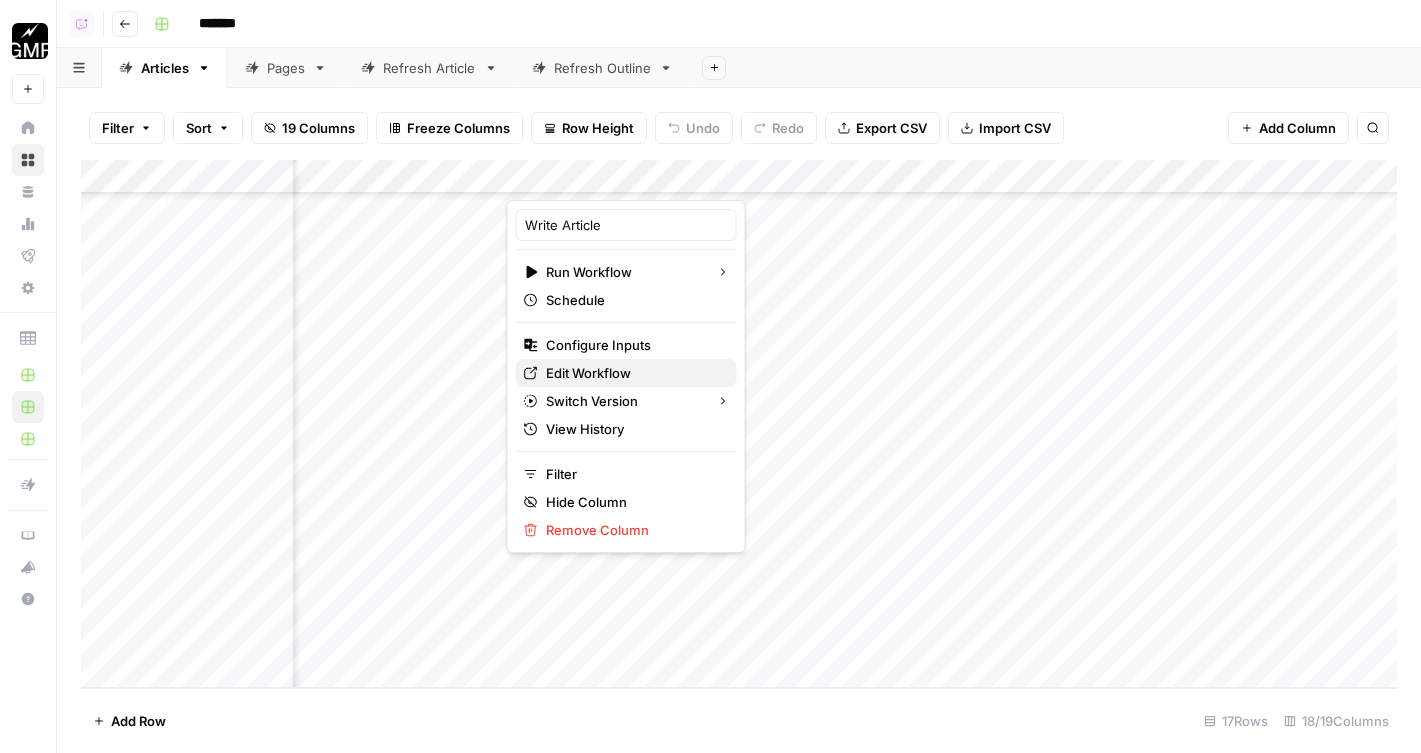 click on "Edit Workflow" at bounding box center [633, 373] 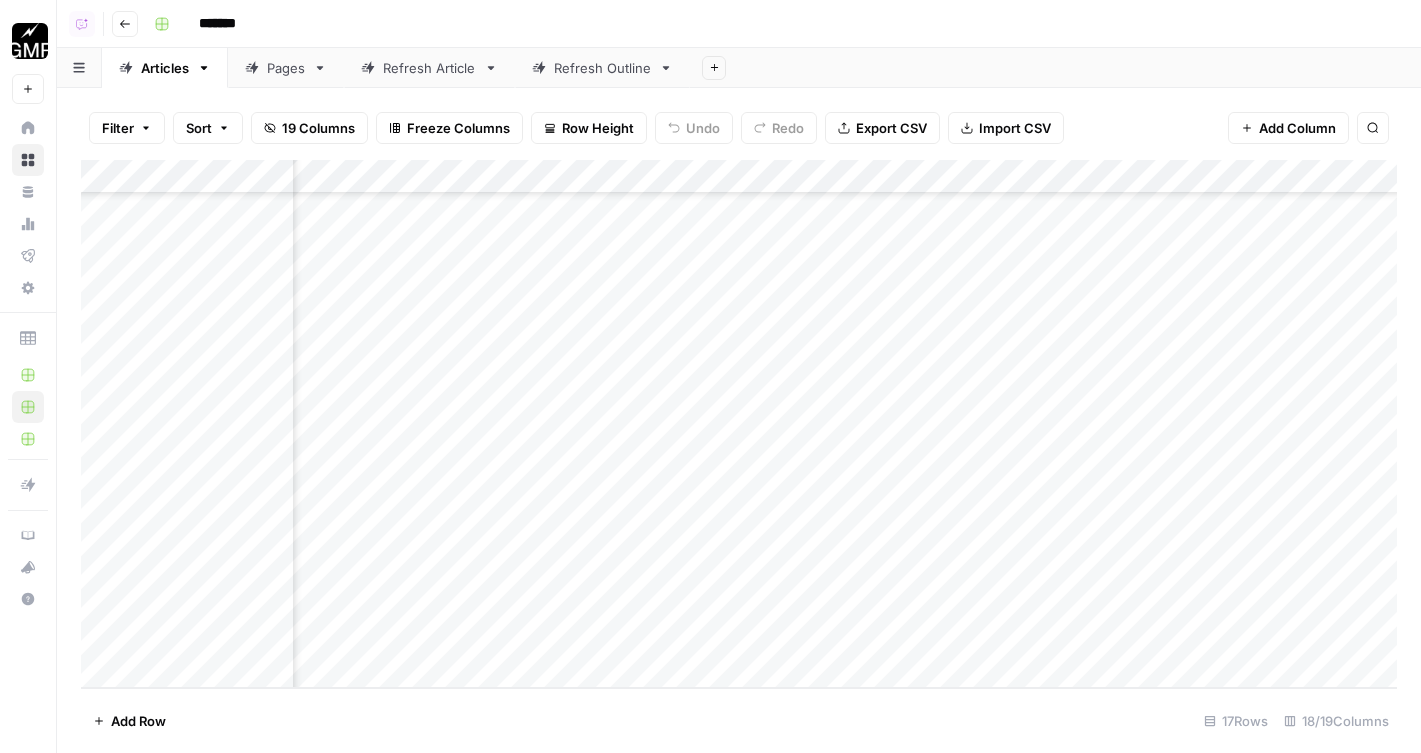 click on "Add Column" at bounding box center [739, 424] 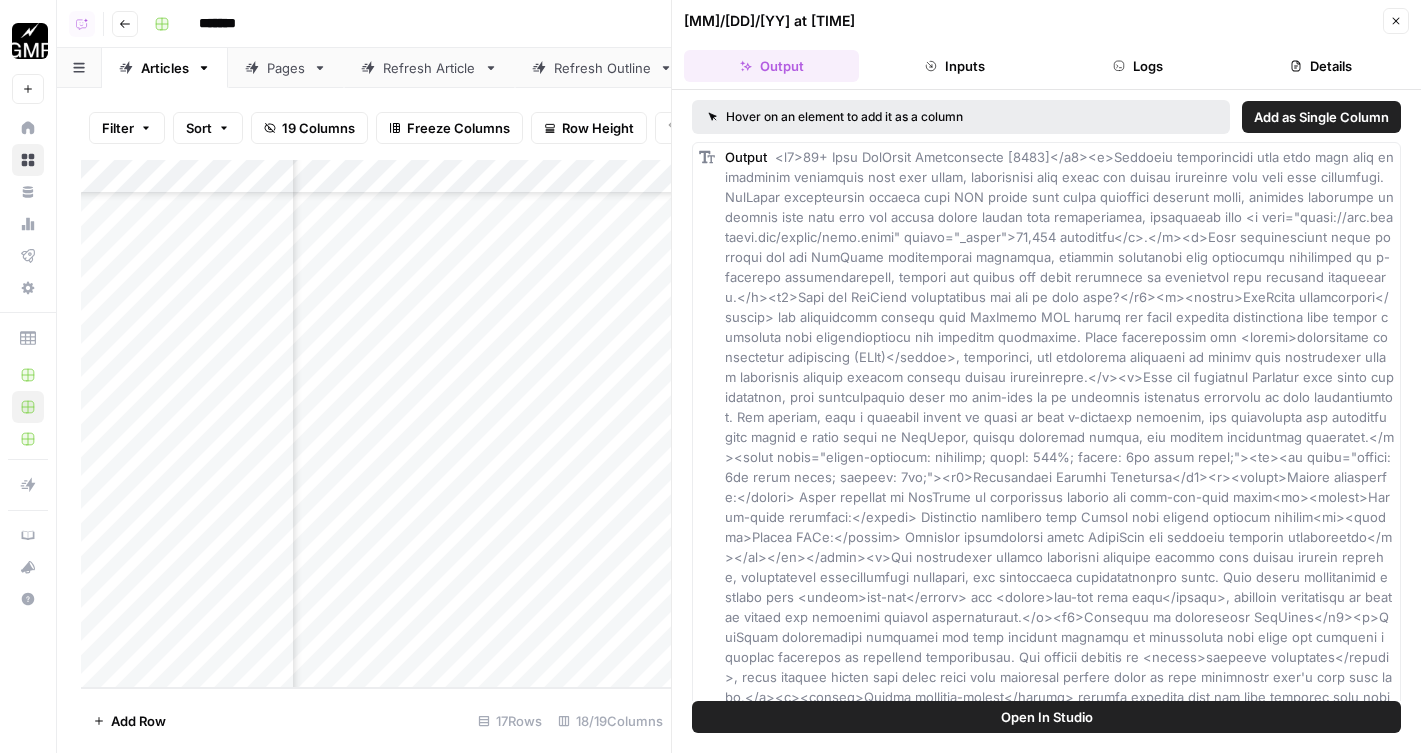 click on "Open In Studio" at bounding box center (1046, 717) 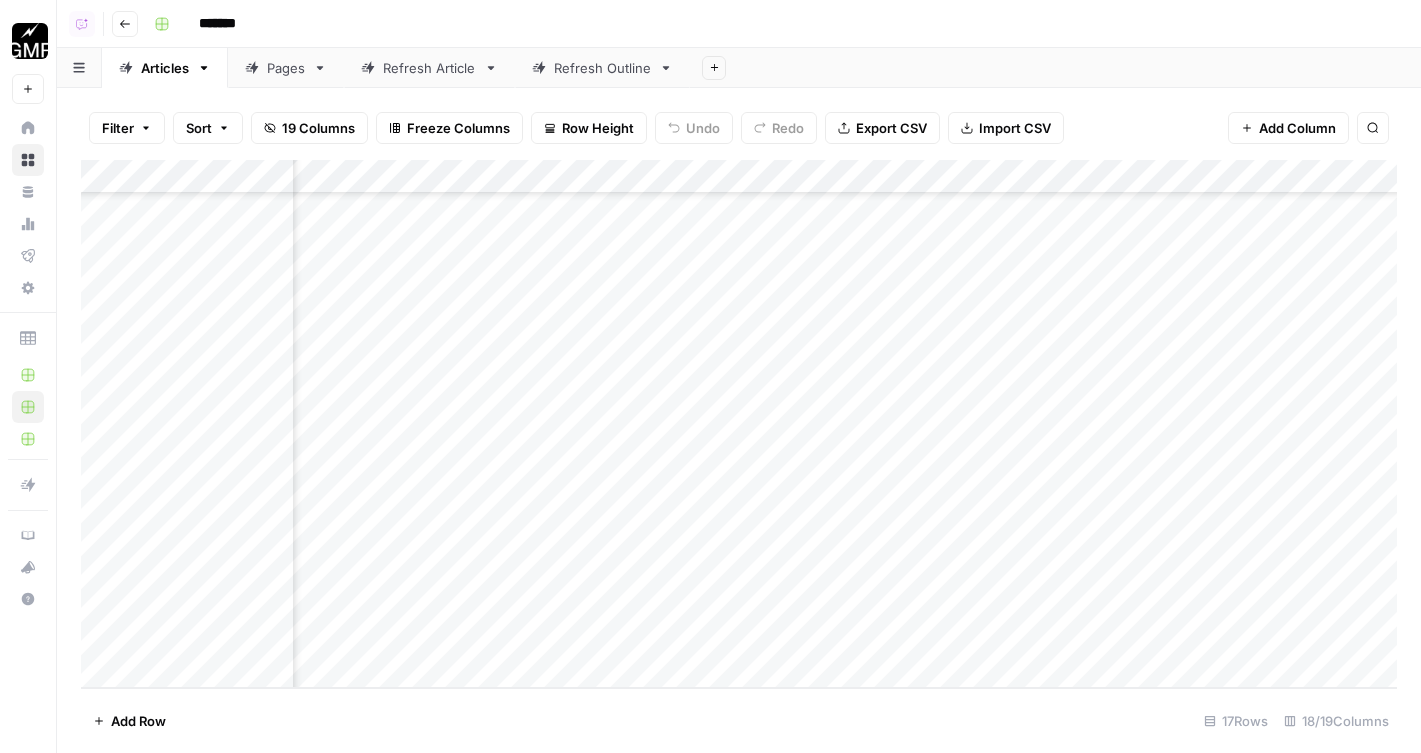 scroll, scrollTop: 1034, scrollLeft: 2068, axis: both 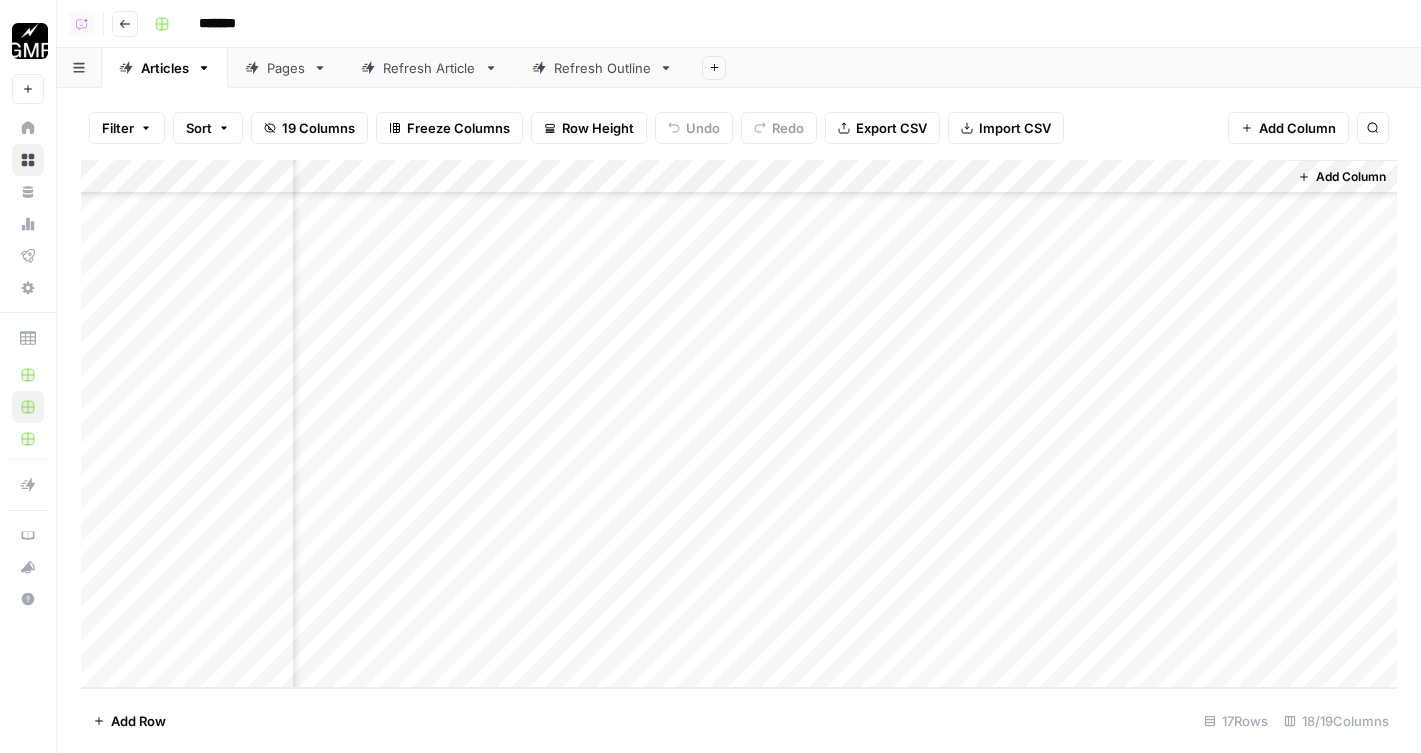 click on "Add Column" at bounding box center [739, 424] 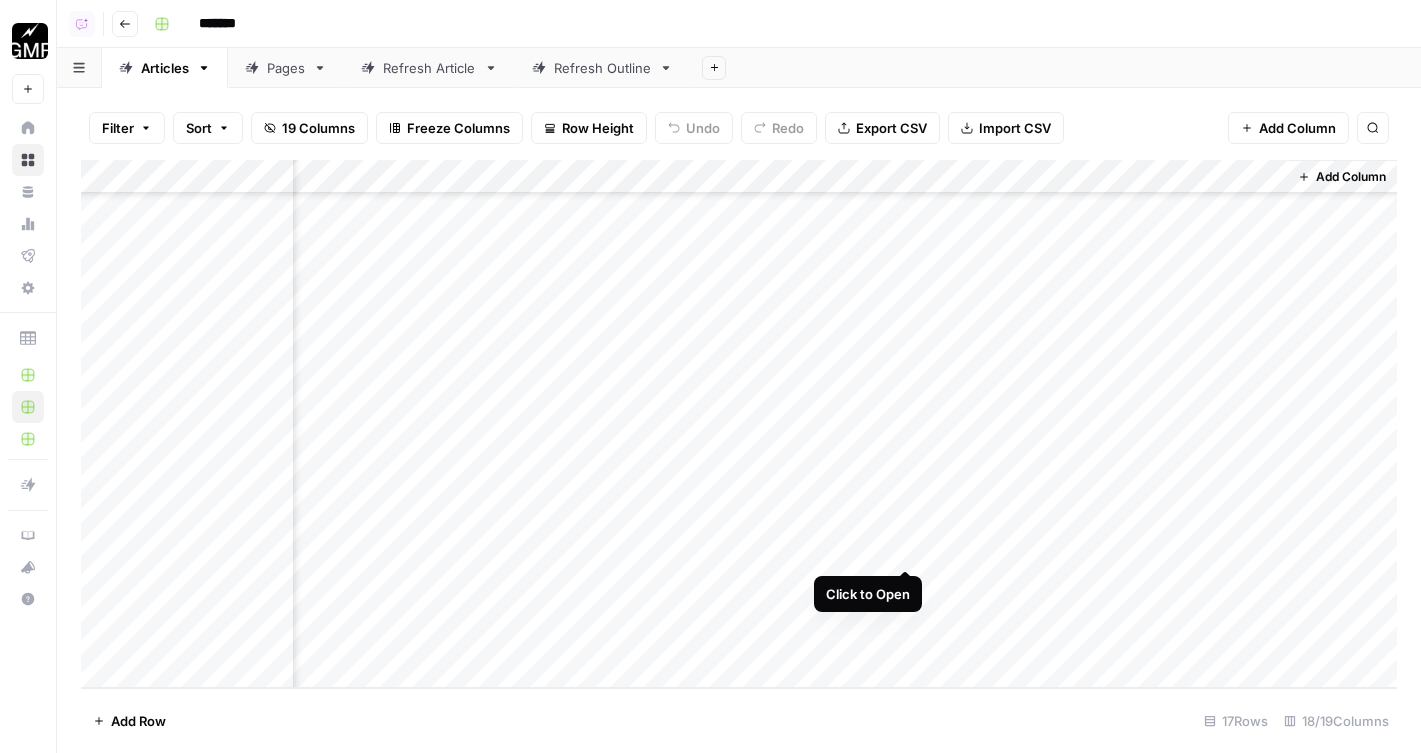 scroll, scrollTop: 1034, scrollLeft: 2052, axis: both 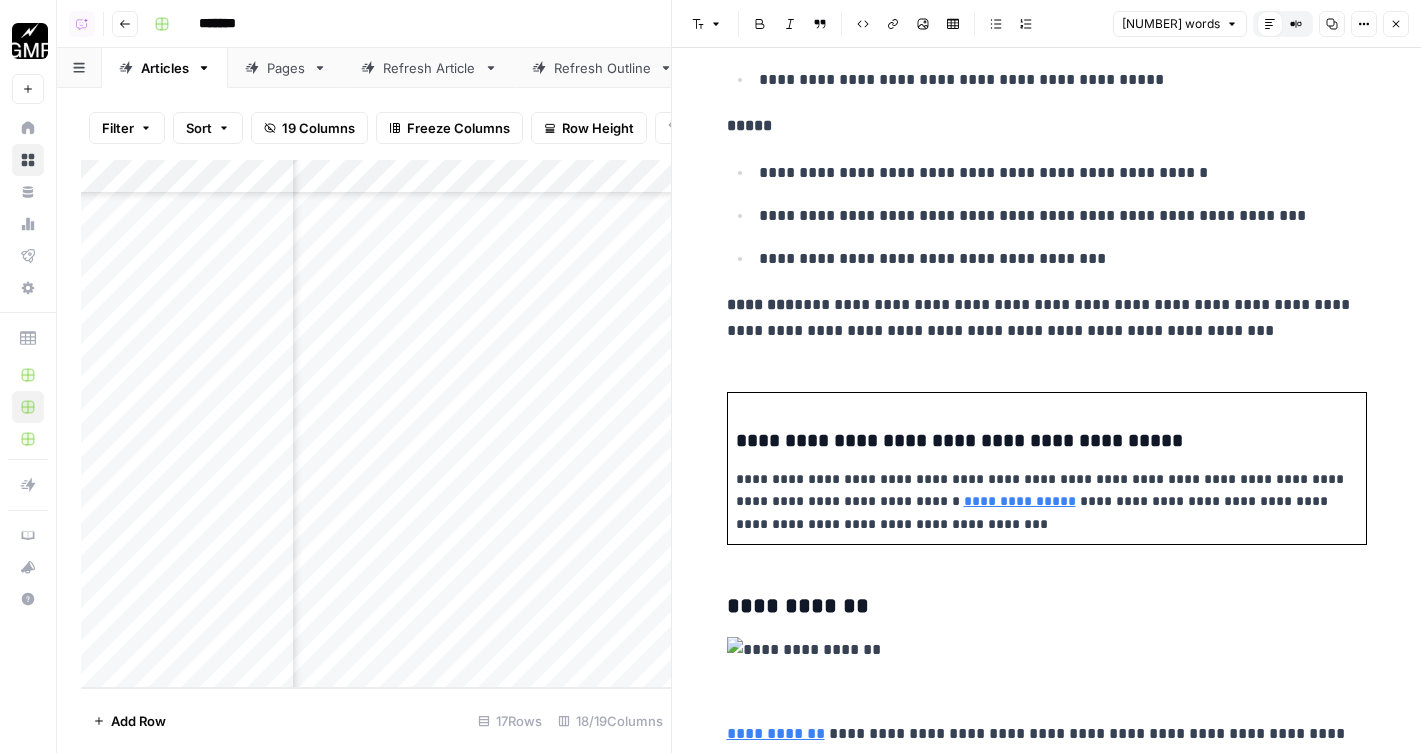 click on "********" at bounding box center (760, 304) 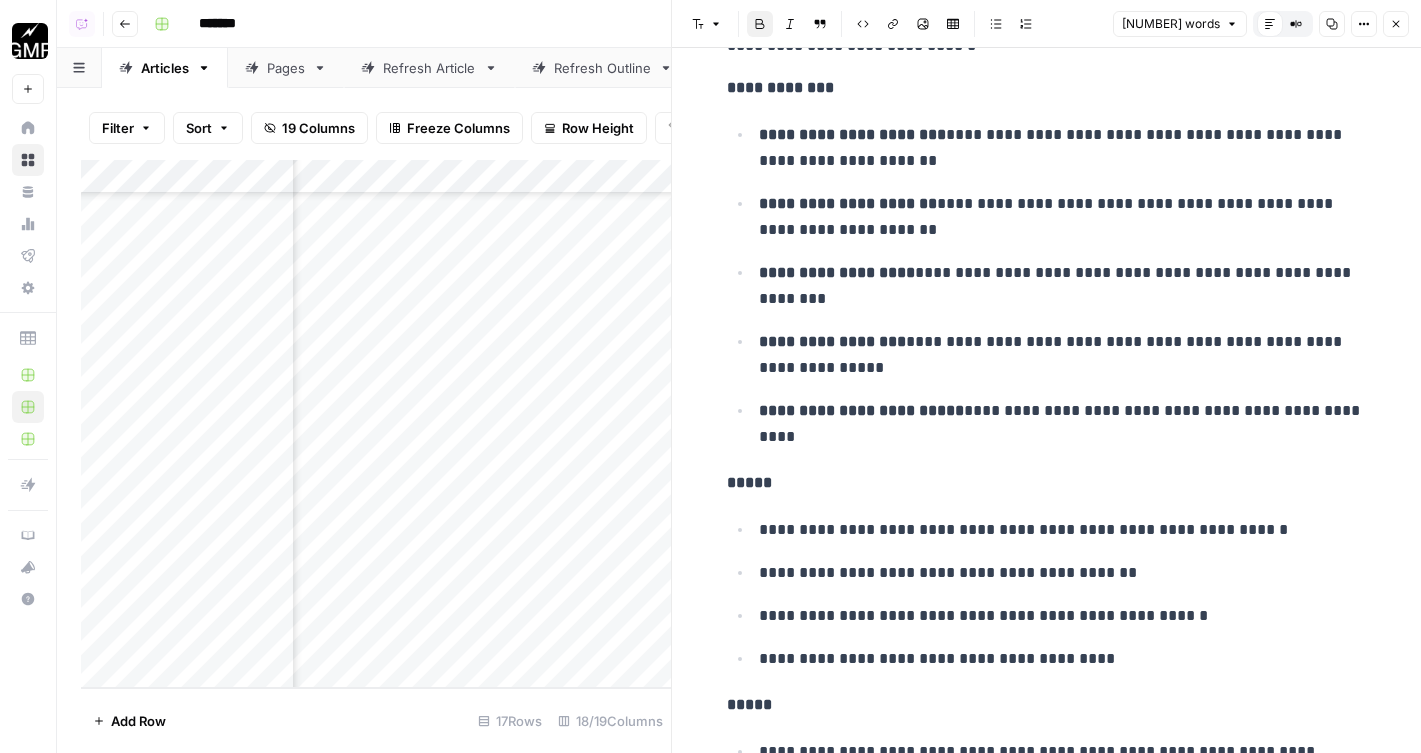 scroll, scrollTop: 9087, scrollLeft: 0, axis: vertical 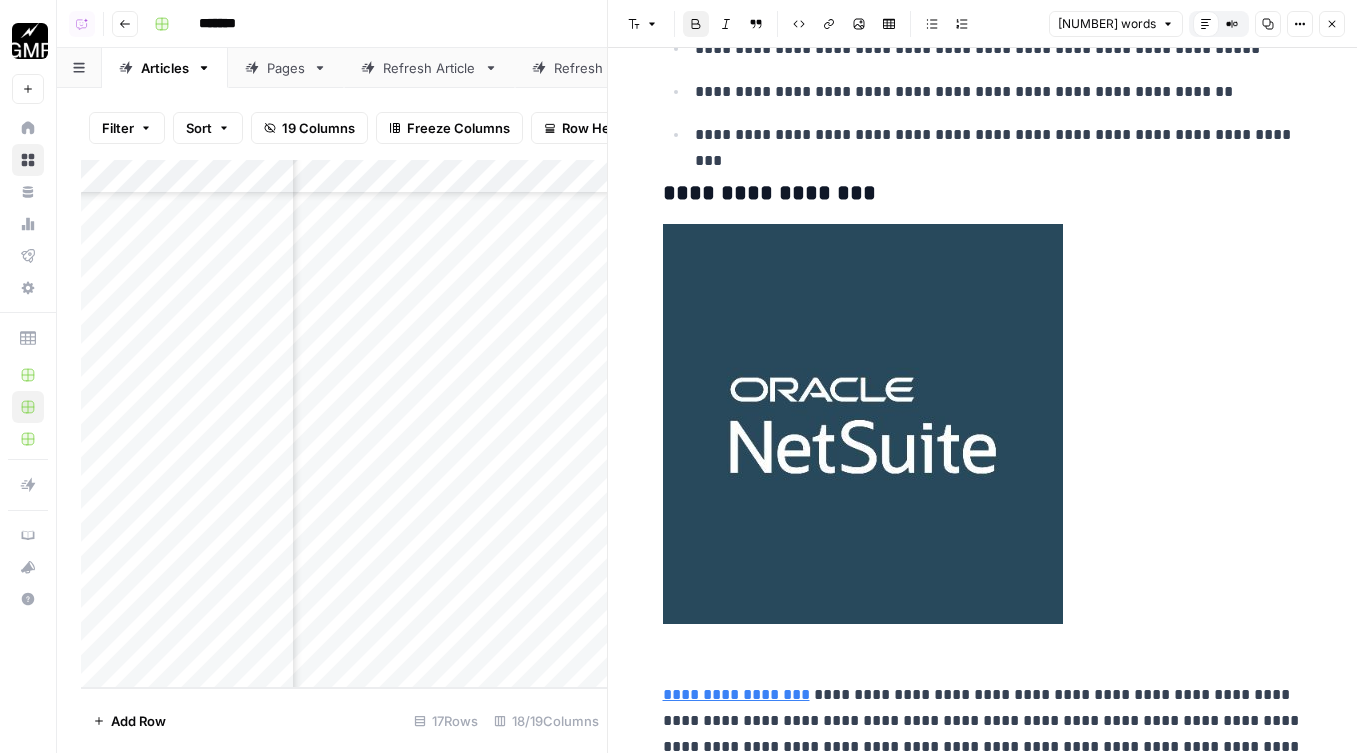 click 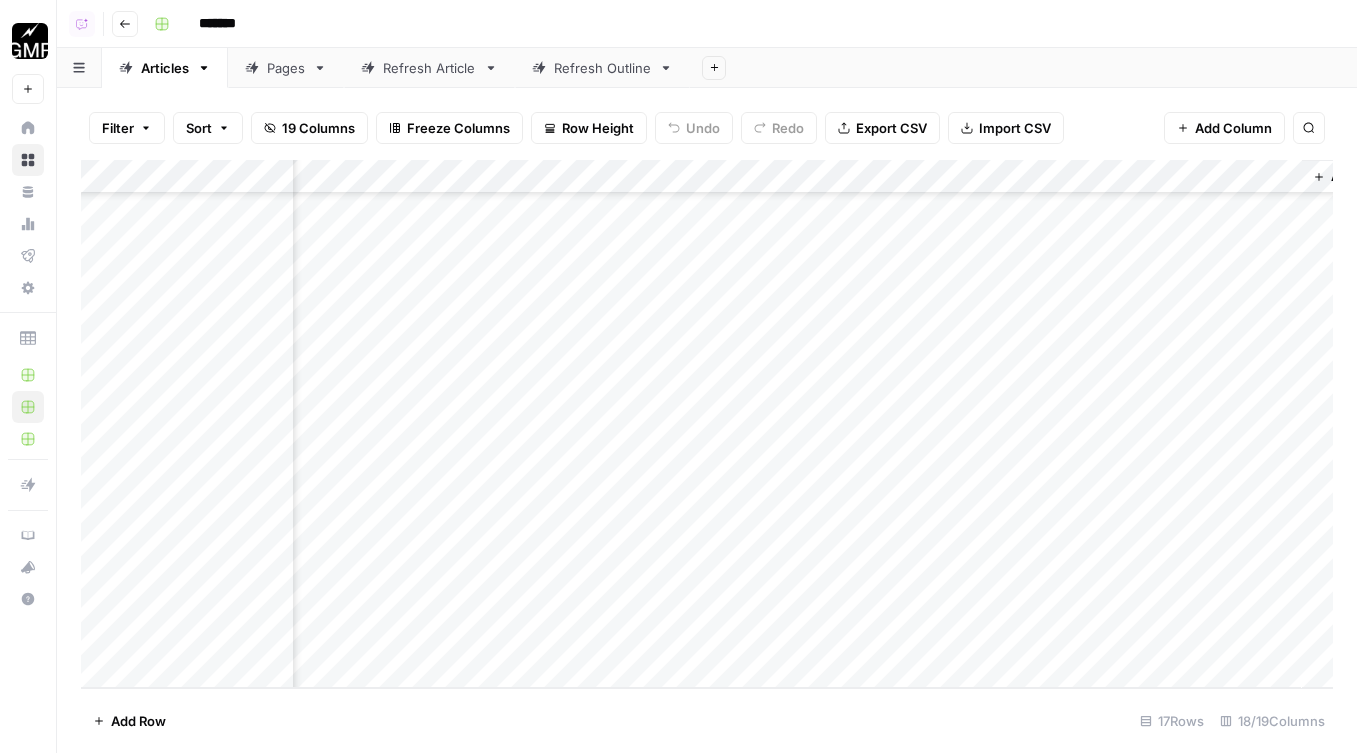 scroll, scrollTop: 1034, scrollLeft: 1995, axis: both 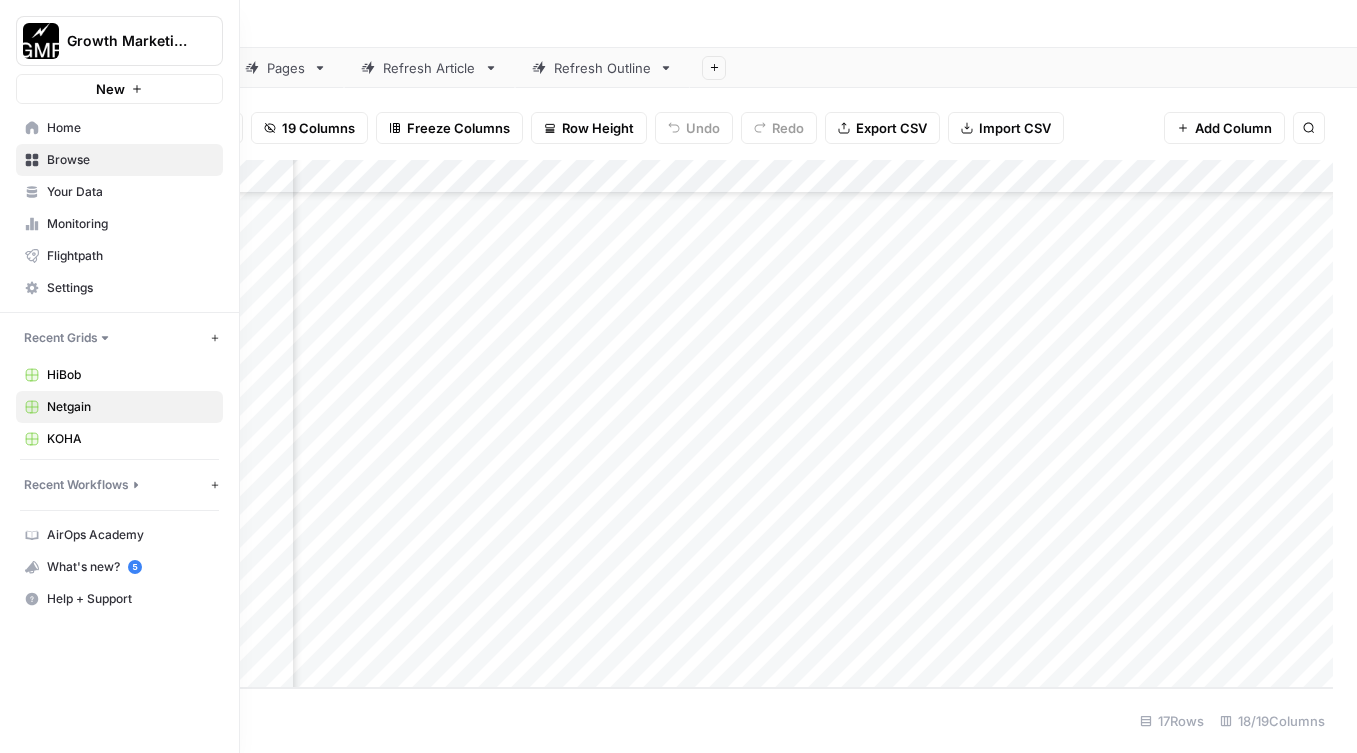 click on "Home" at bounding box center (130, 128) 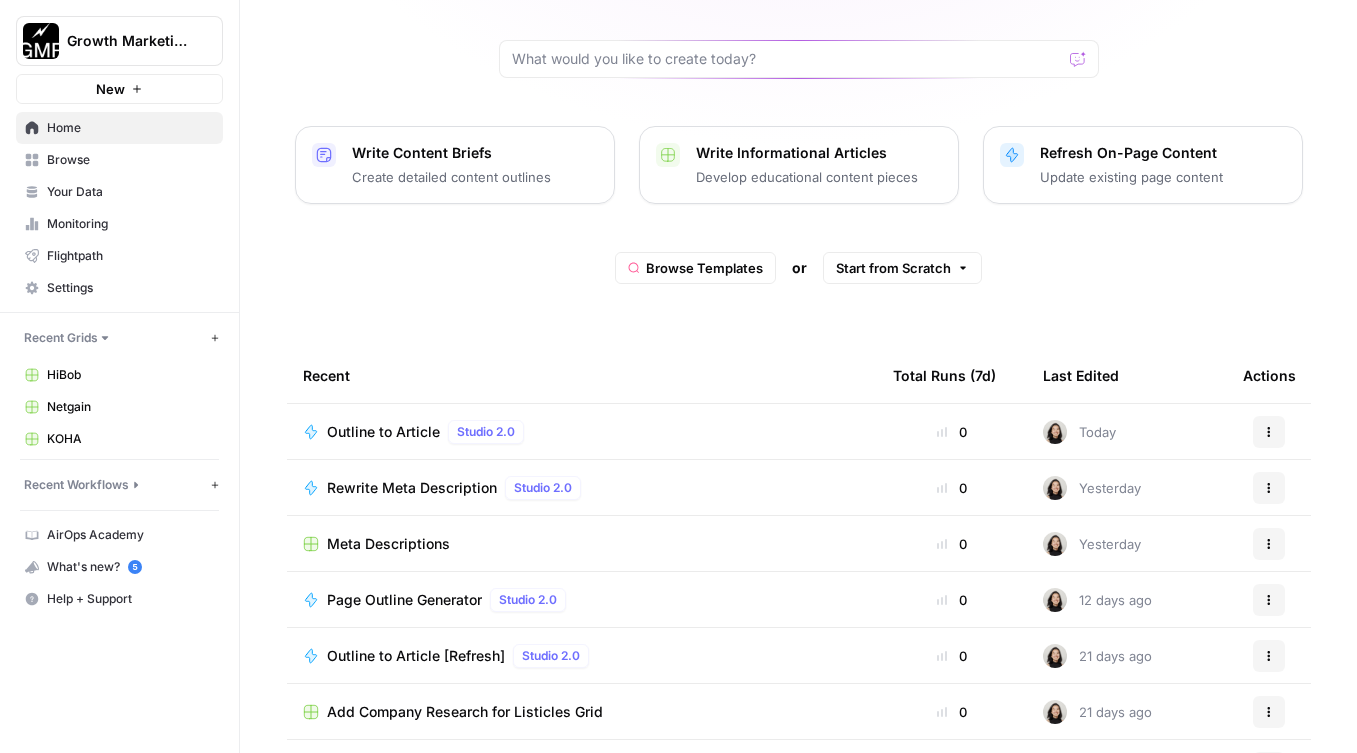 scroll, scrollTop: 159, scrollLeft: 0, axis: vertical 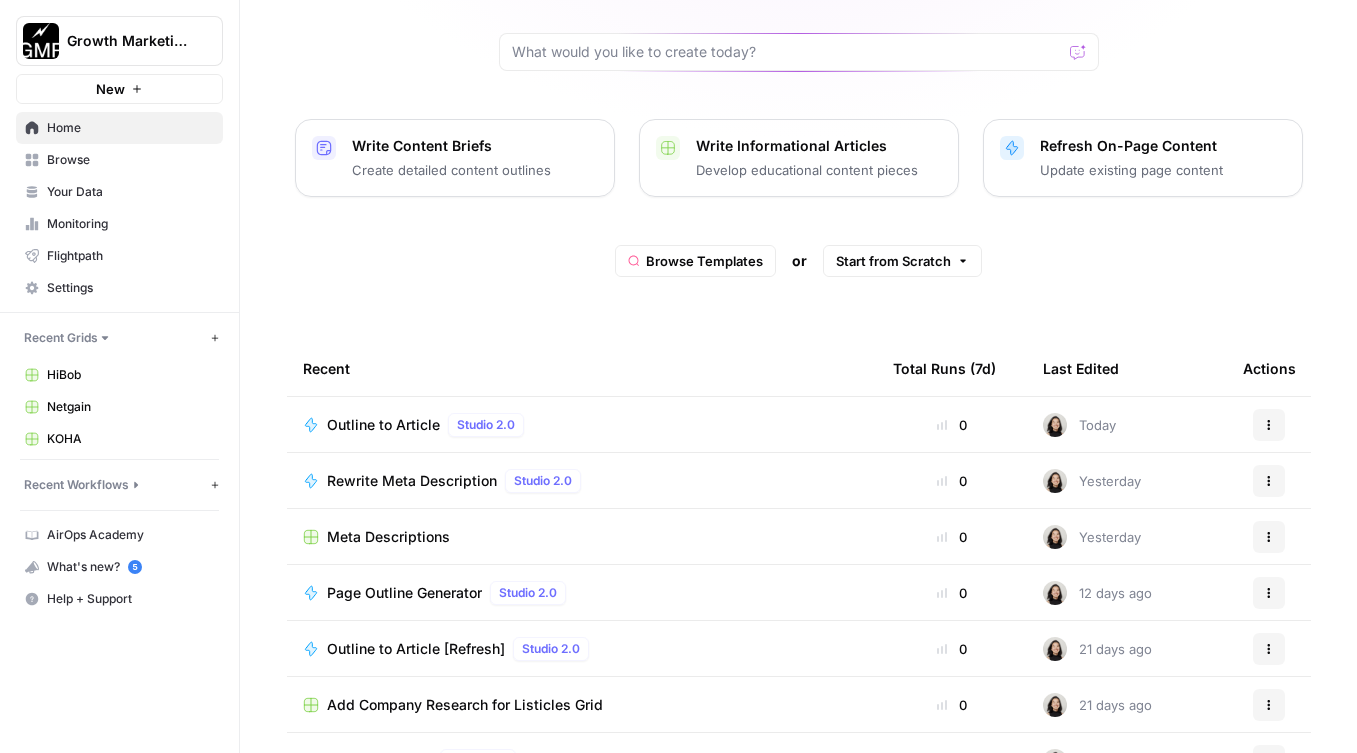 click on "Rewrite Meta Description" at bounding box center [412, 481] 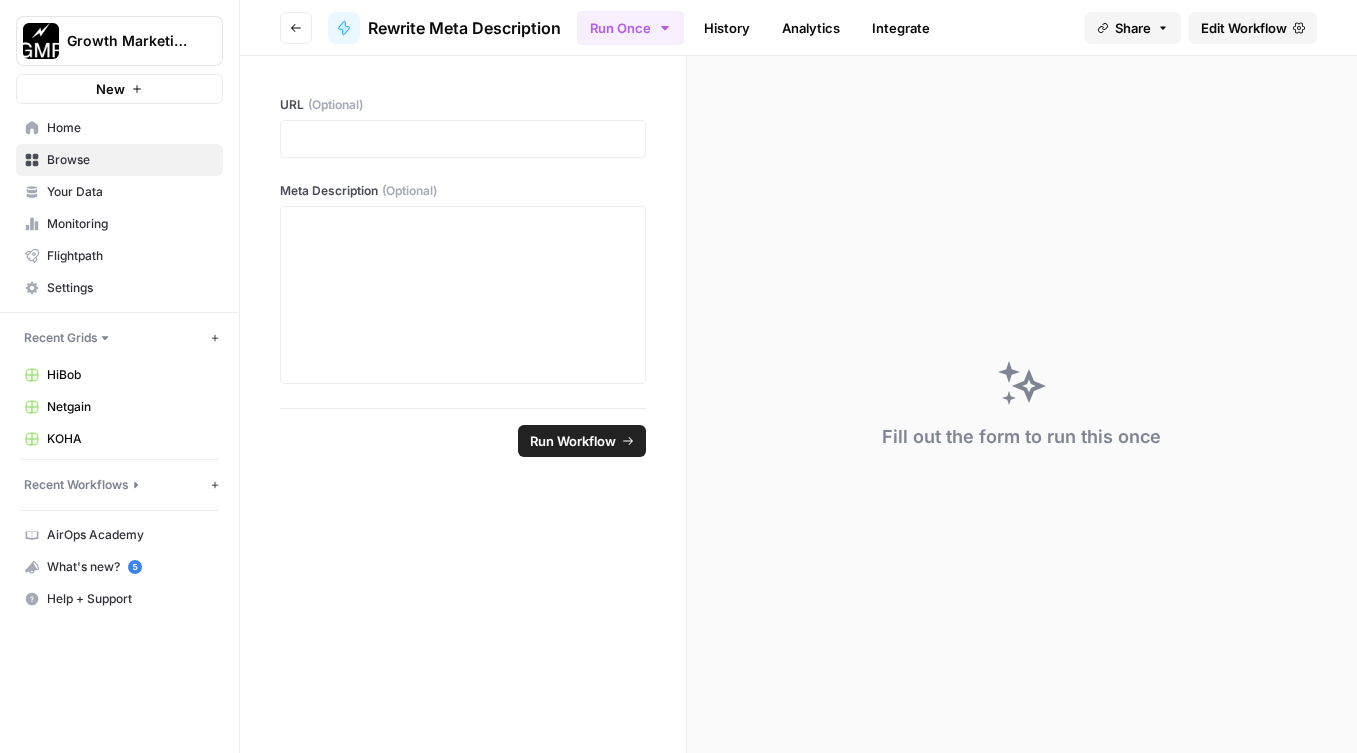 click on "Edit Workflow" at bounding box center (1244, 28) 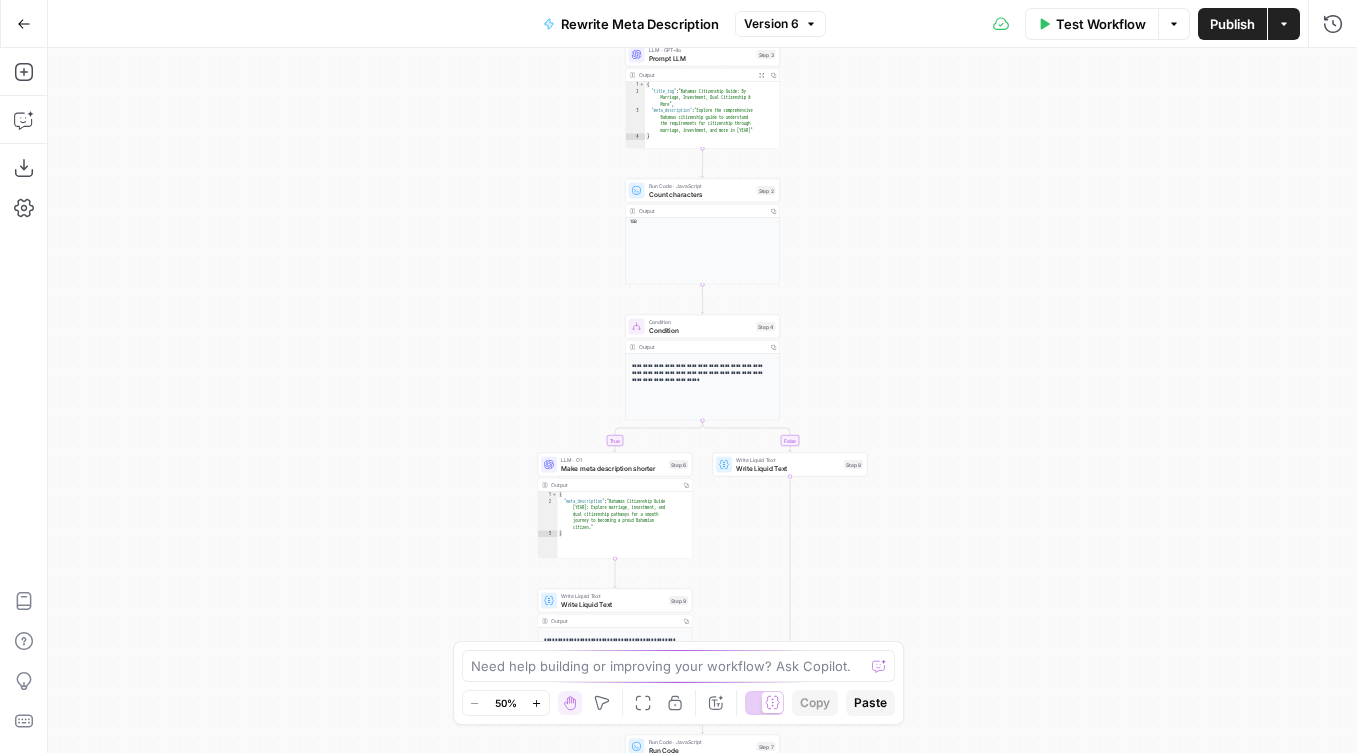 drag, startPoint x: 443, startPoint y: 208, endPoint x: 245, endPoint y: 726, distance: 554.55206 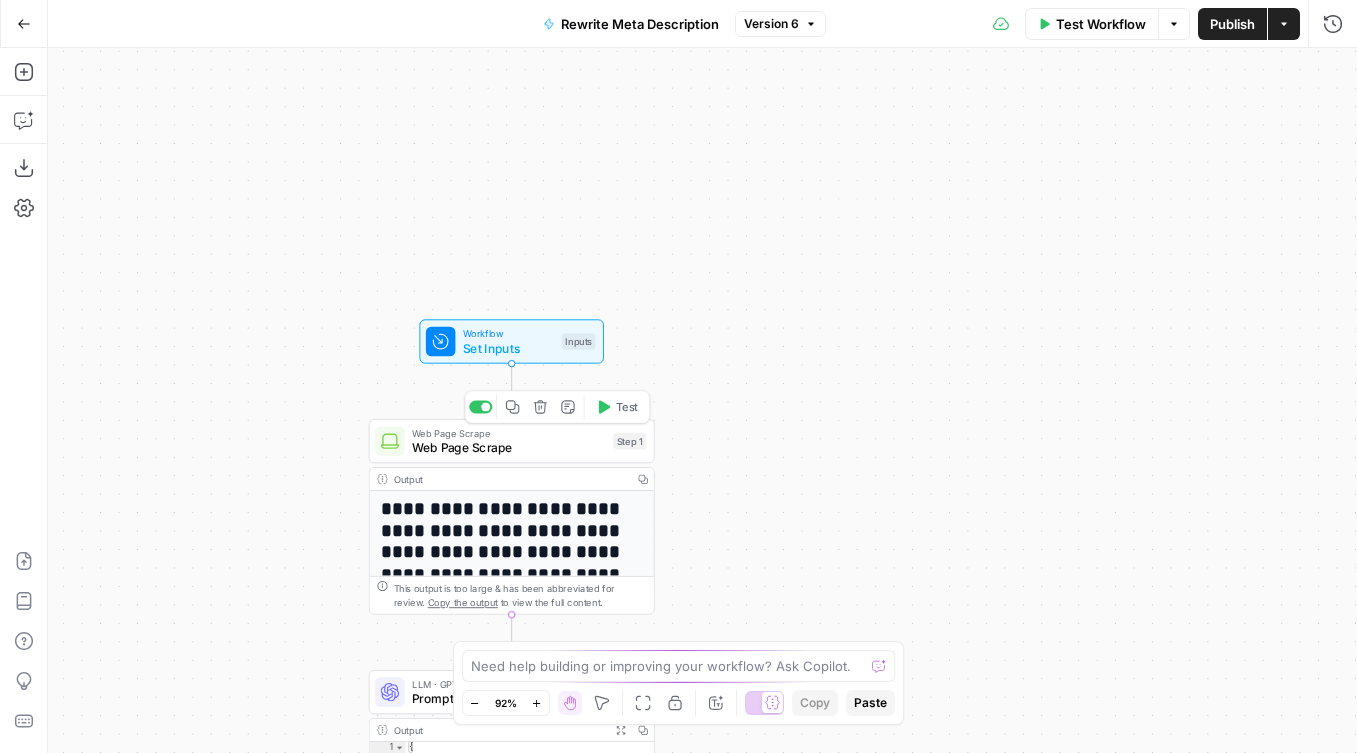 click on "Set Inputs" at bounding box center (508, 348) 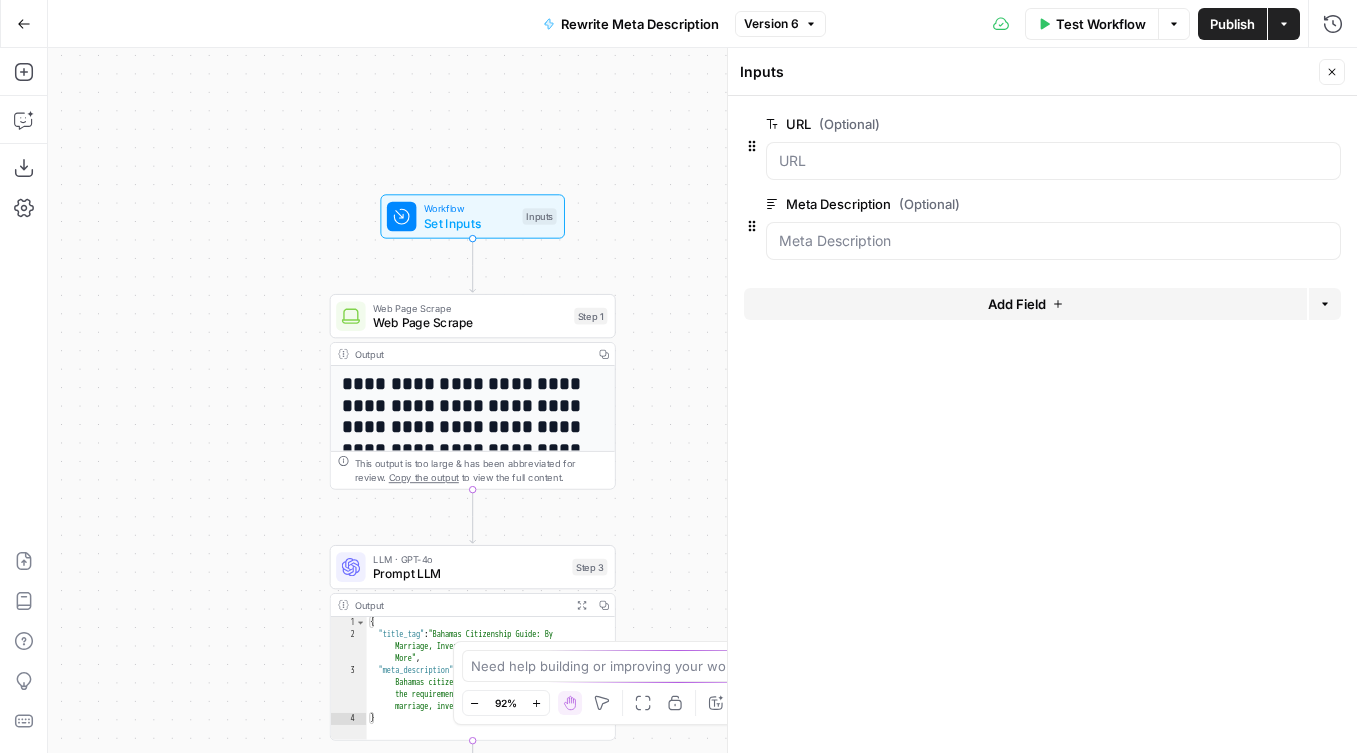 drag, startPoint x: 330, startPoint y: 348, endPoint x: 290, endPoint y: 222, distance: 132.19682 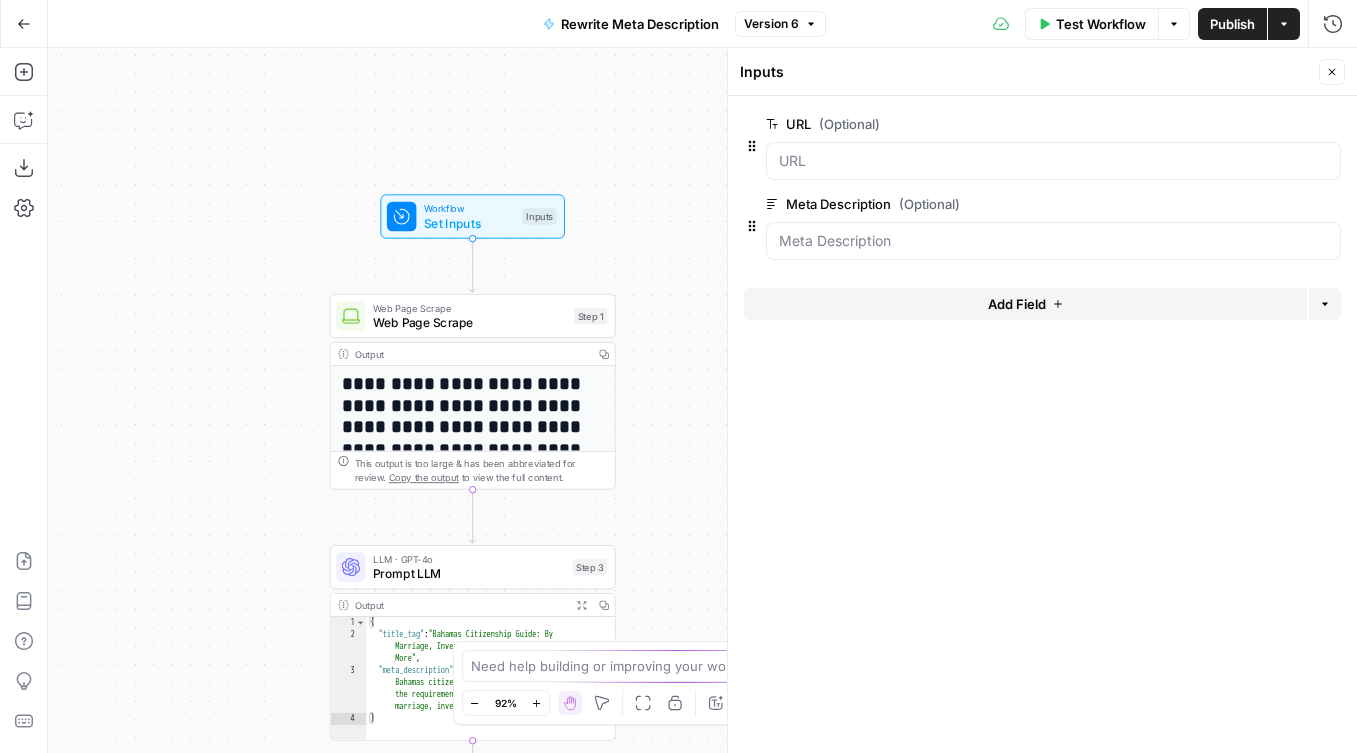 click on "**********" at bounding box center [702, 400] 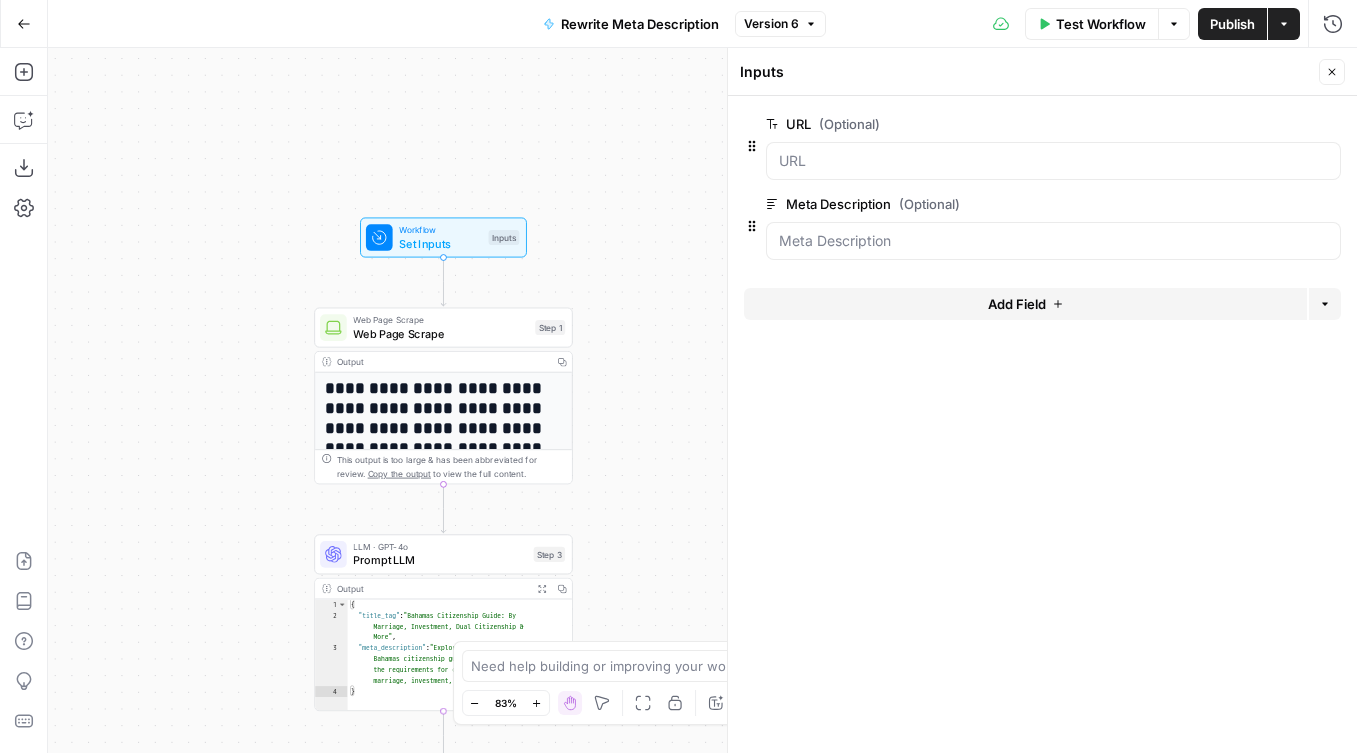 drag, startPoint x: 220, startPoint y: 402, endPoint x: 220, endPoint y: 325, distance: 77 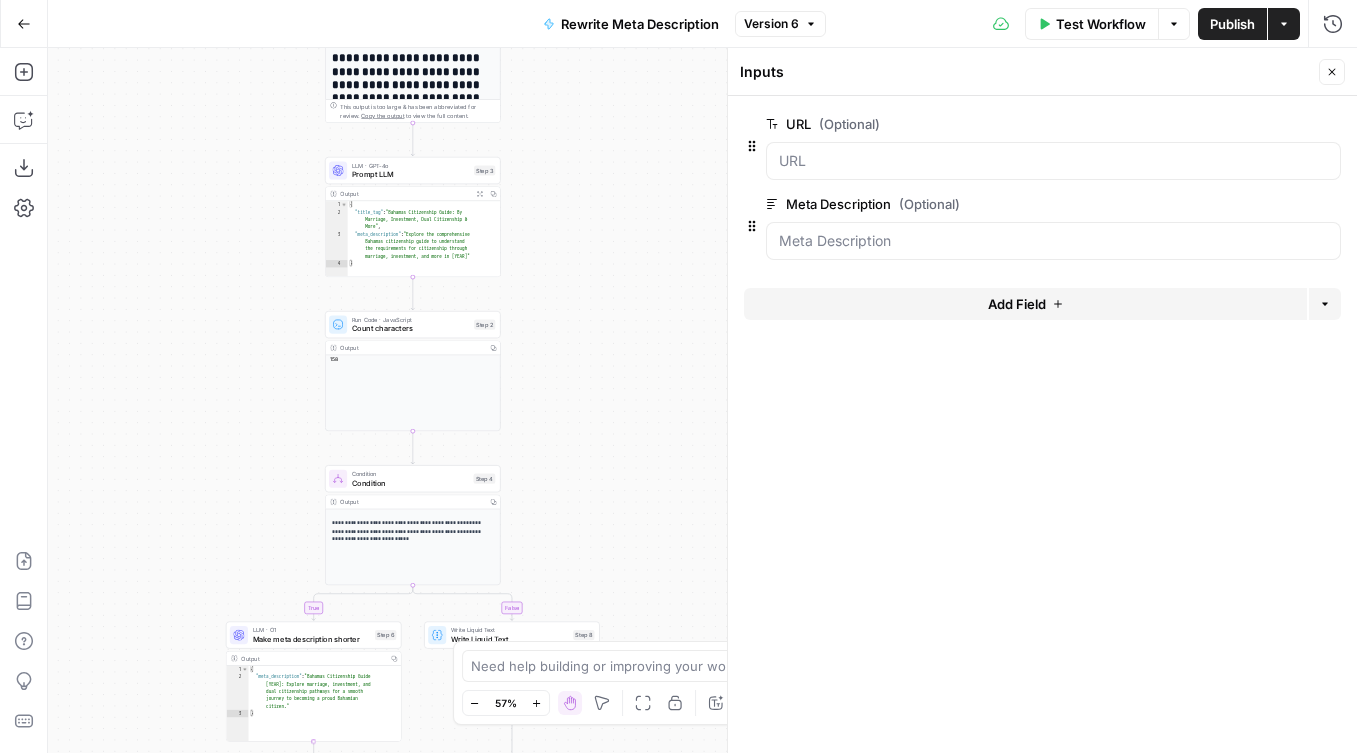 drag, startPoint x: 202, startPoint y: 385, endPoint x: 239, endPoint y: 181, distance: 207.32825 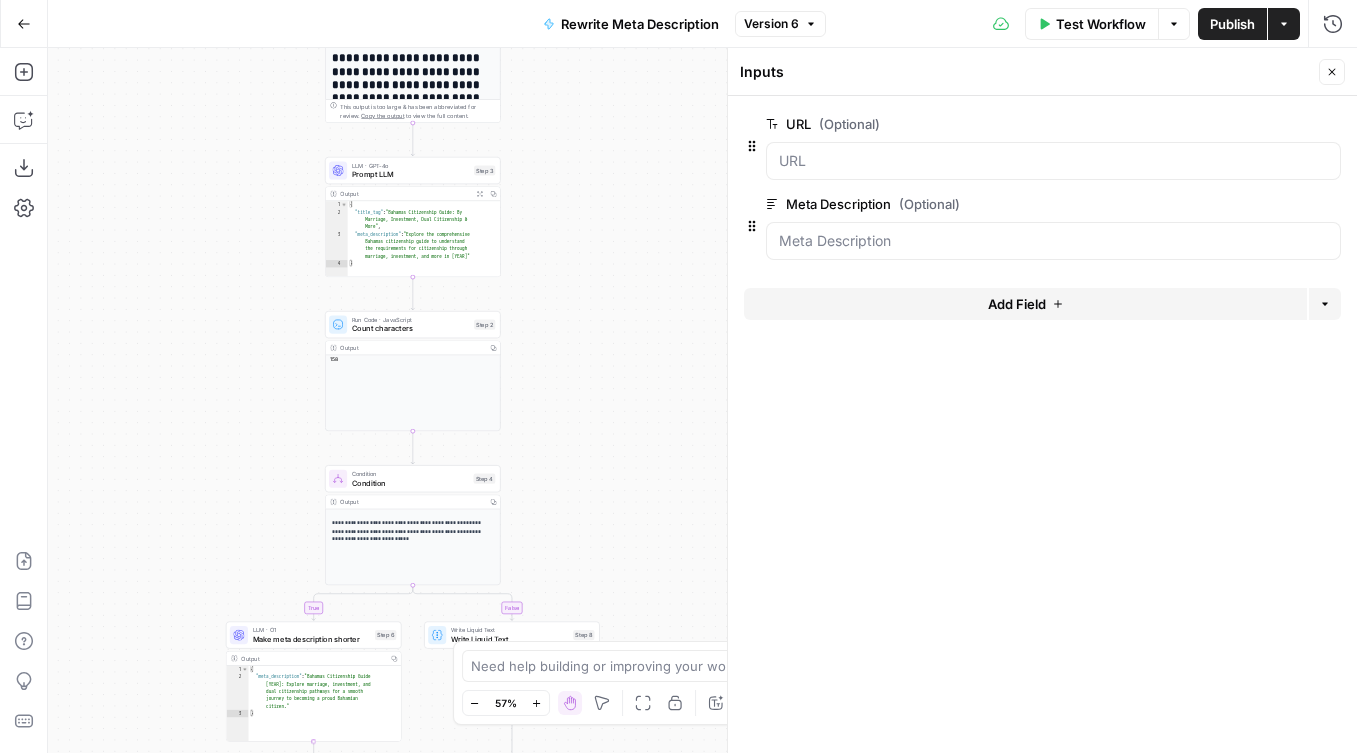 click on "**********" at bounding box center [702, 400] 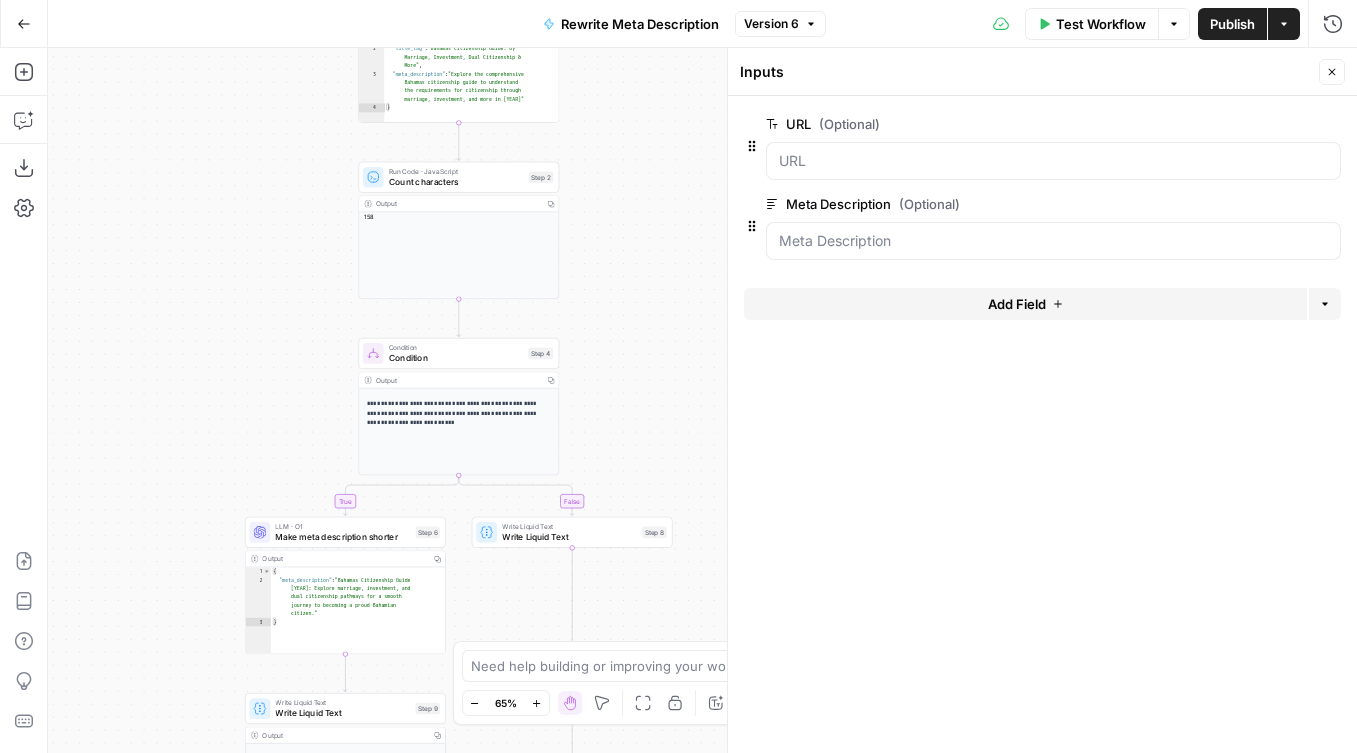 drag, startPoint x: 227, startPoint y: 335, endPoint x: 224, endPoint y: 473, distance: 138.03261 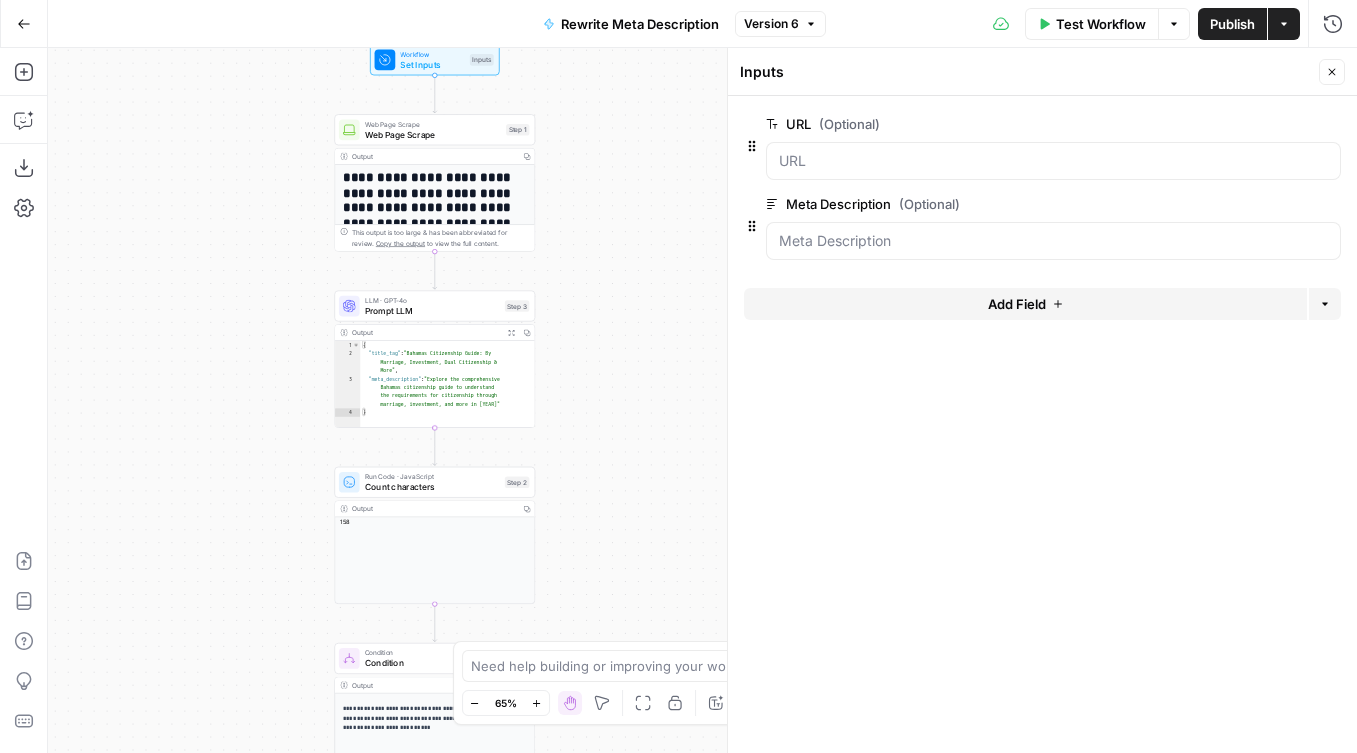 click on "LLM · GPT-4o Prompt LLM Step 3 Copy step Delete step Add Note Test" at bounding box center [434, 306] 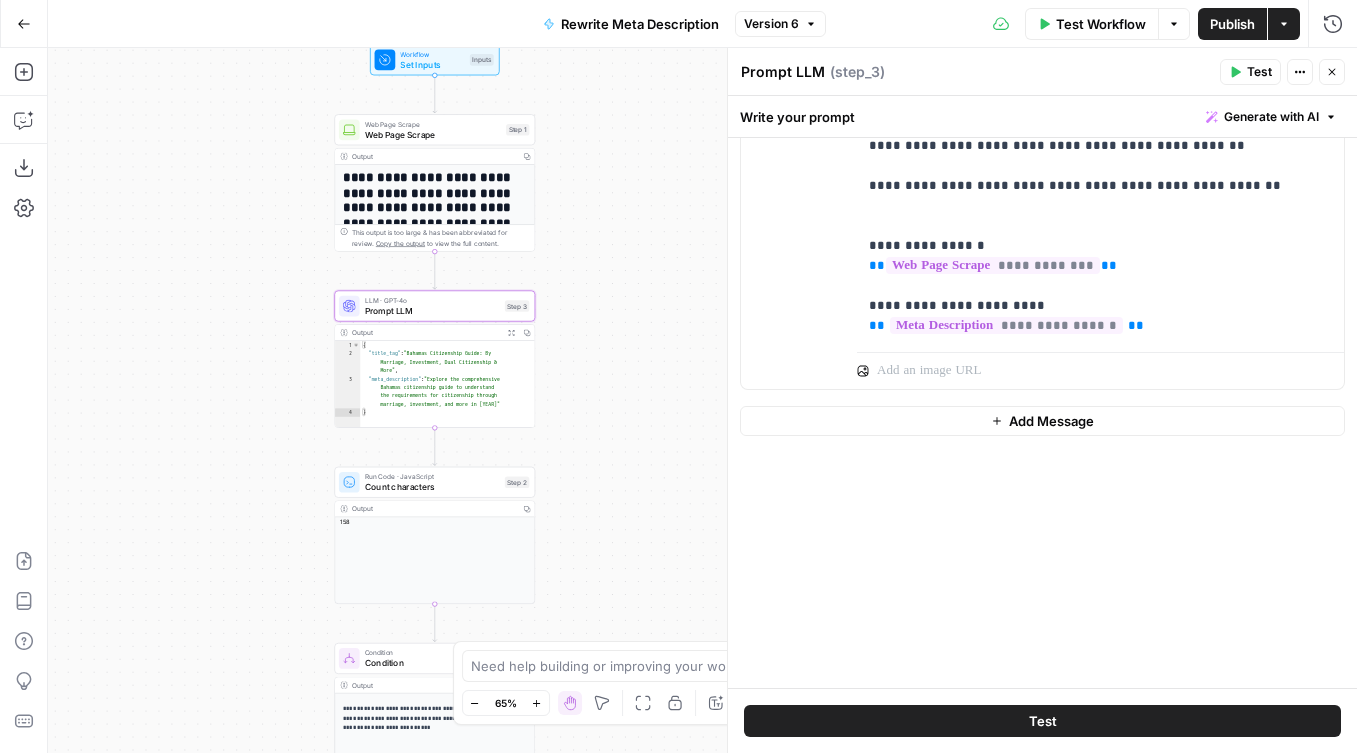 scroll, scrollTop: 1068, scrollLeft: 0, axis: vertical 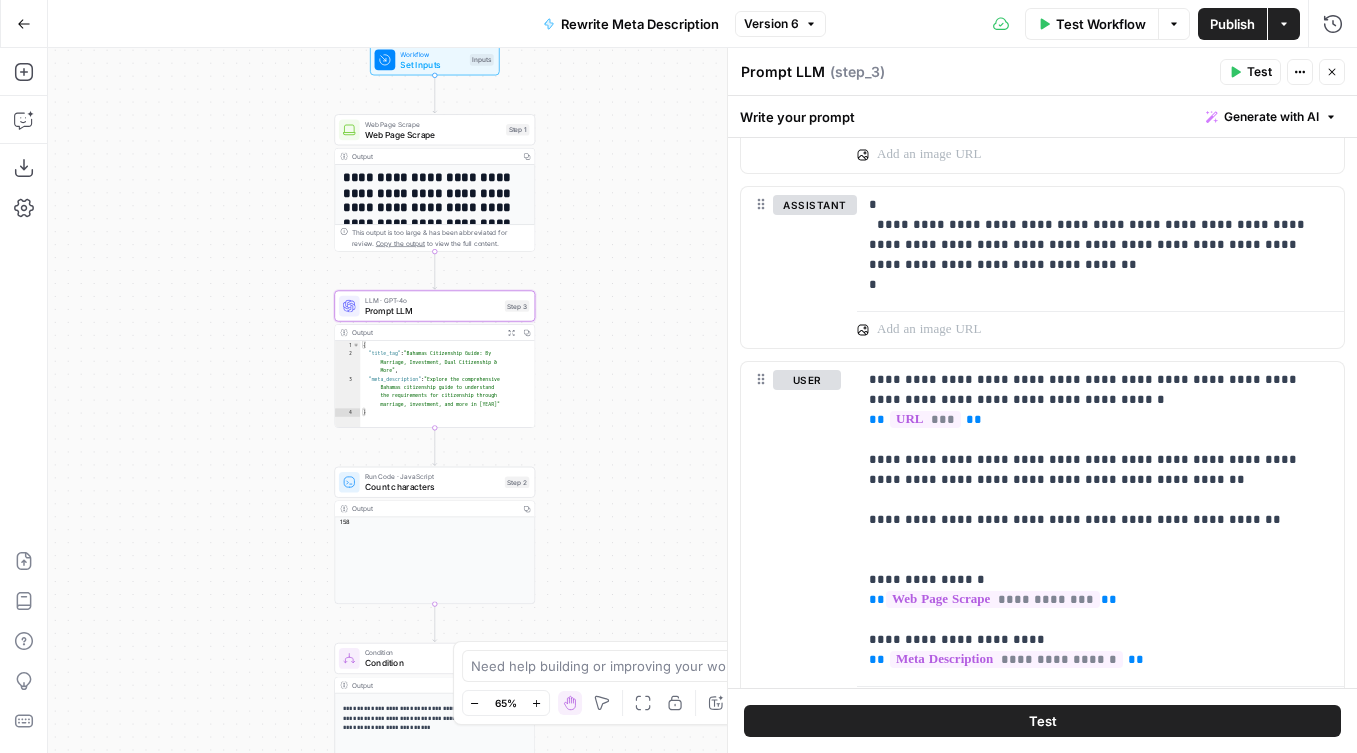 click 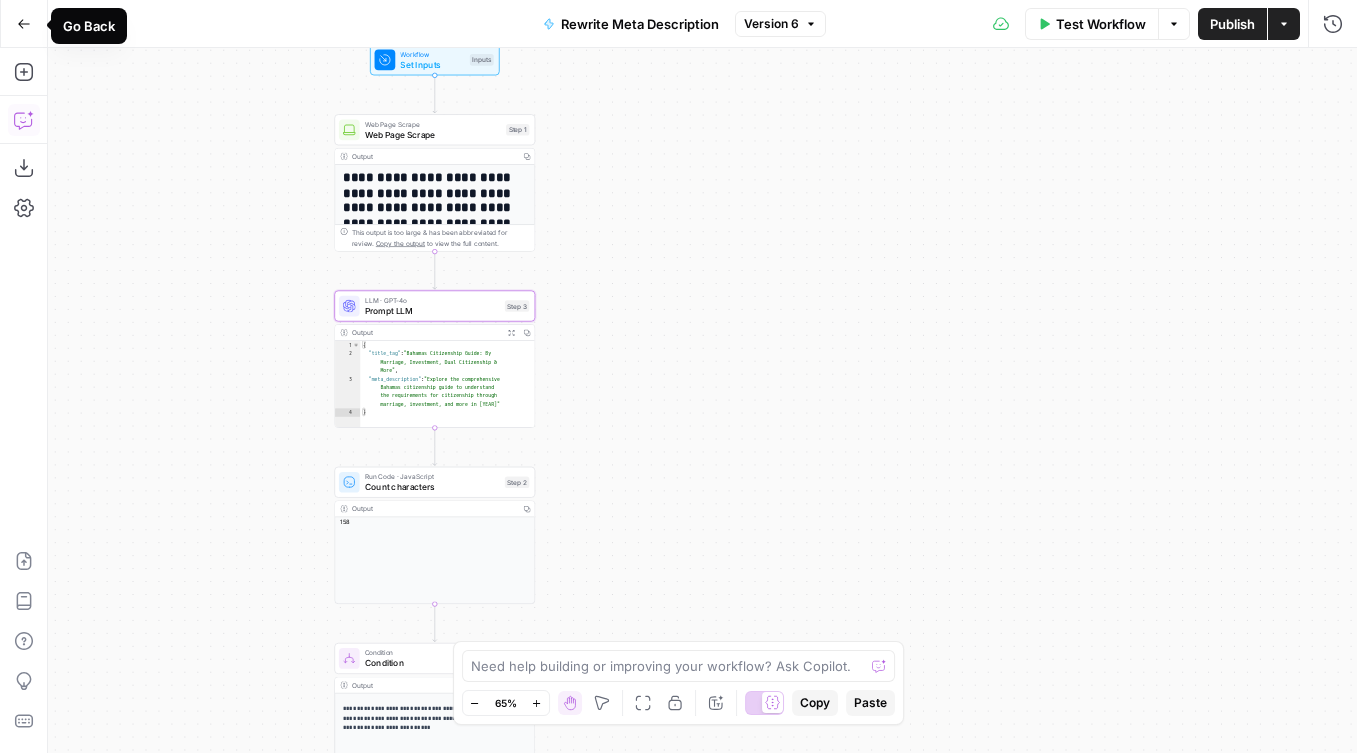 click on "Go Back" at bounding box center (24, 24) 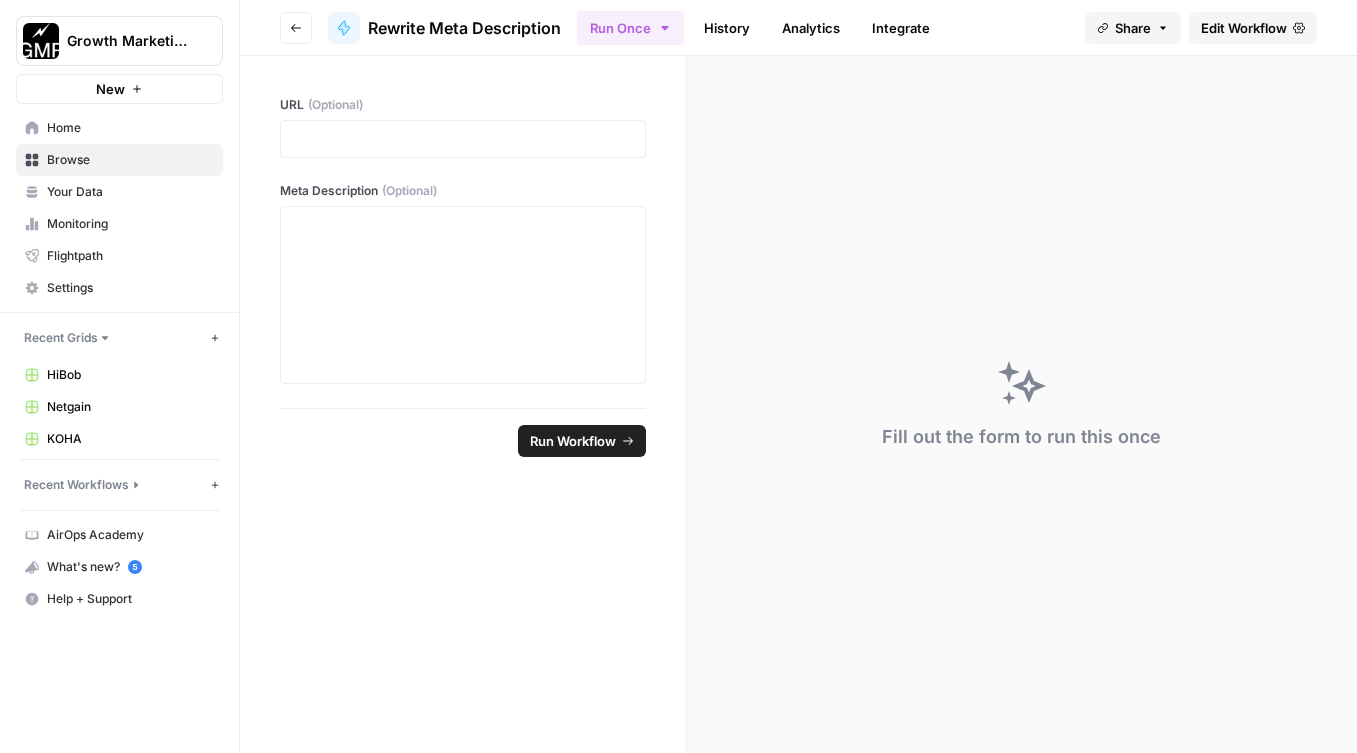click on "Go back" at bounding box center [296, 28] 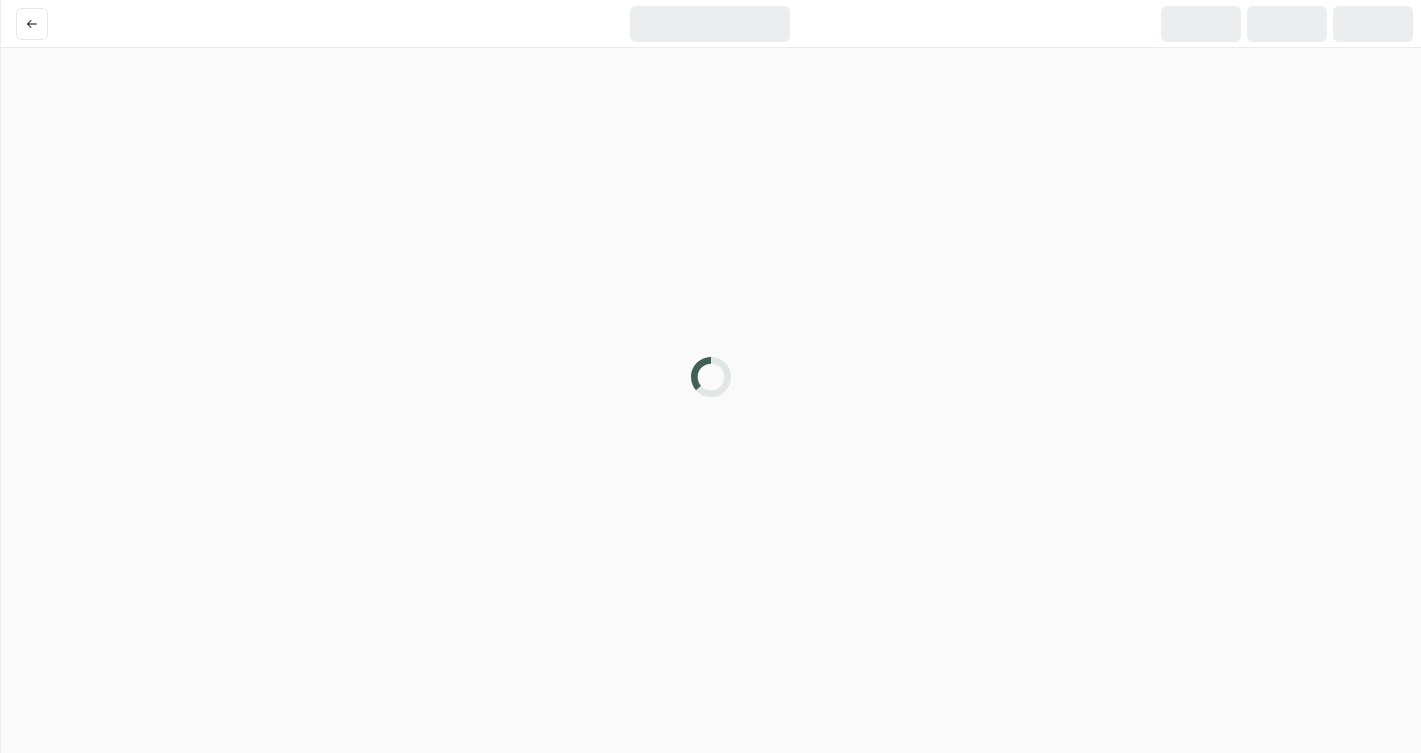 scroll, scrollTop: 0, scrollLeft: 0, axis: both 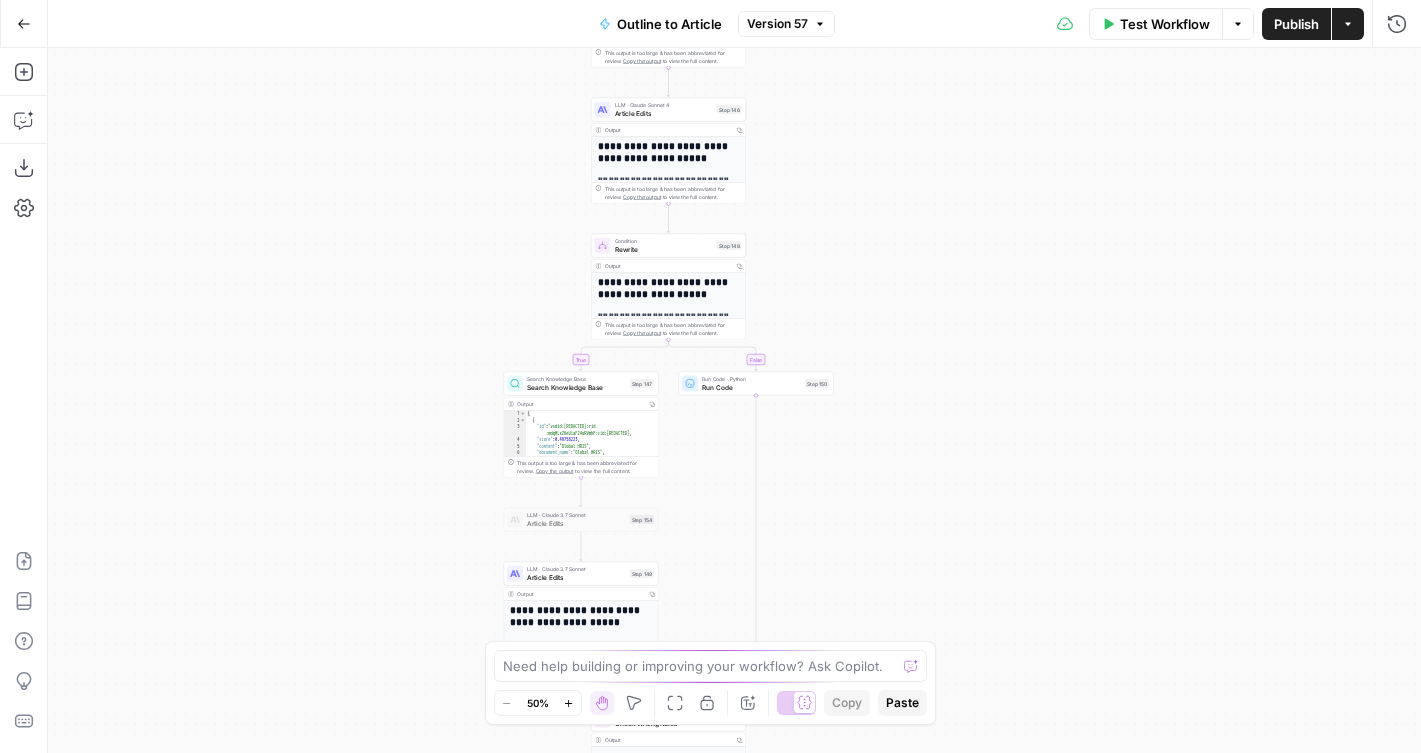 drag, startPoint x: 485, startPoint y: 231, endPoint x: 419, endPoint y: 218, distance: 67.26812 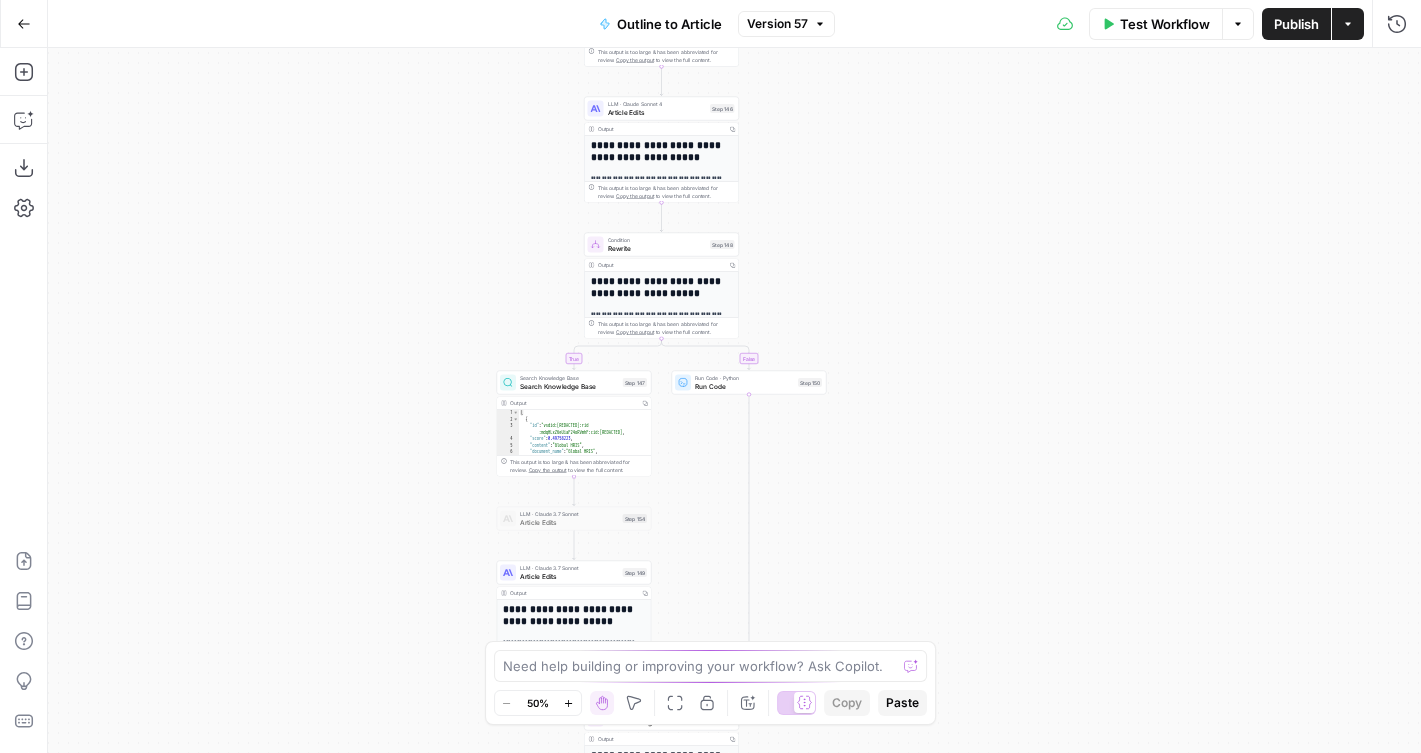 drag, startPoint x: 435, startPoint y: 324, endPoint x: 364, endPoint y: 295, distance: 76.6942 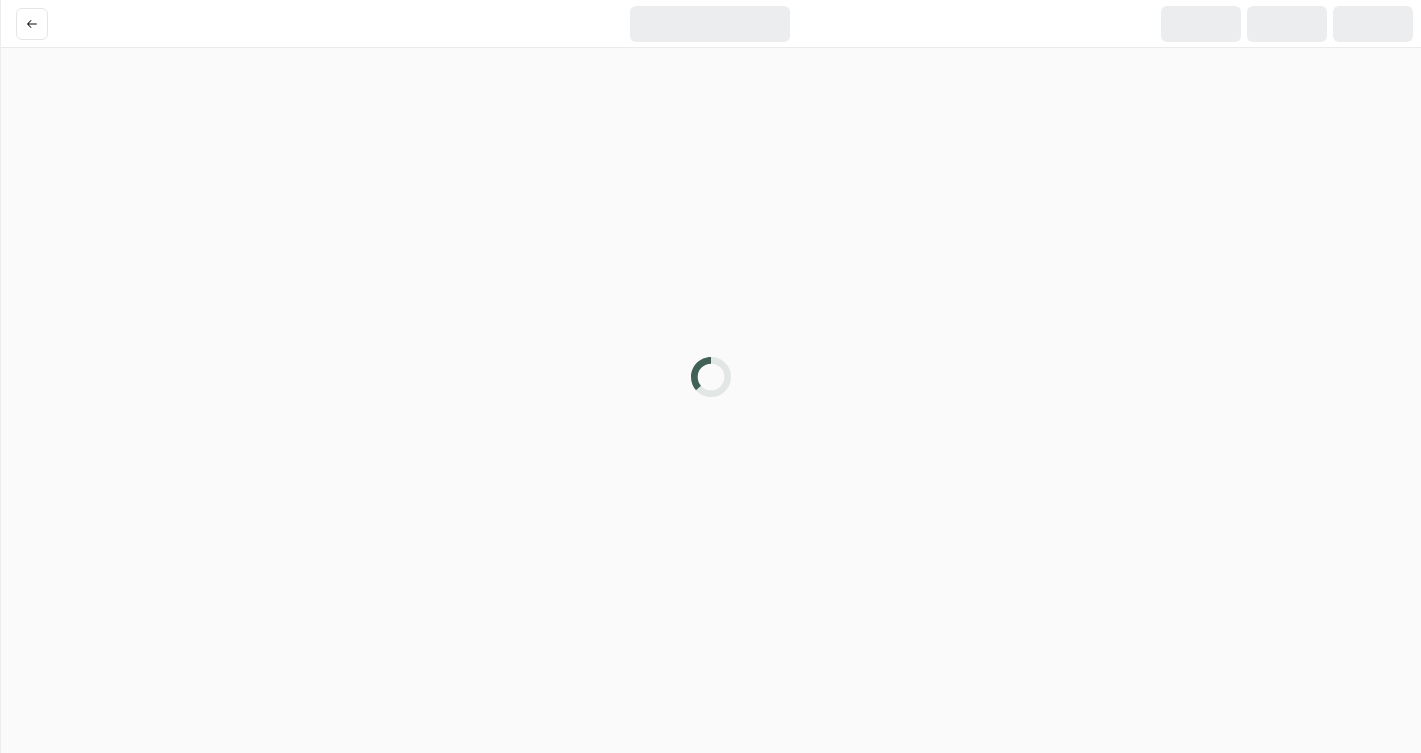 scroll, scrollTop: 0, scrollLeft: 0, axis: both 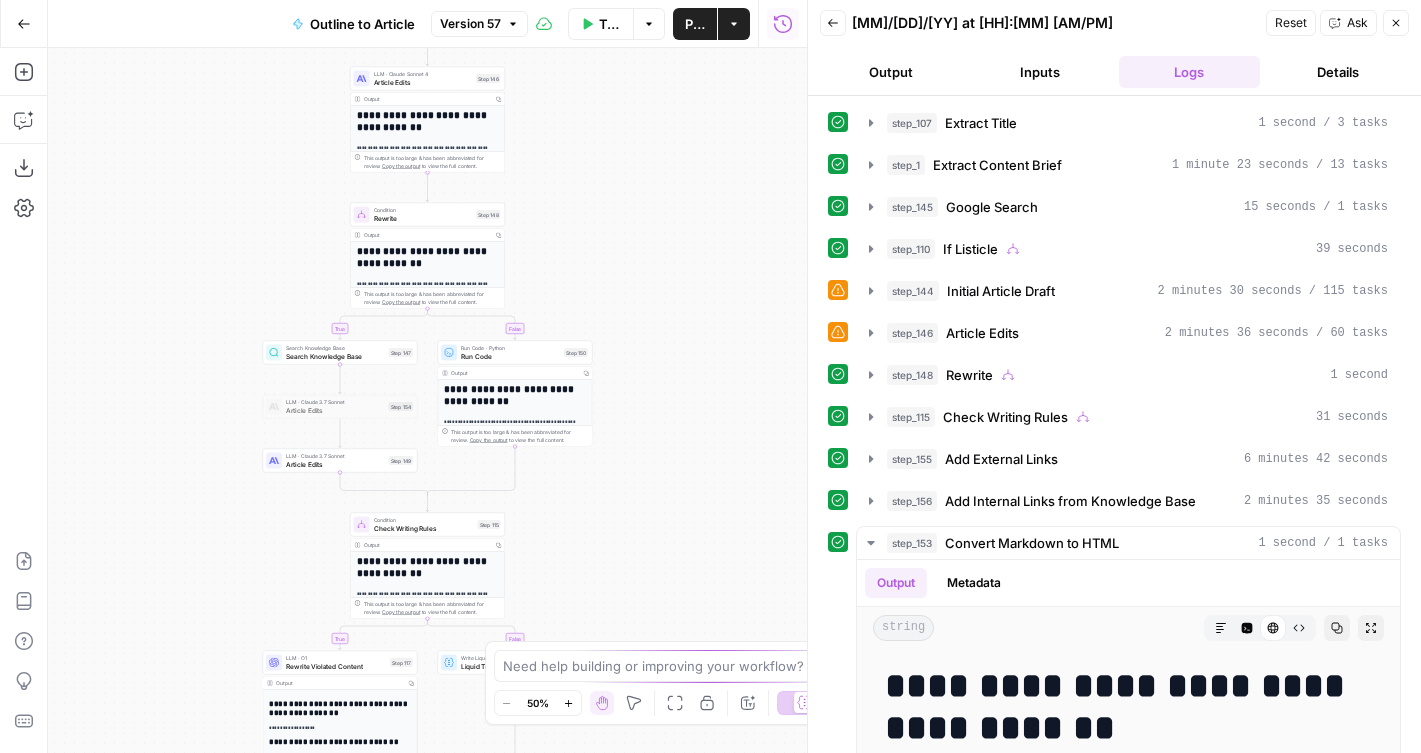 drag, startPoint x: 688, startPoint y: 542, endPoint x: 688, endPoint y: 252, distance: 290 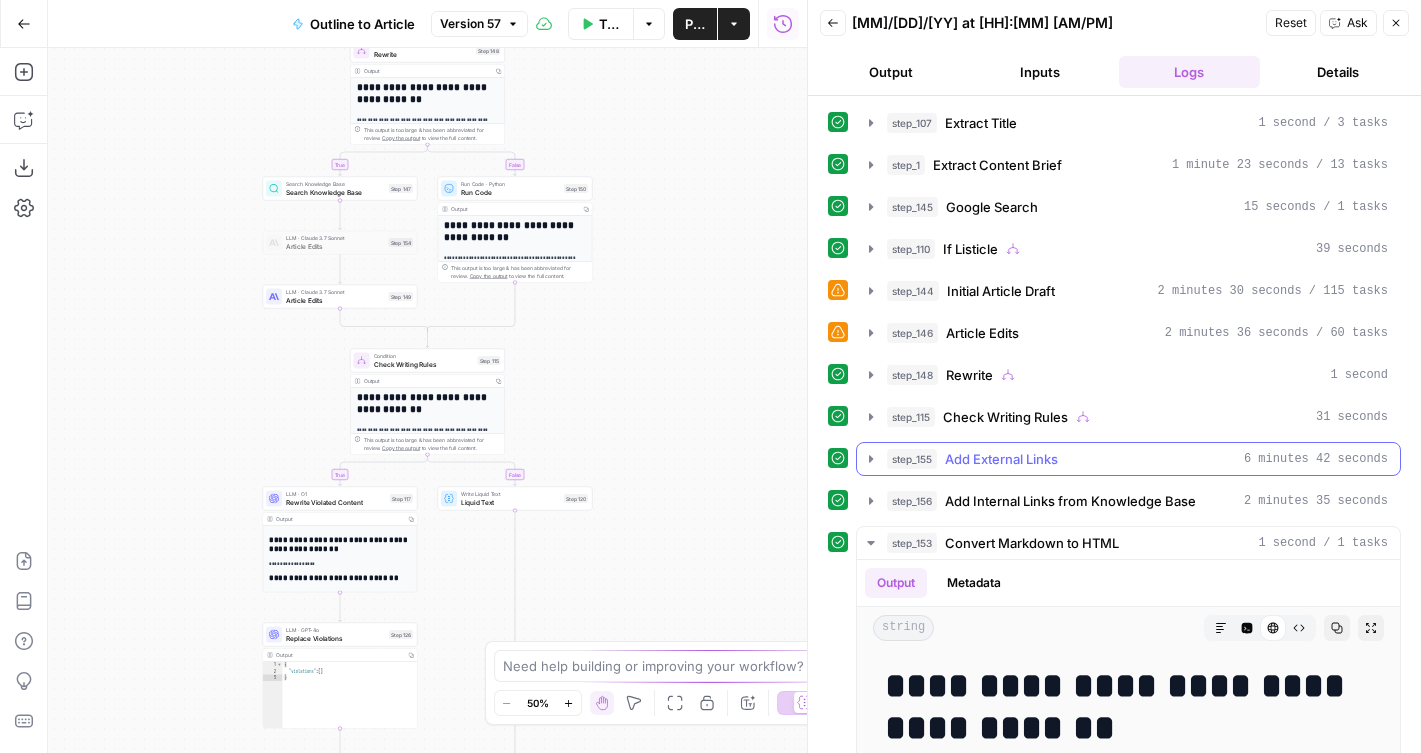 scroll, scrollTop: 318, scrollLeft: 0, axis: vertical 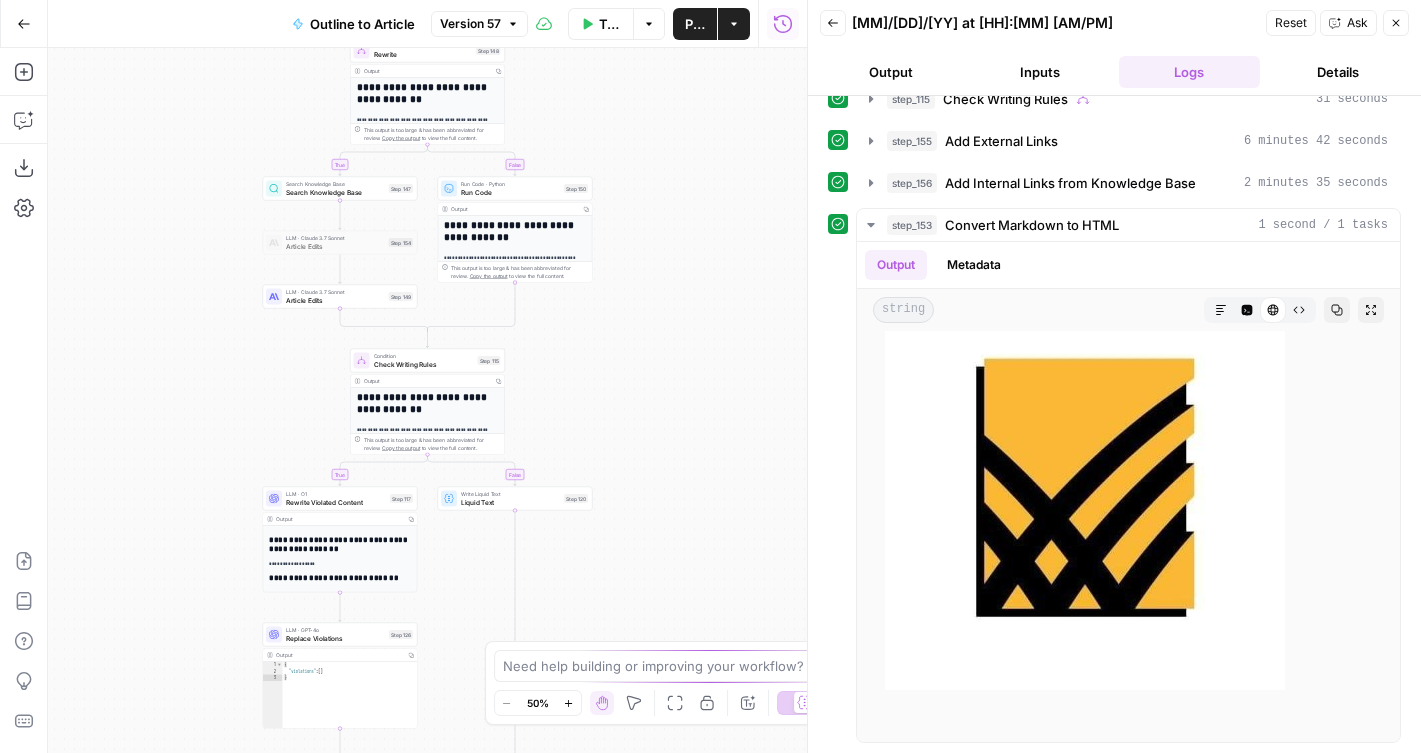 drag, startPoint x: 614, startPoint y: 307, endPoint x: 670, endPoint y: 307, distance: 56 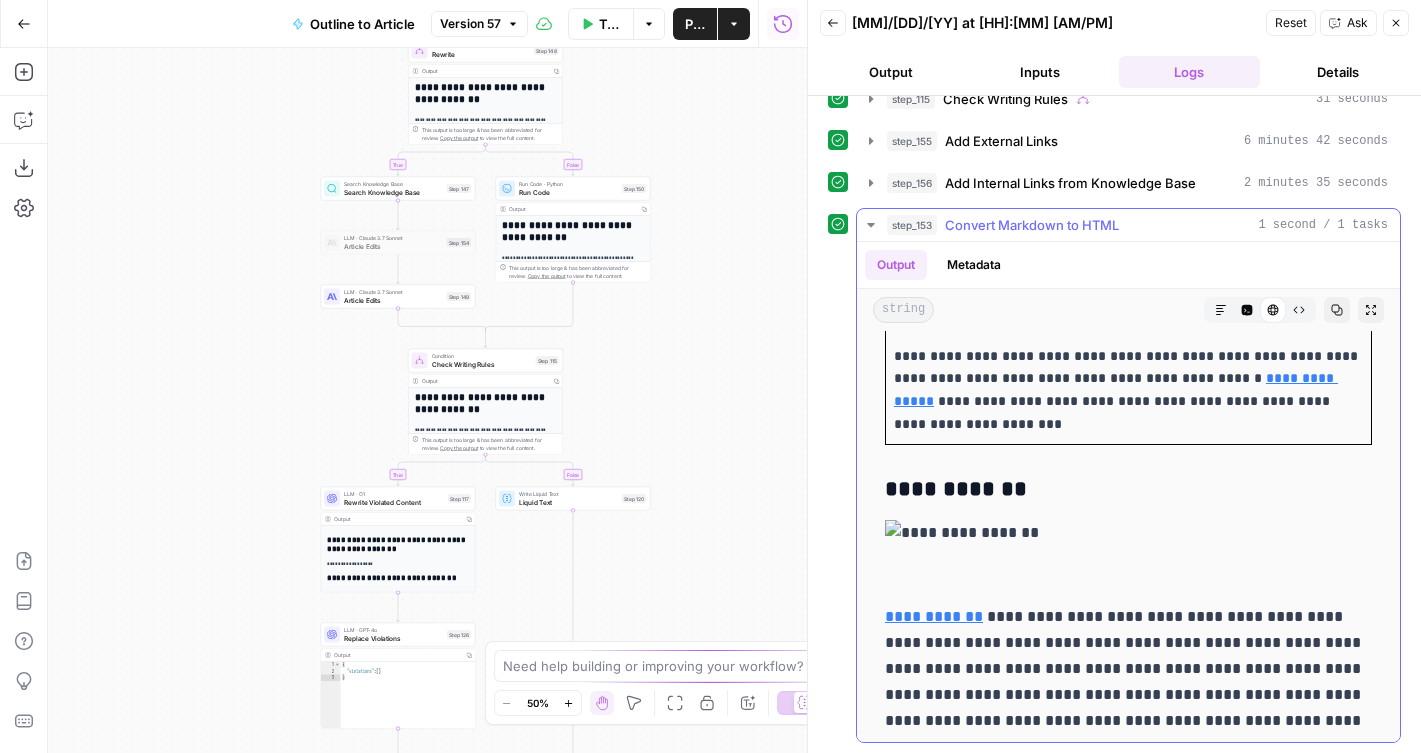 scroll, scrollTop: 9918, scrollLeft: 0, axis: vertical 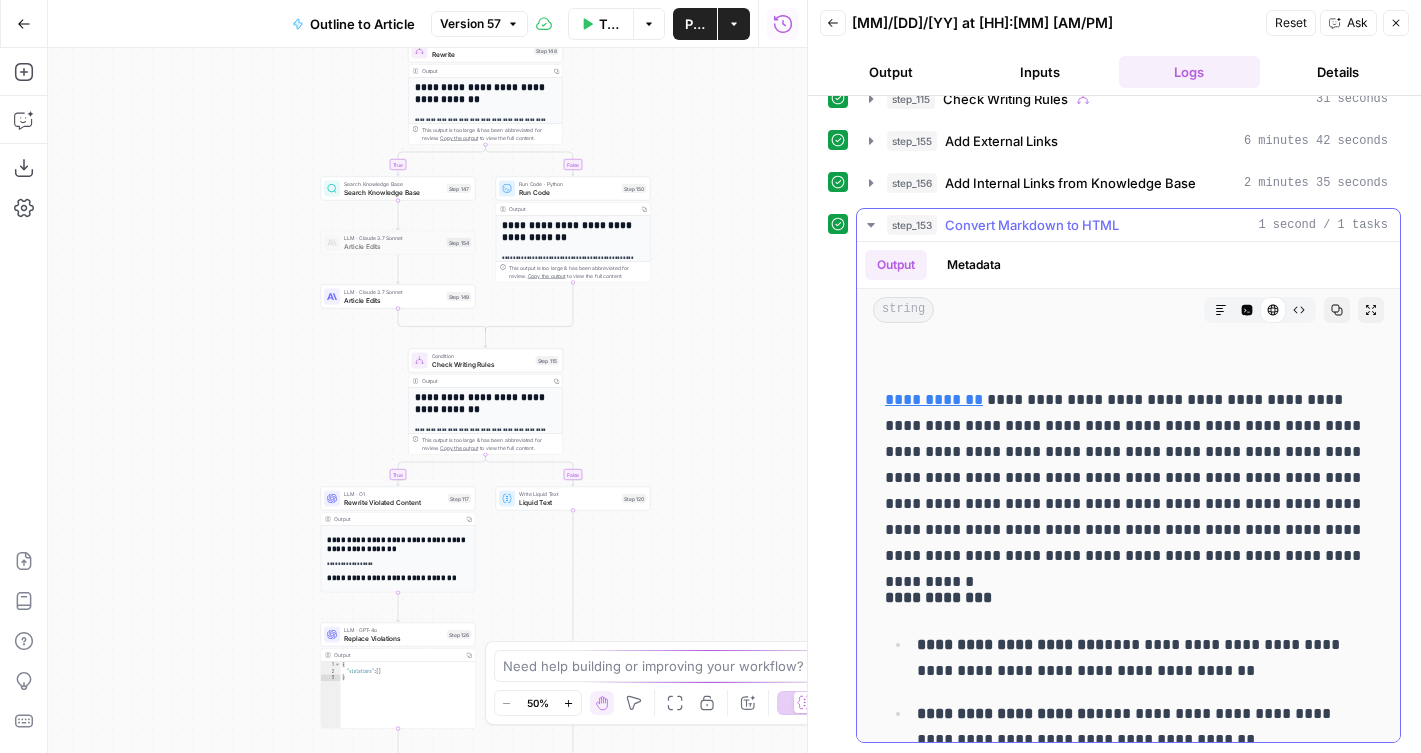 click 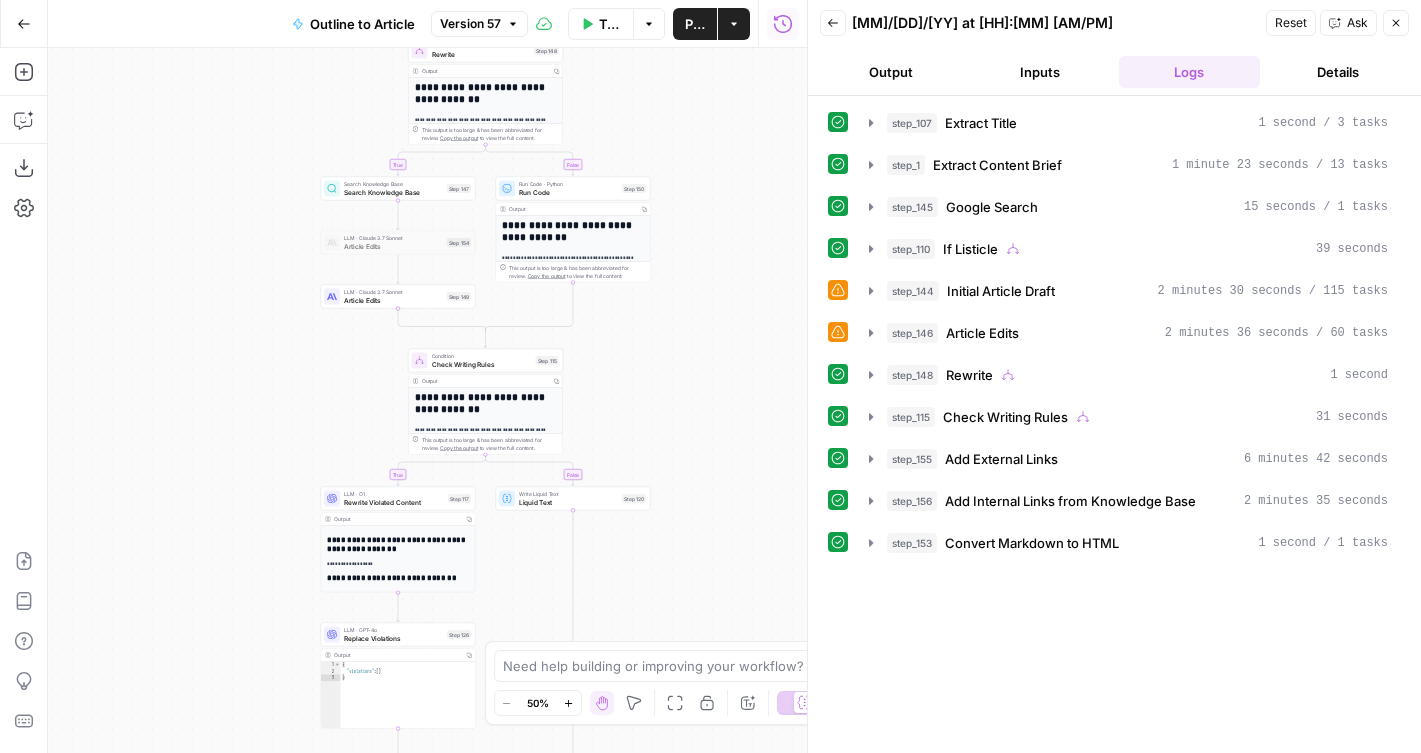 scroll, scrollTop: 0, scrollLeft: 0, axis: both 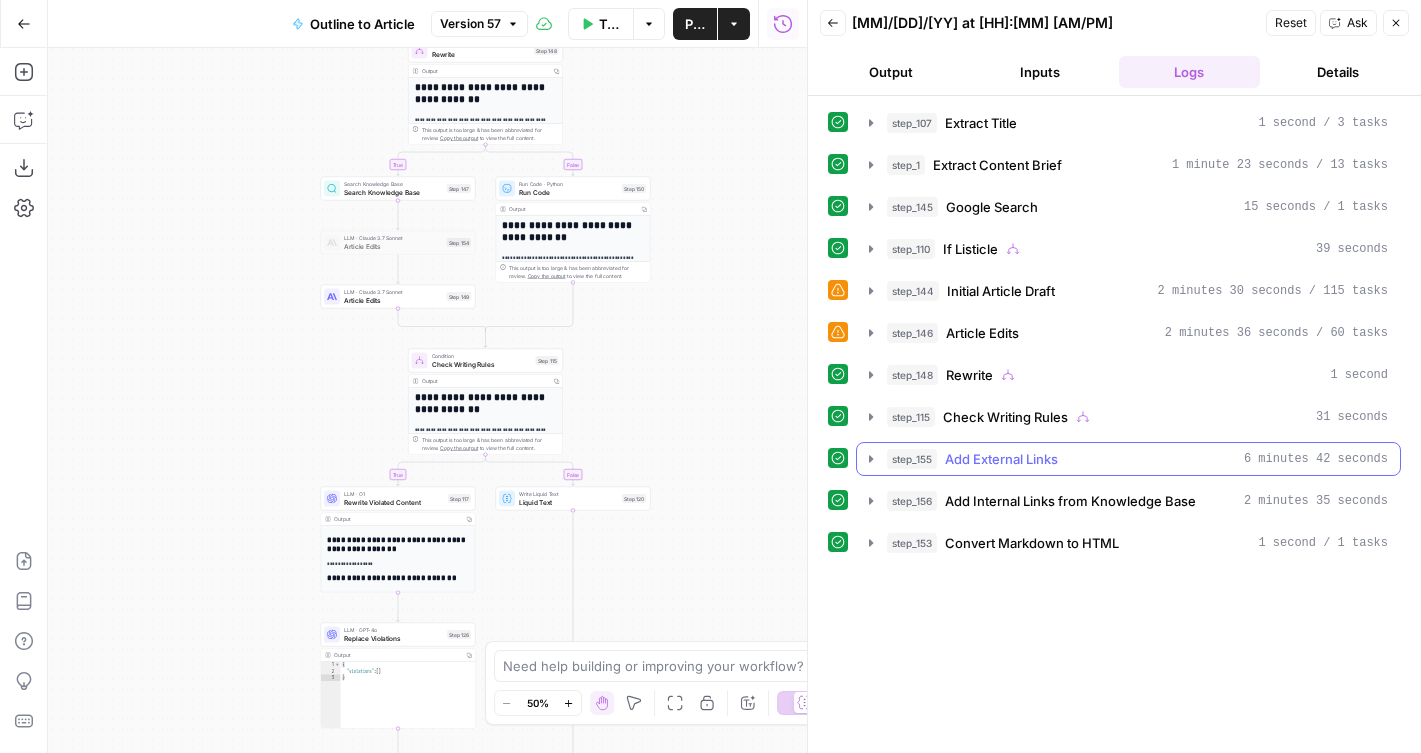 click 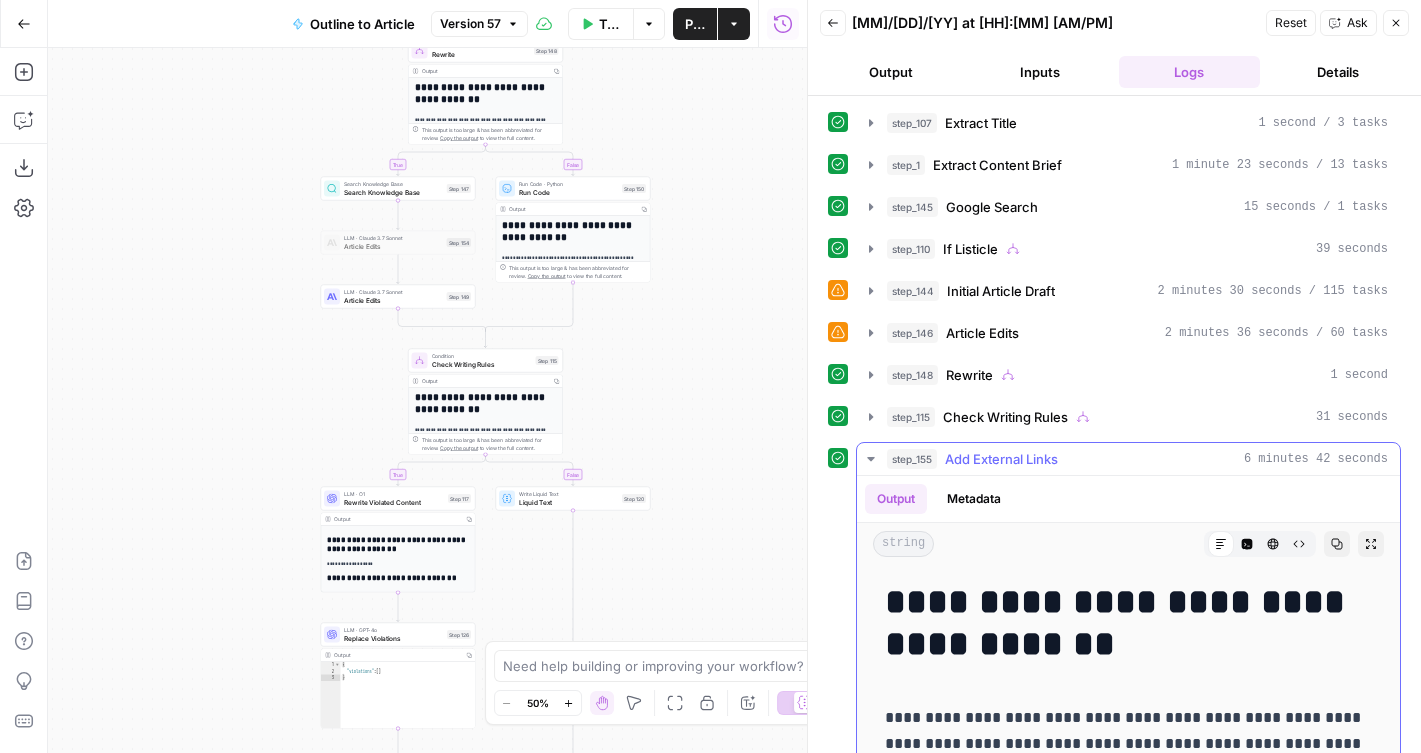 click 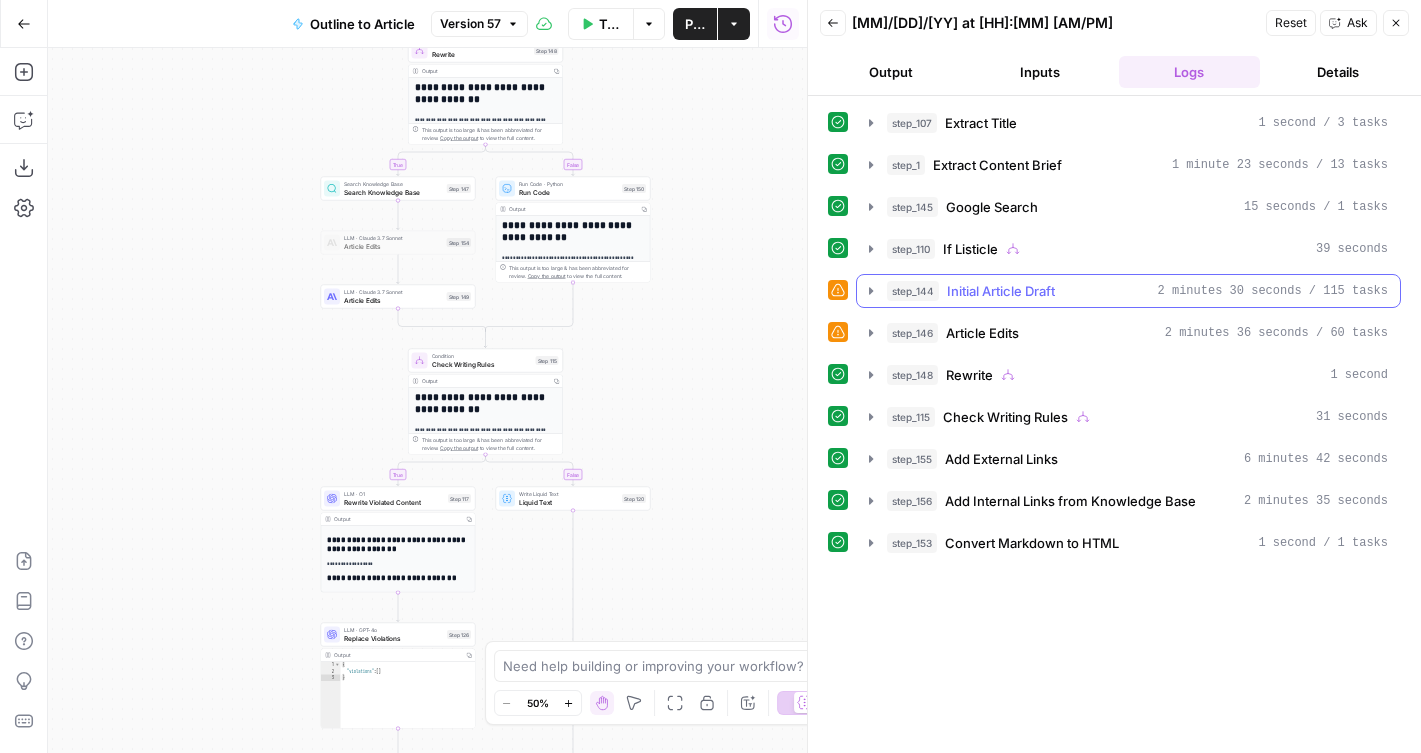 click 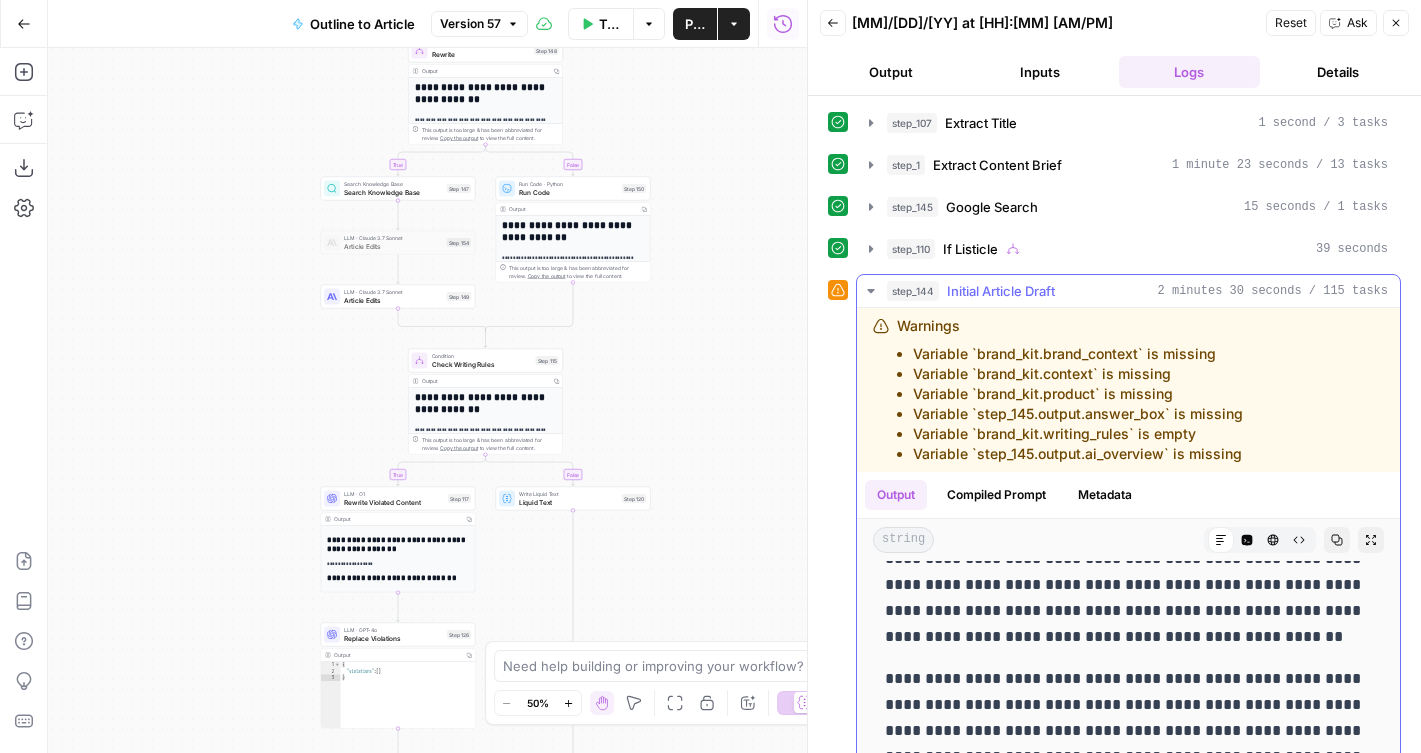 scroll, scrollTop: 1578, scrollLeft: 0, axis: vertical 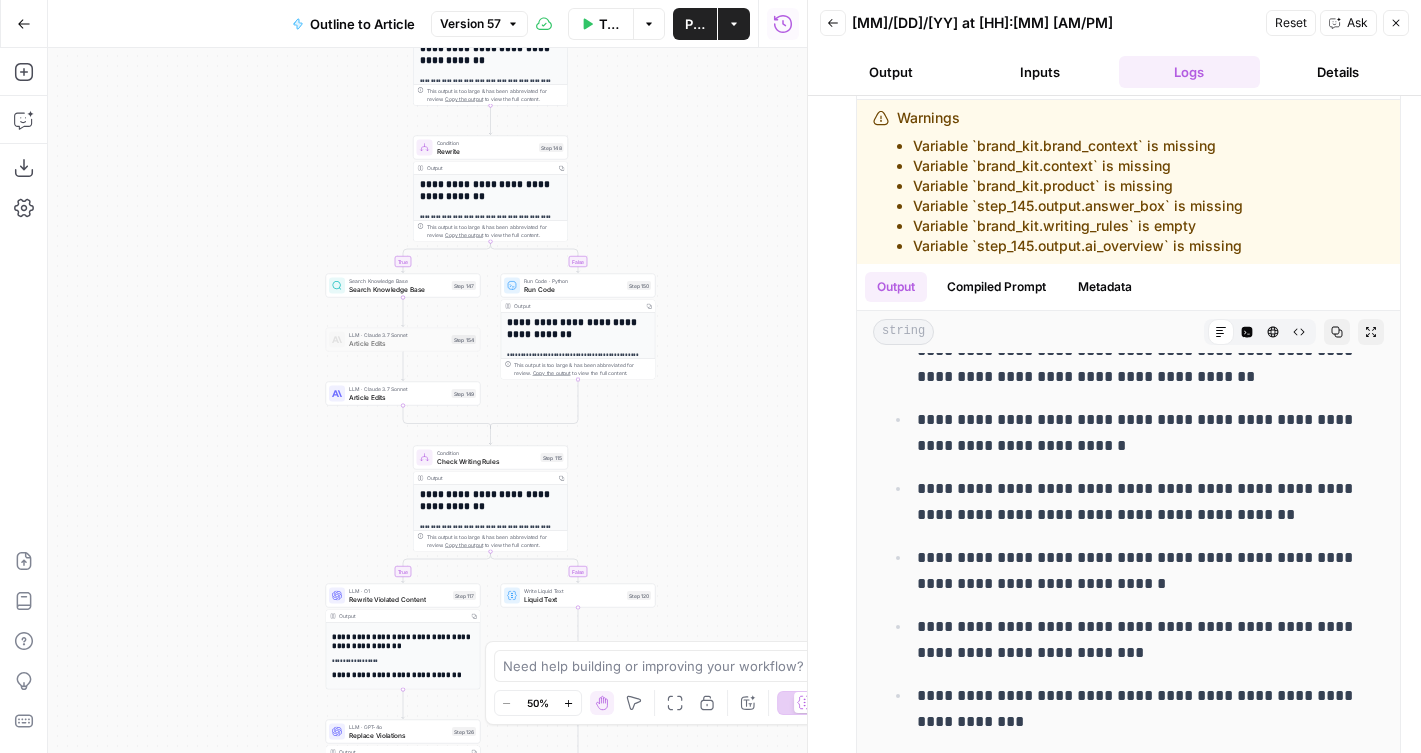 drag, startPoint x: 648, startPoint y: 336, endPoint x: 653, endPoint y: 433, distance: 97.128784 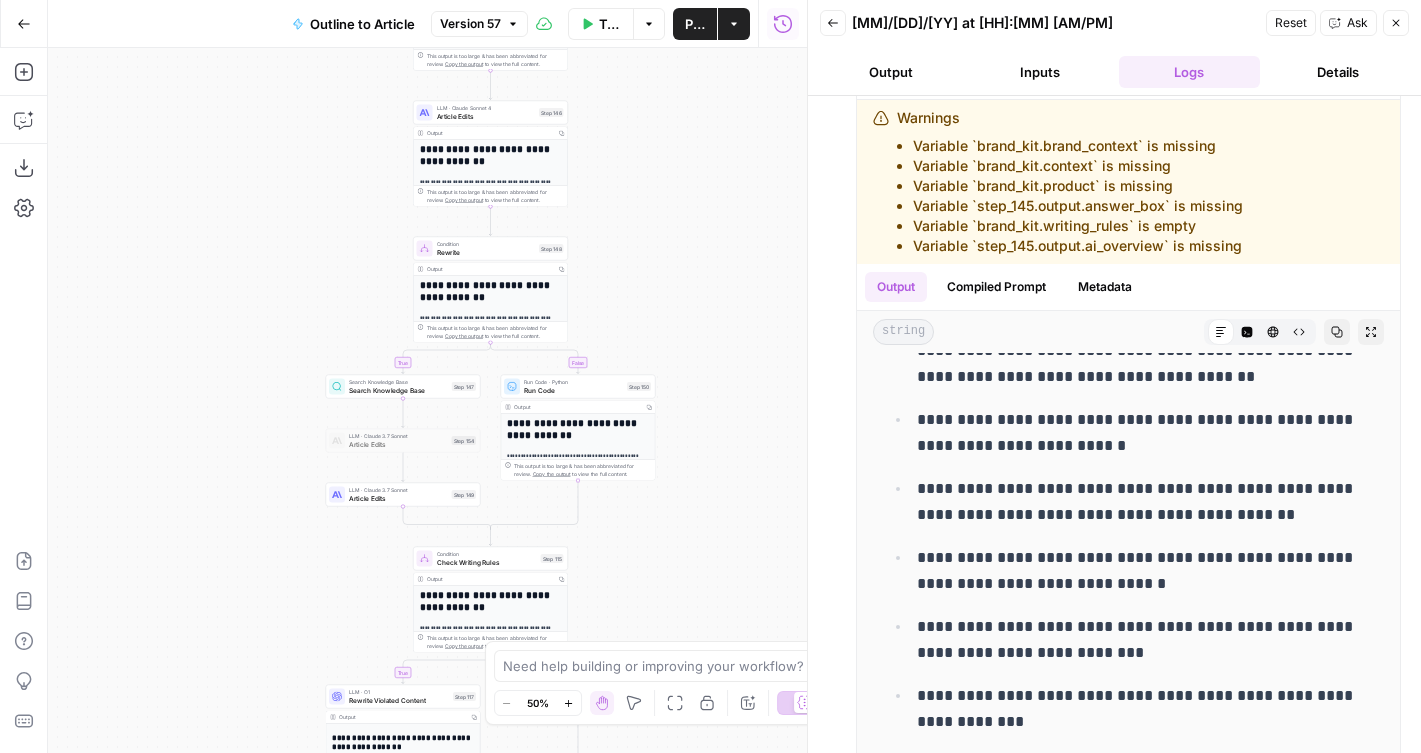 drag, startPoint x: 272, startPoint y: 247, endPoint x: 272, endPoint y: 345, distance: 98 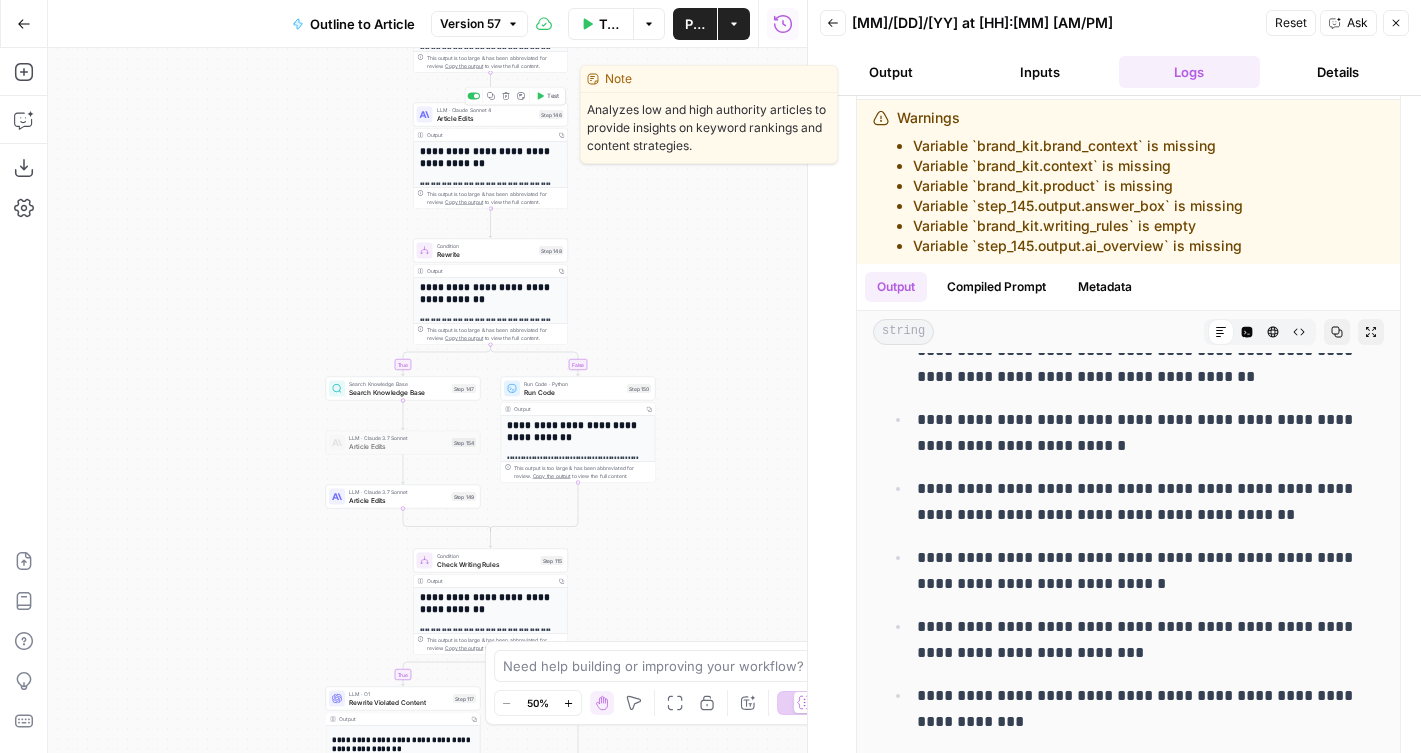 click on "Article Edits" at bounding box center (486, 118) 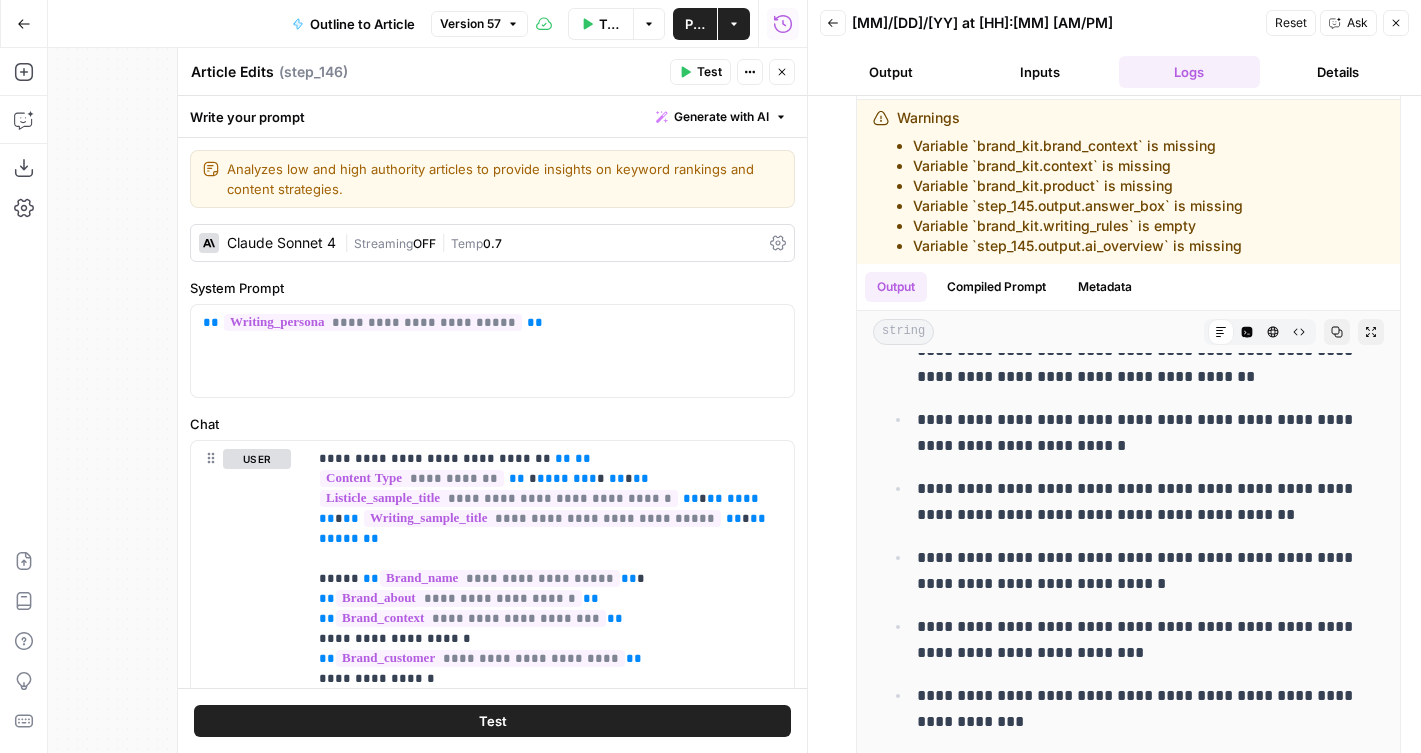 click on "Close" at bounding box center [782, 72] 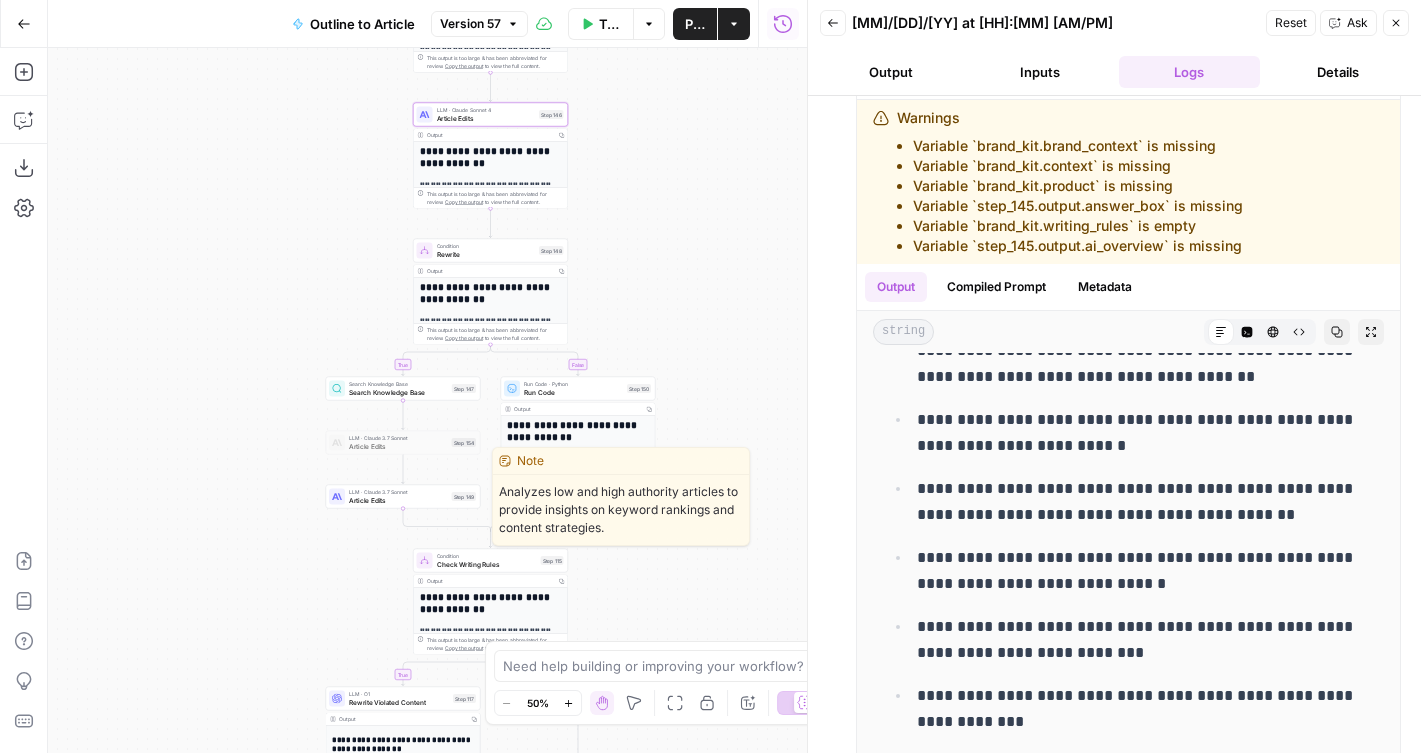 click on "Article Edits" at bounding box center (398, 500) 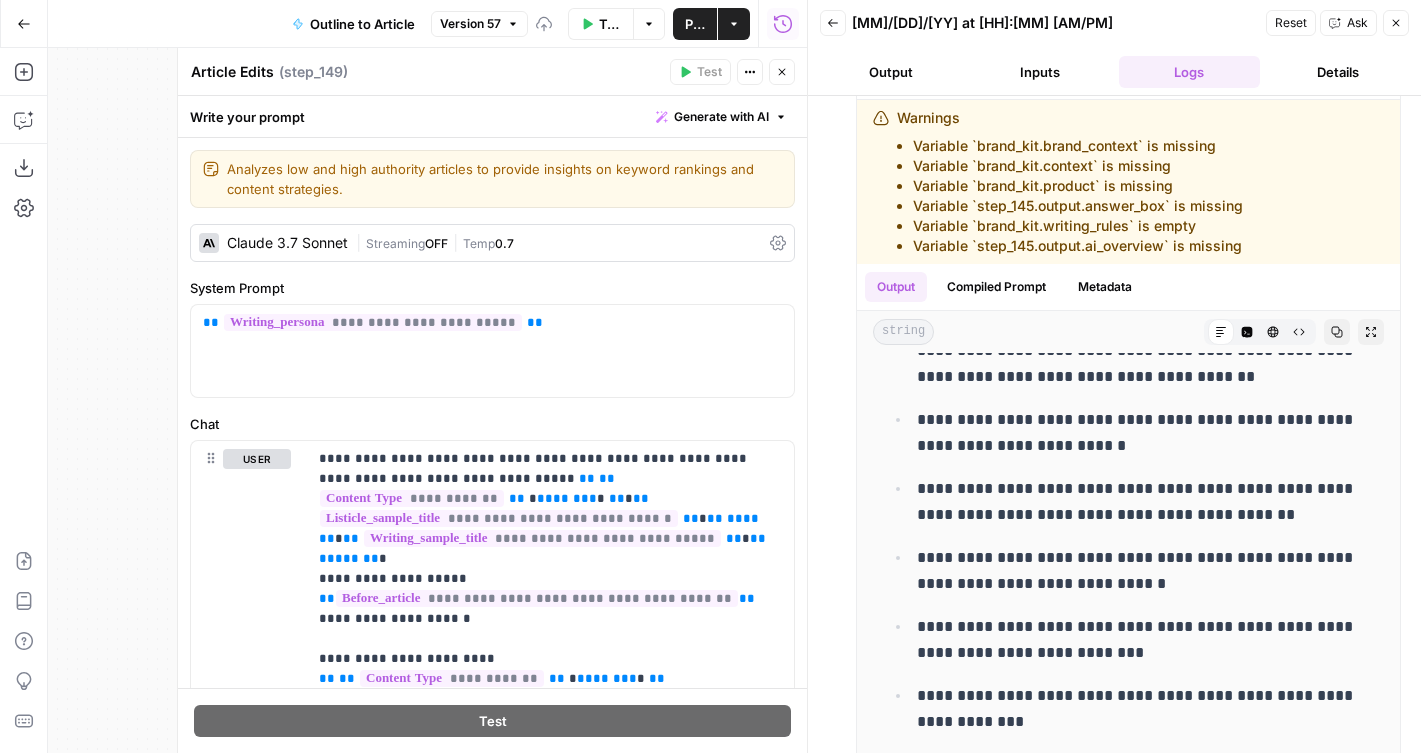 click on "Claude 3.7 Sonnet   |   Streaming  OFF   |   Temp  0.7" at bounding box center (492, 243) 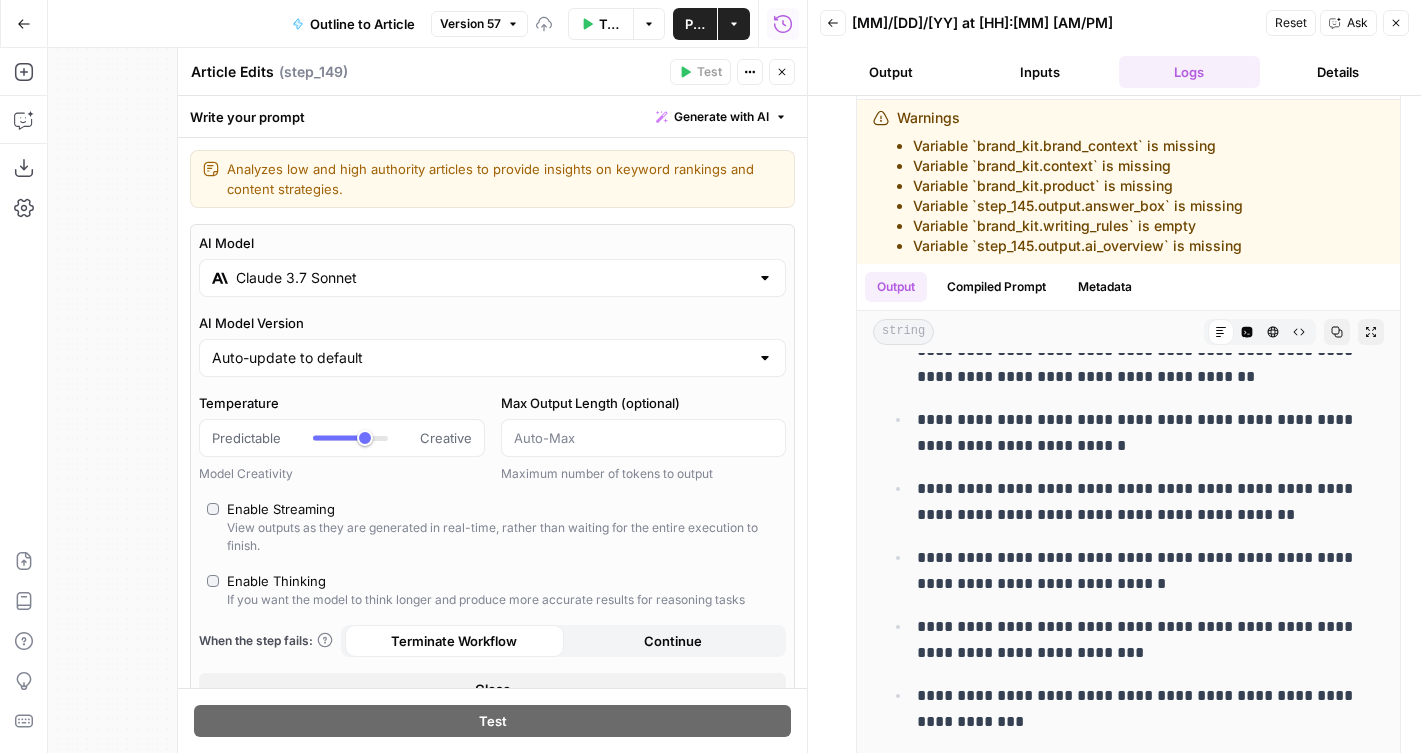 click on "Claude 3.7 Sonnet" at bounding box center (492, 278) 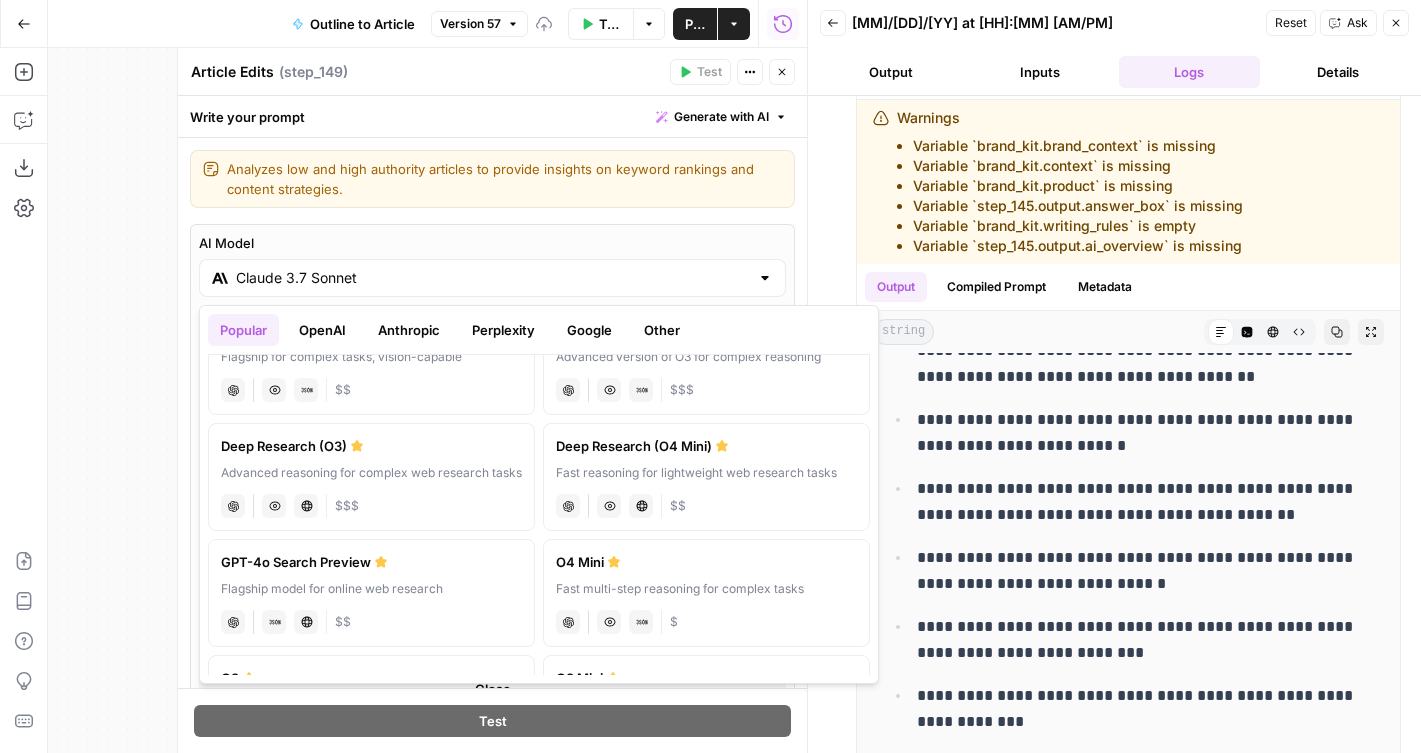 scroll, scrollTop: 107, scrollLeft: 0, axis: vertical 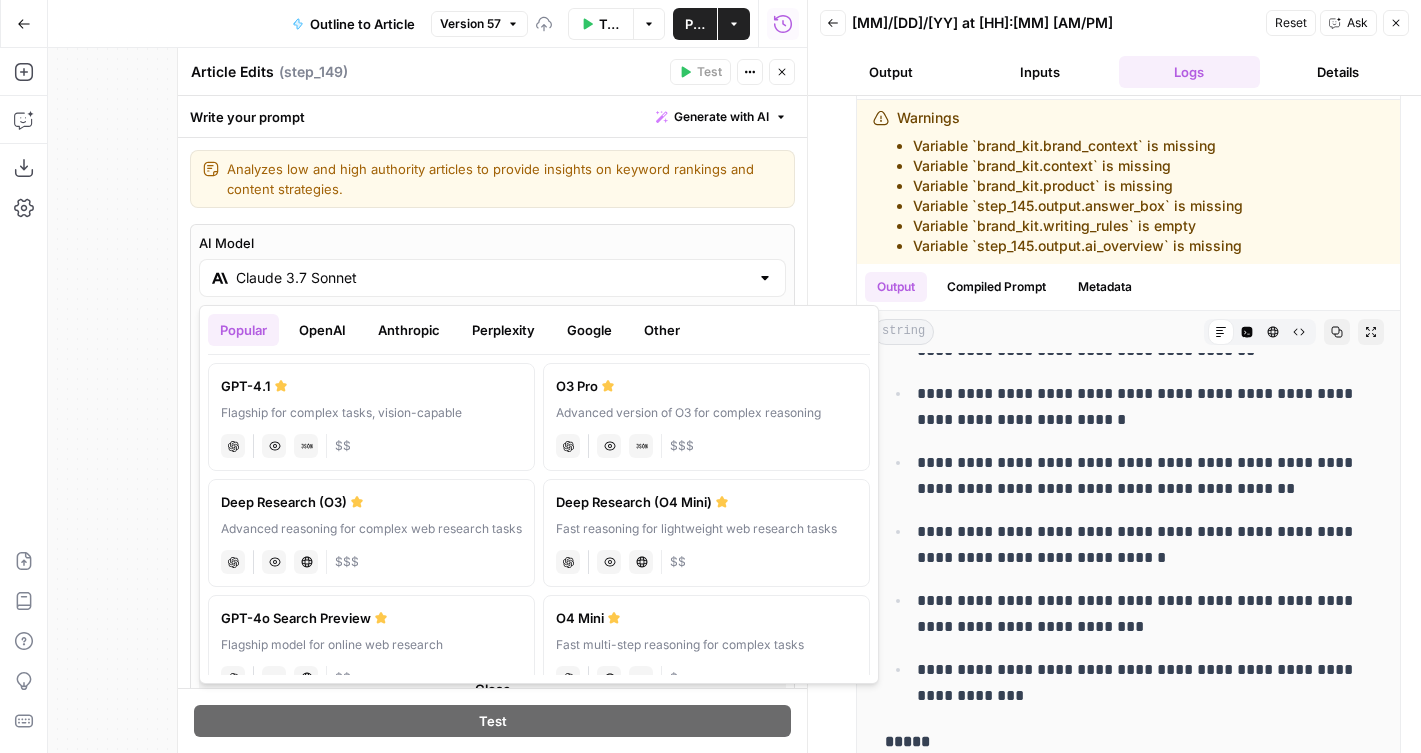 click on "Anthropic" at bounding box center [409, 330] 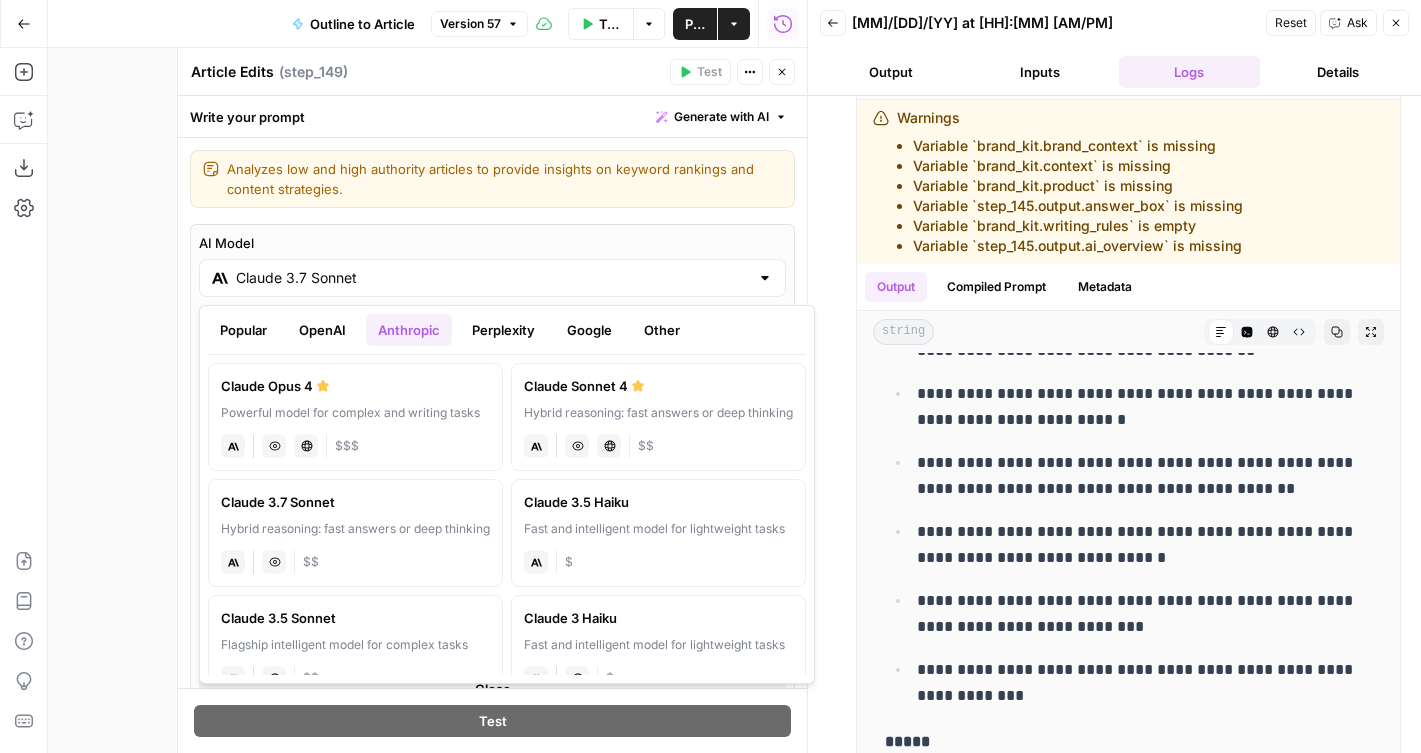 click on "Claude Sonnet 4" at bounding box center [658, 386] 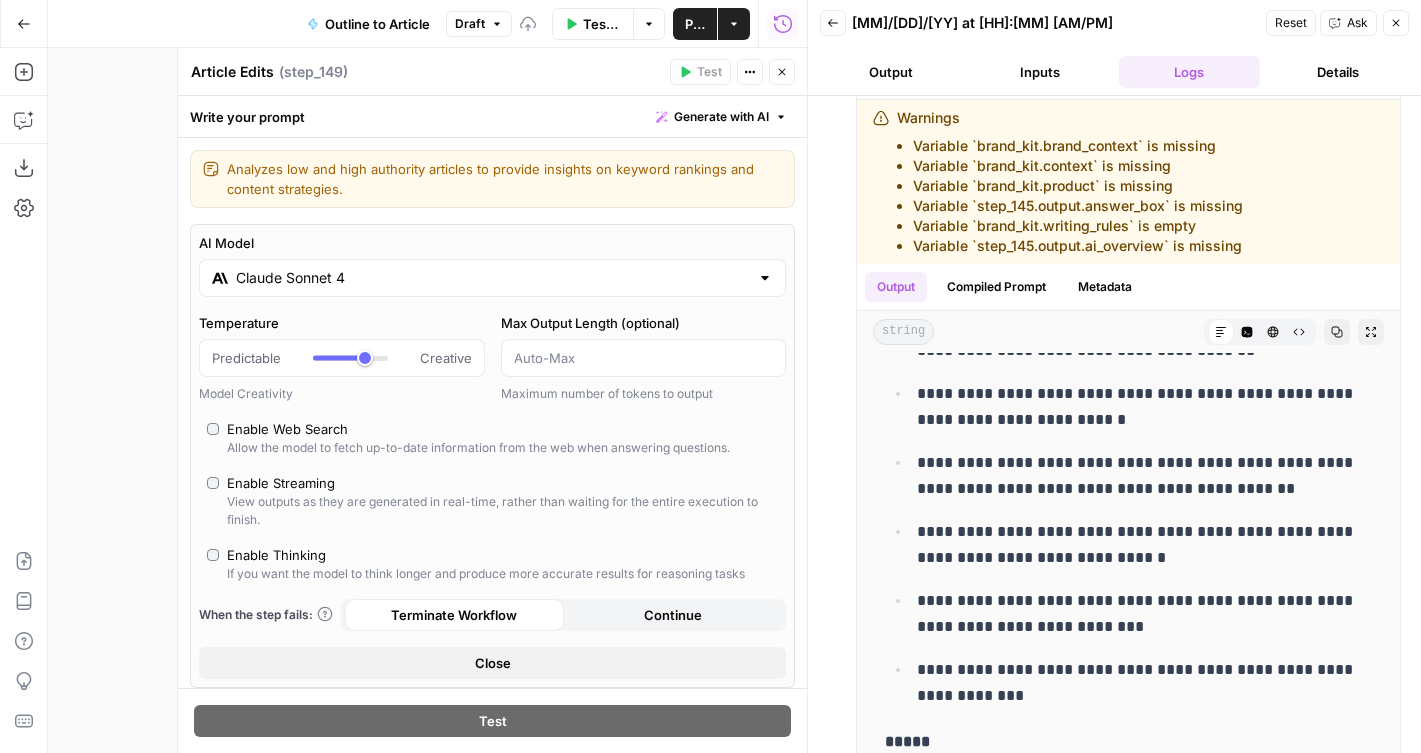 click 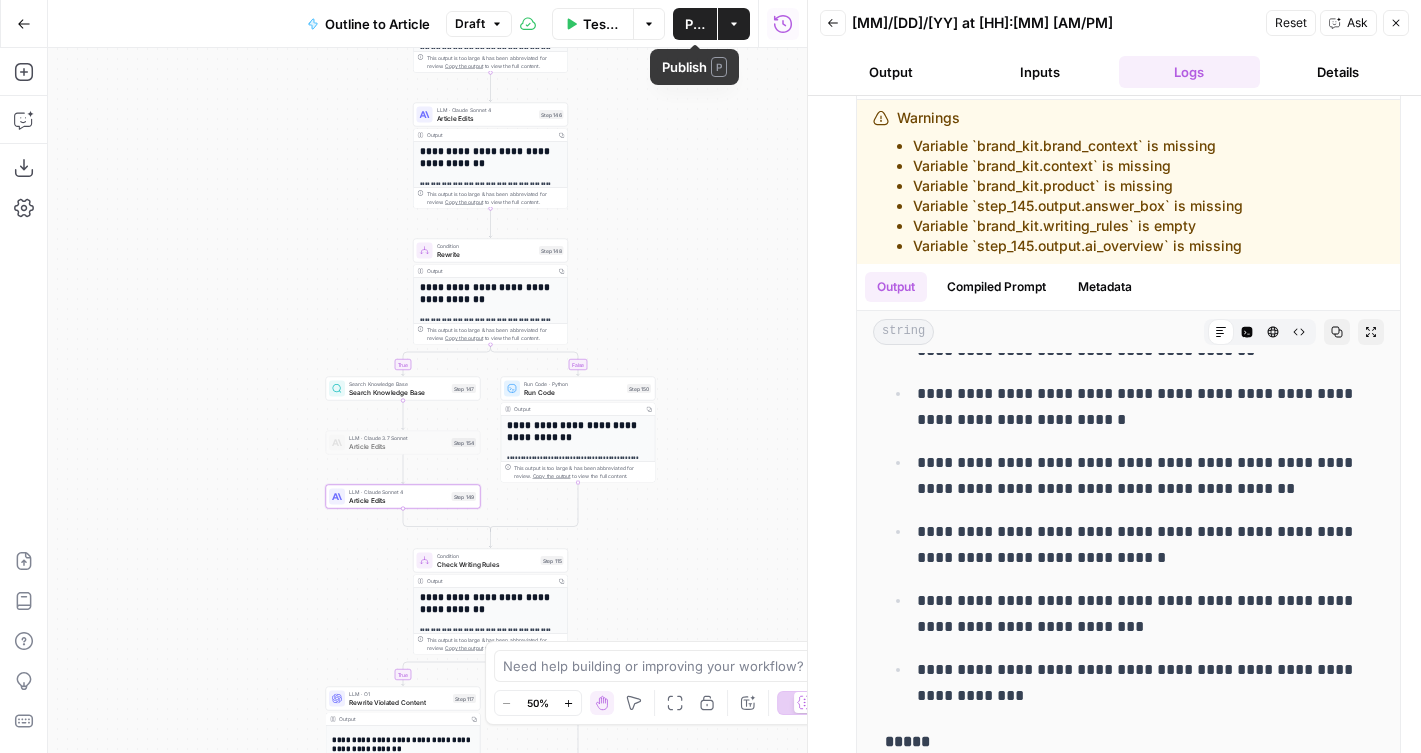 click on "Publish" at bounding box center [695, 24] 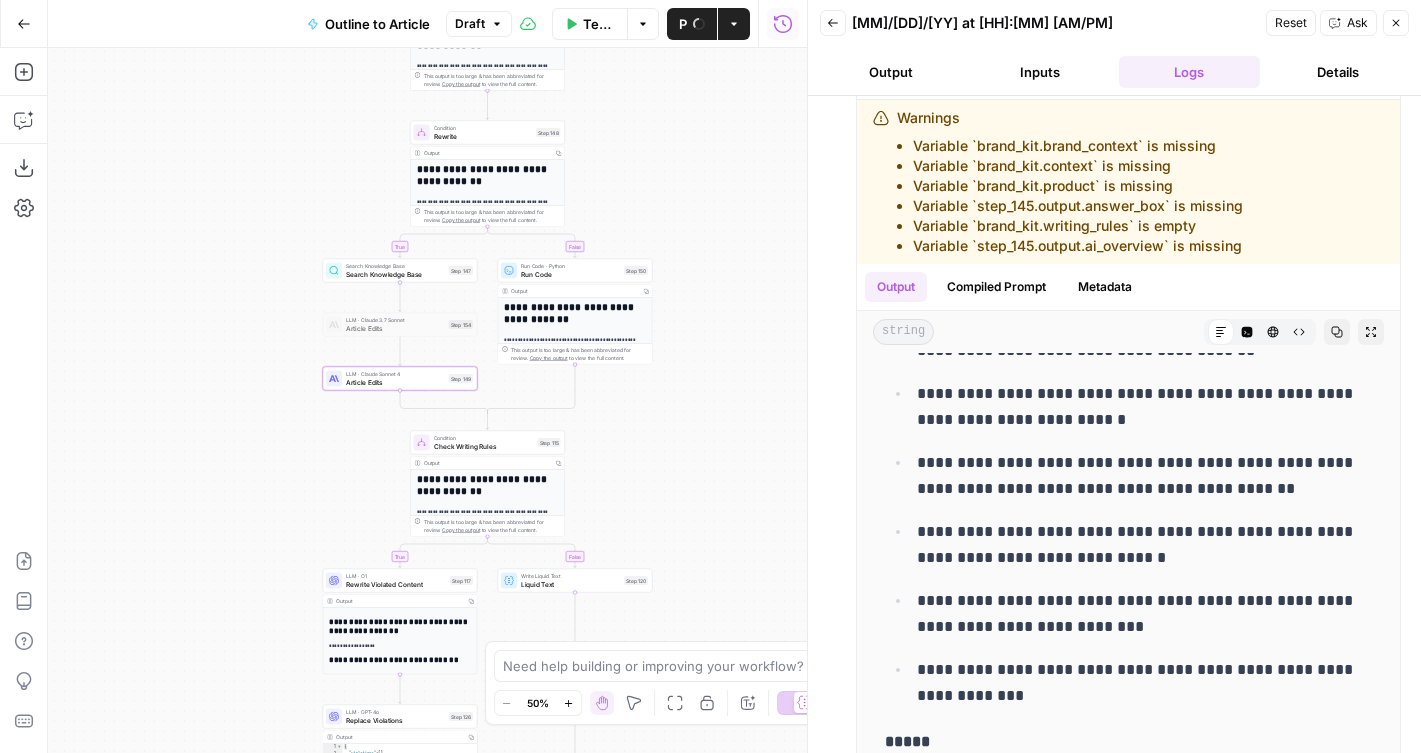 drag, startPoint x: 205, startPoint y: 404, endPoint x: 193, endPoint y: 239, distance: 165.43579 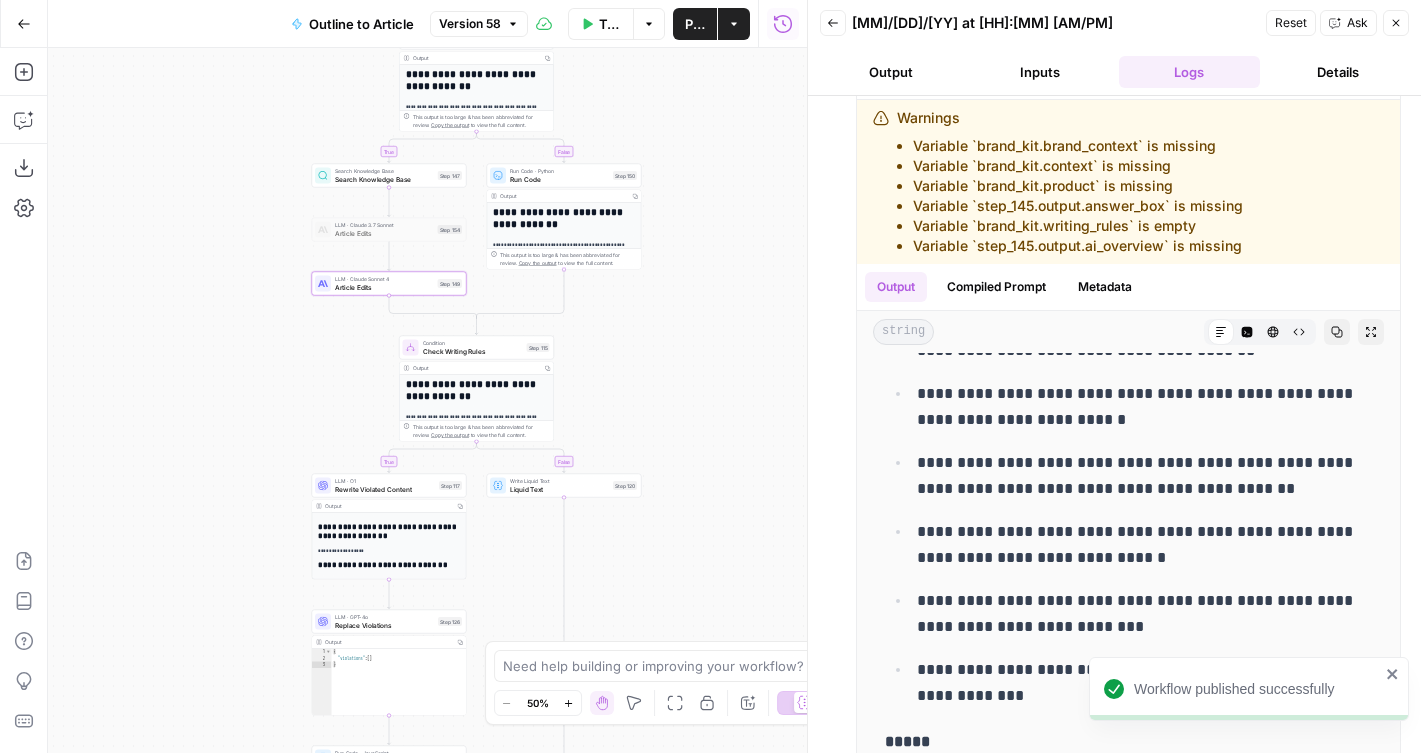 drag, startPoint x: 222, startPoint y: 380, endPoint x: 216, endPoint y: 298, distance: 82.219215 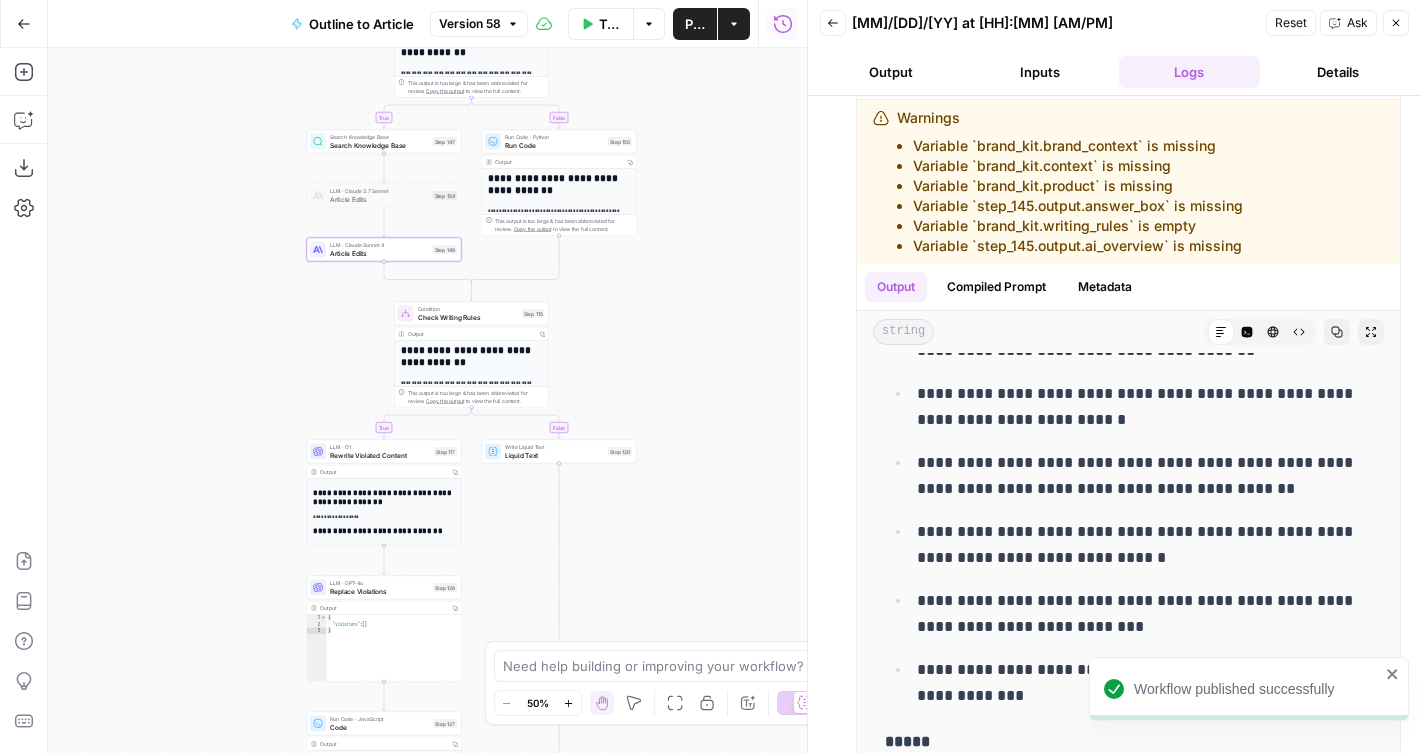 click on "LLM · Claude Sonnet 4 Article Edits Step 149 Copy step Delete step Edit Note Test" at bounding box center (383, 249) 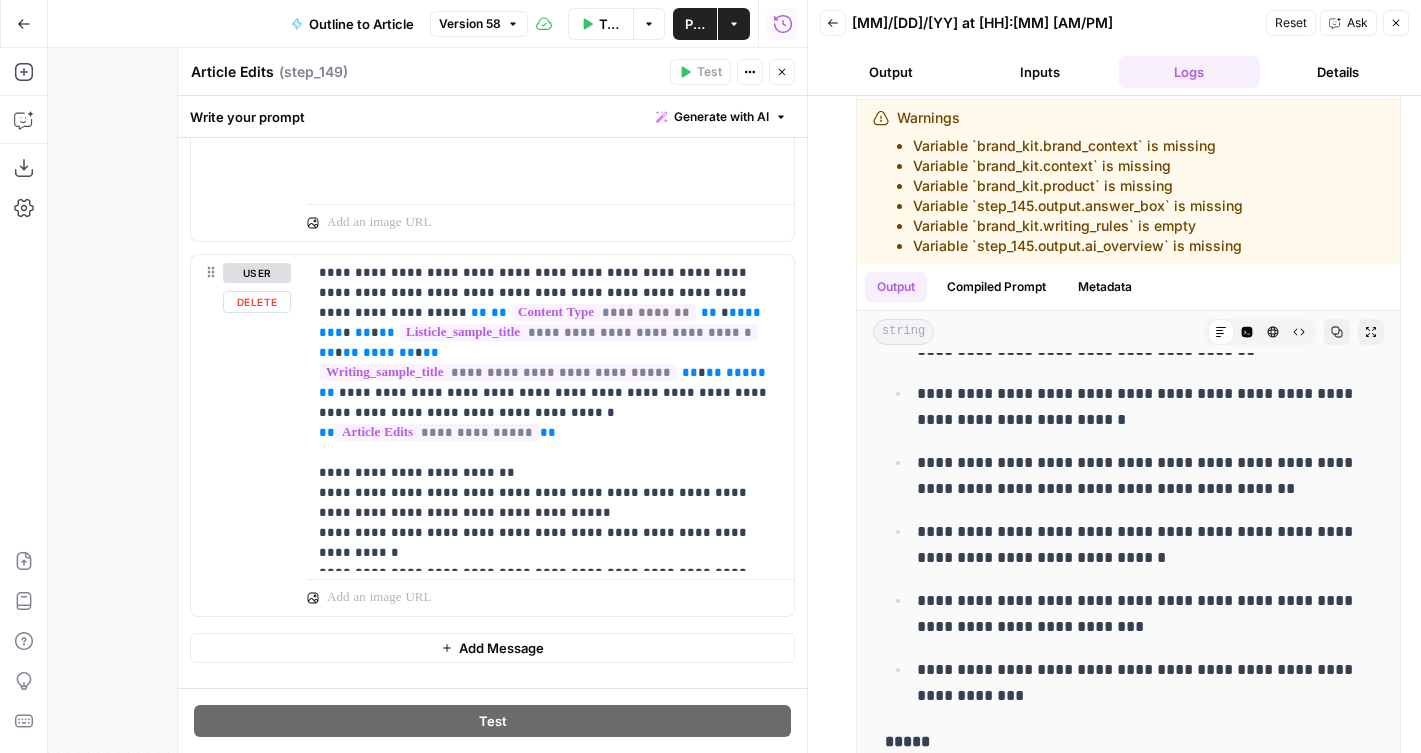 scroll, scrollTop: 1456, scrollLeft: 0, axis: vertical 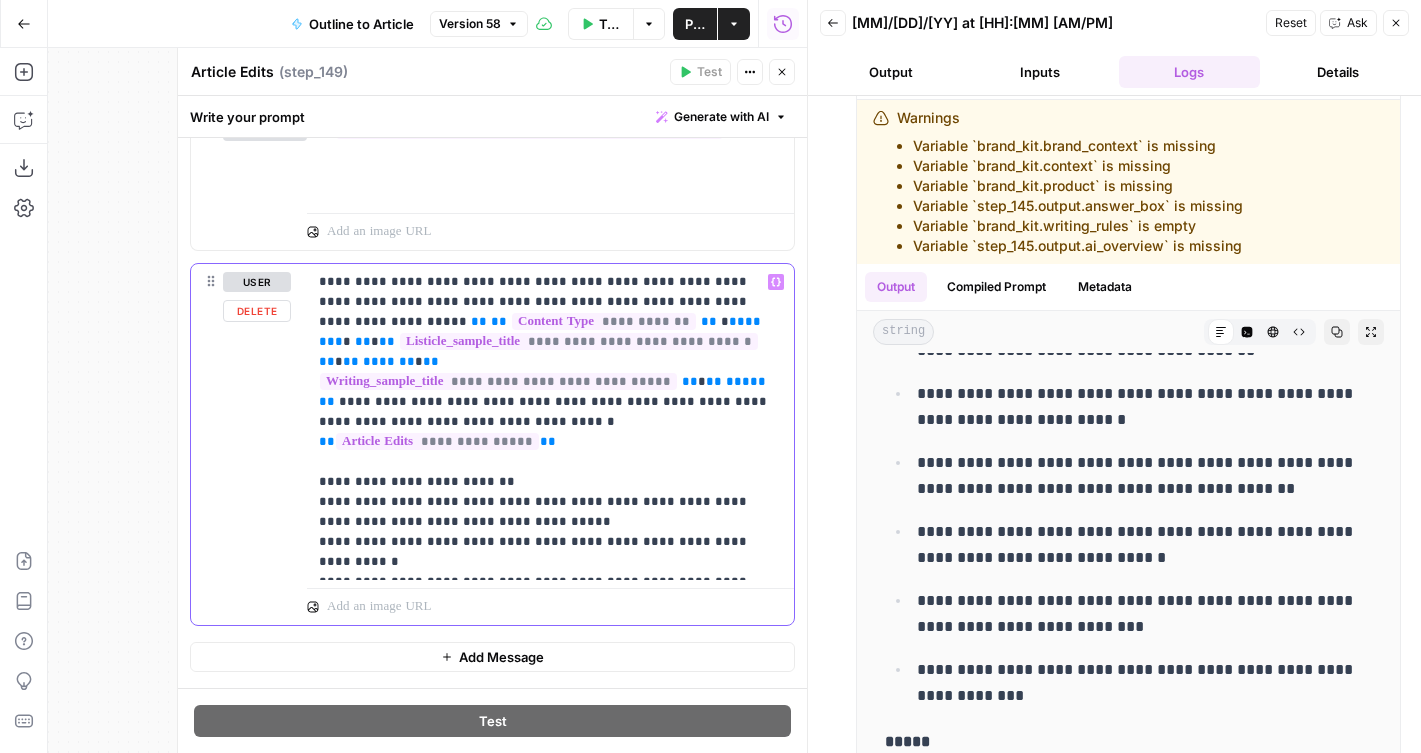 drag, startPoint x: 606, startPoint y: 321, endPoint x: 692, endPoint y: 304, distance: 87.66413 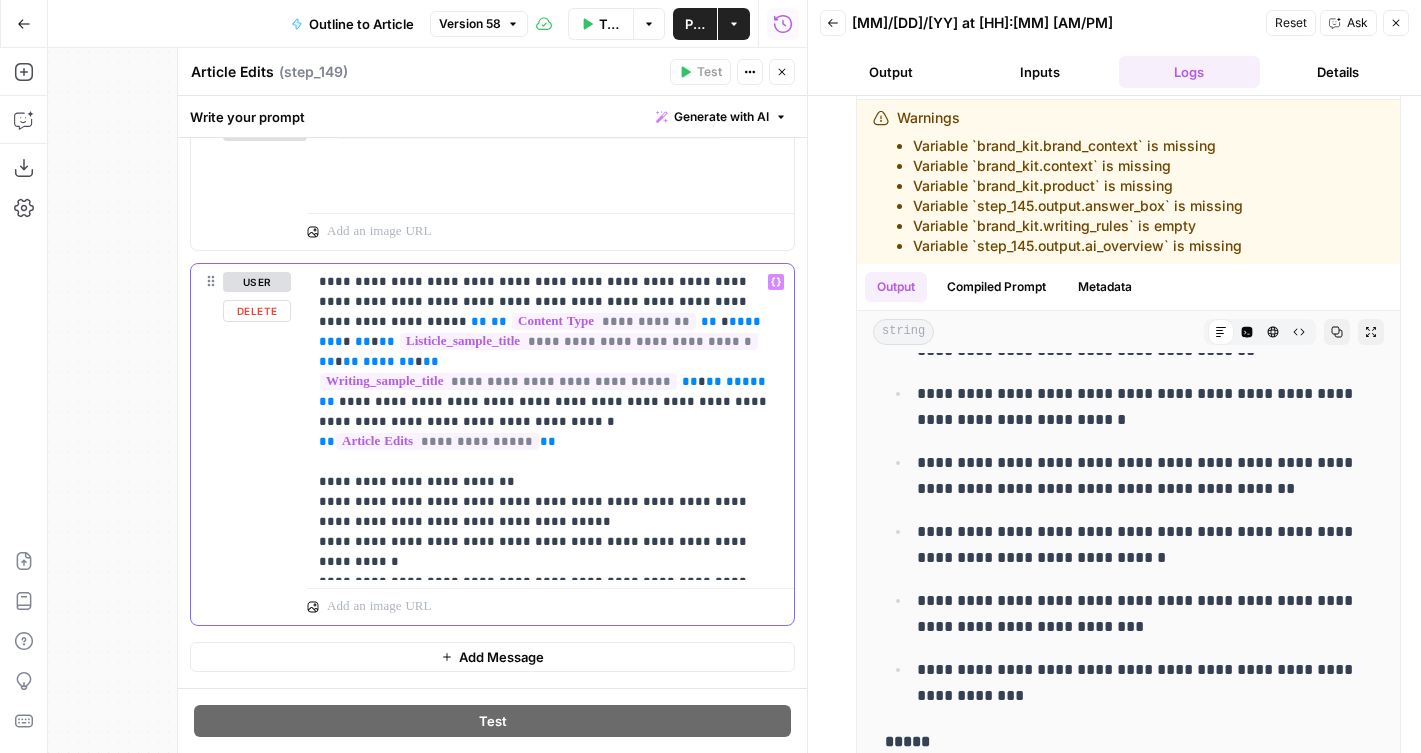 copy on "**********" 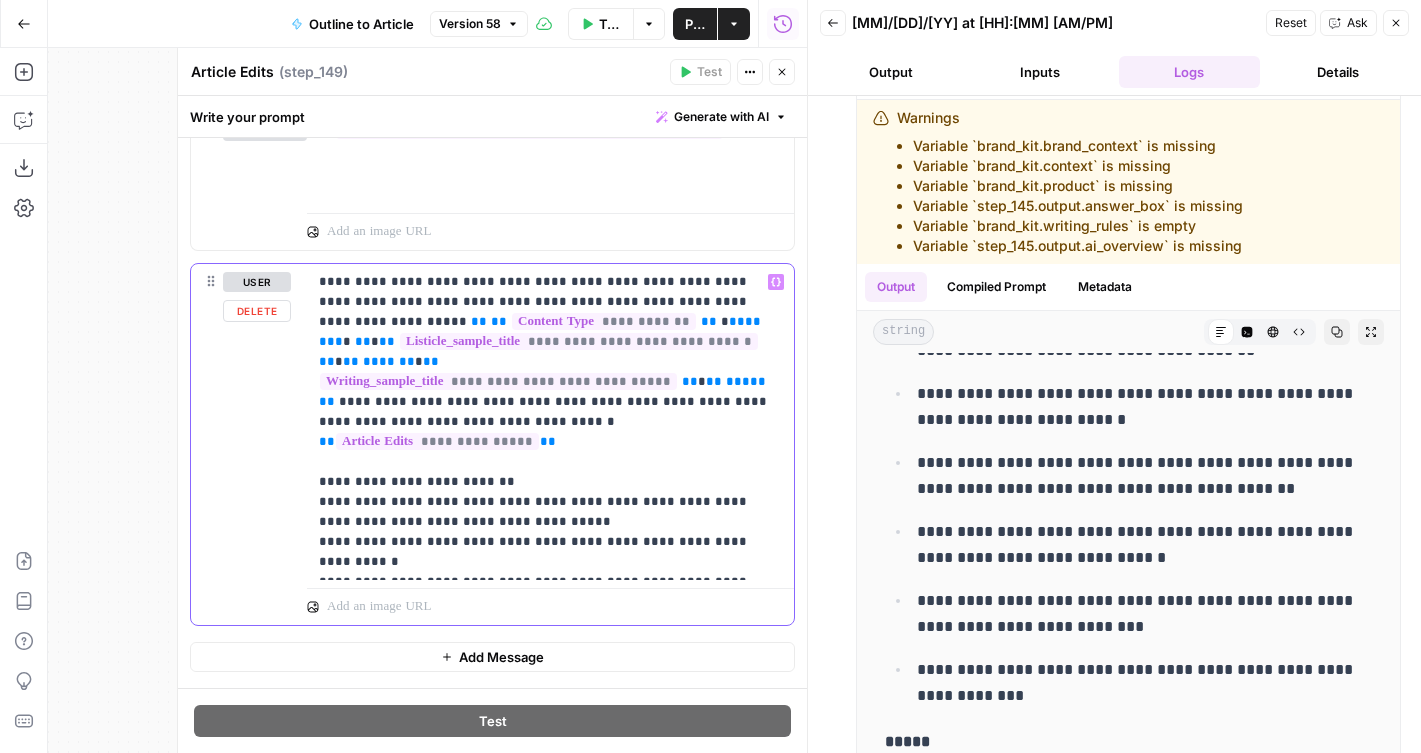 click on "**********" at bounding box center [550, 422] 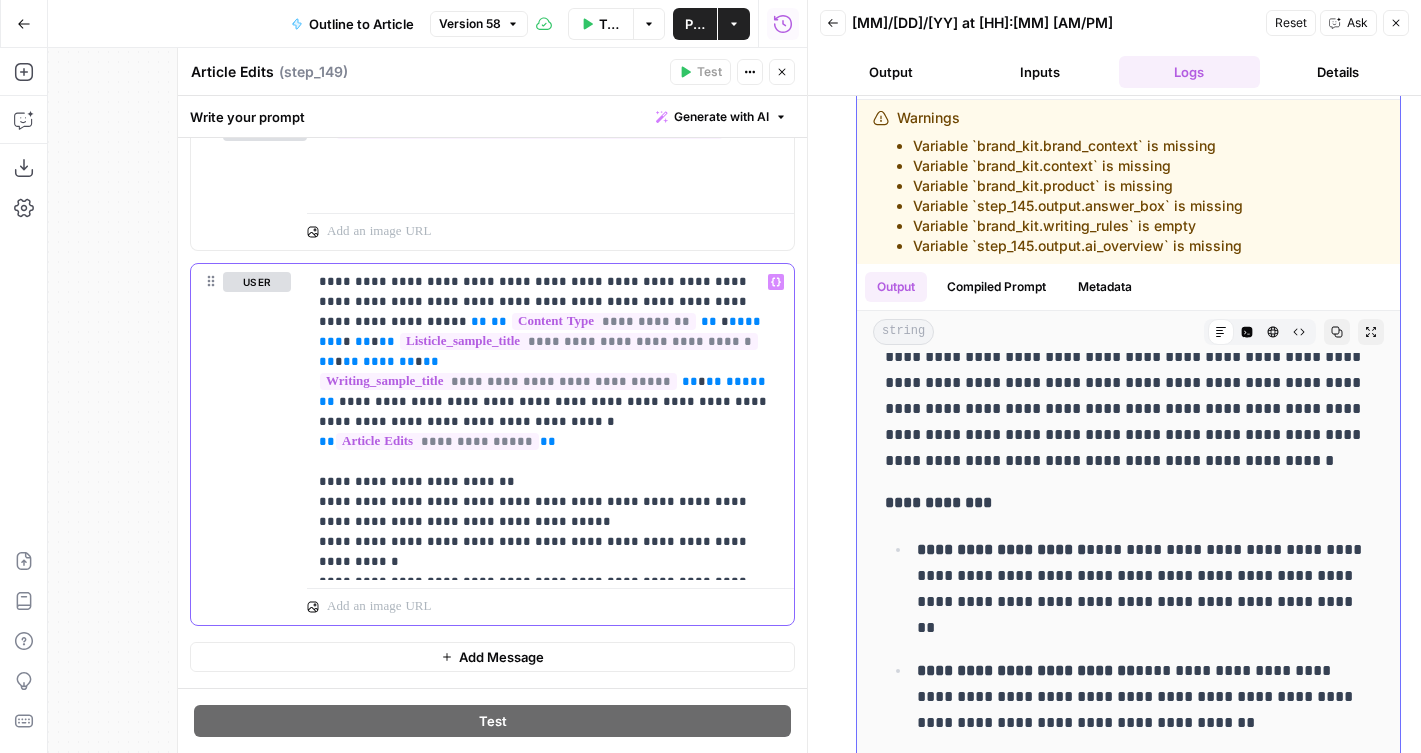 scroll, scrollTop: 2371, scrollLeft: 0, axis: vertical 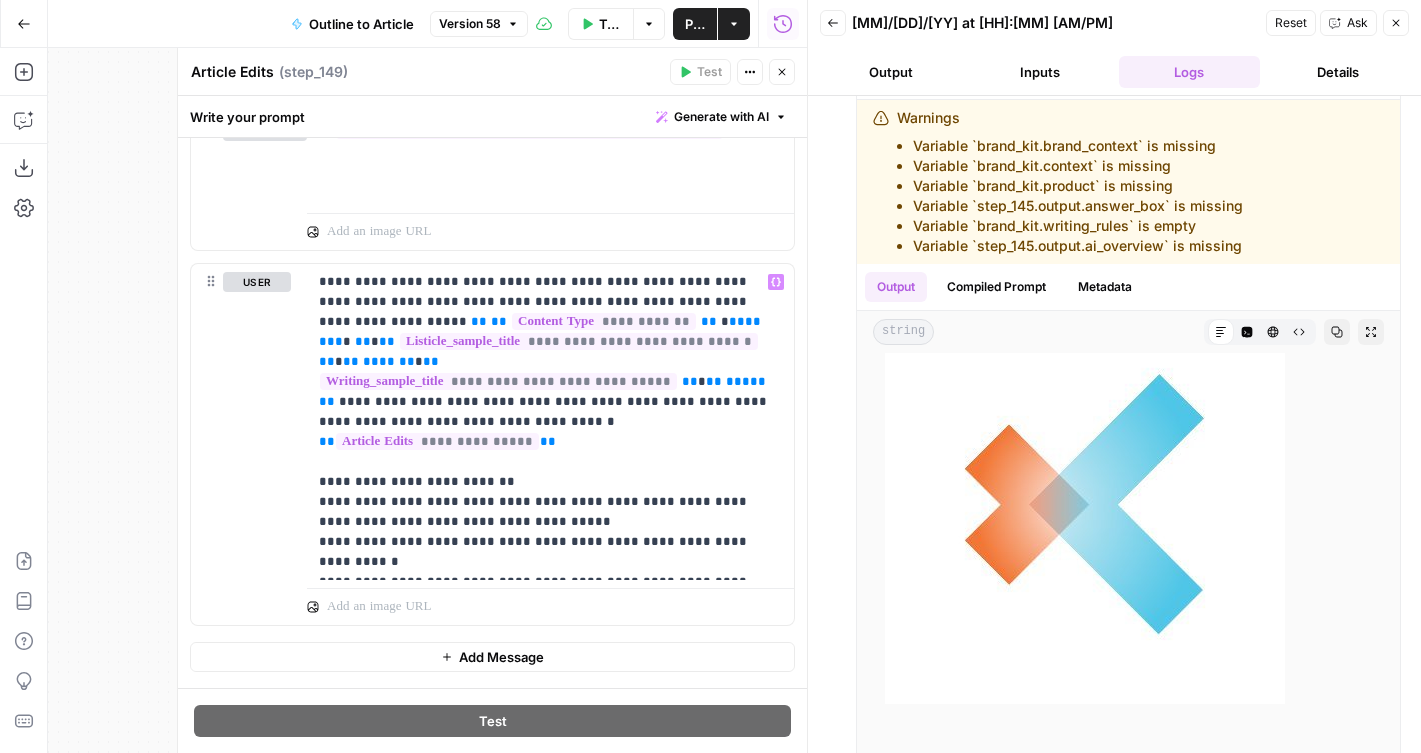 click 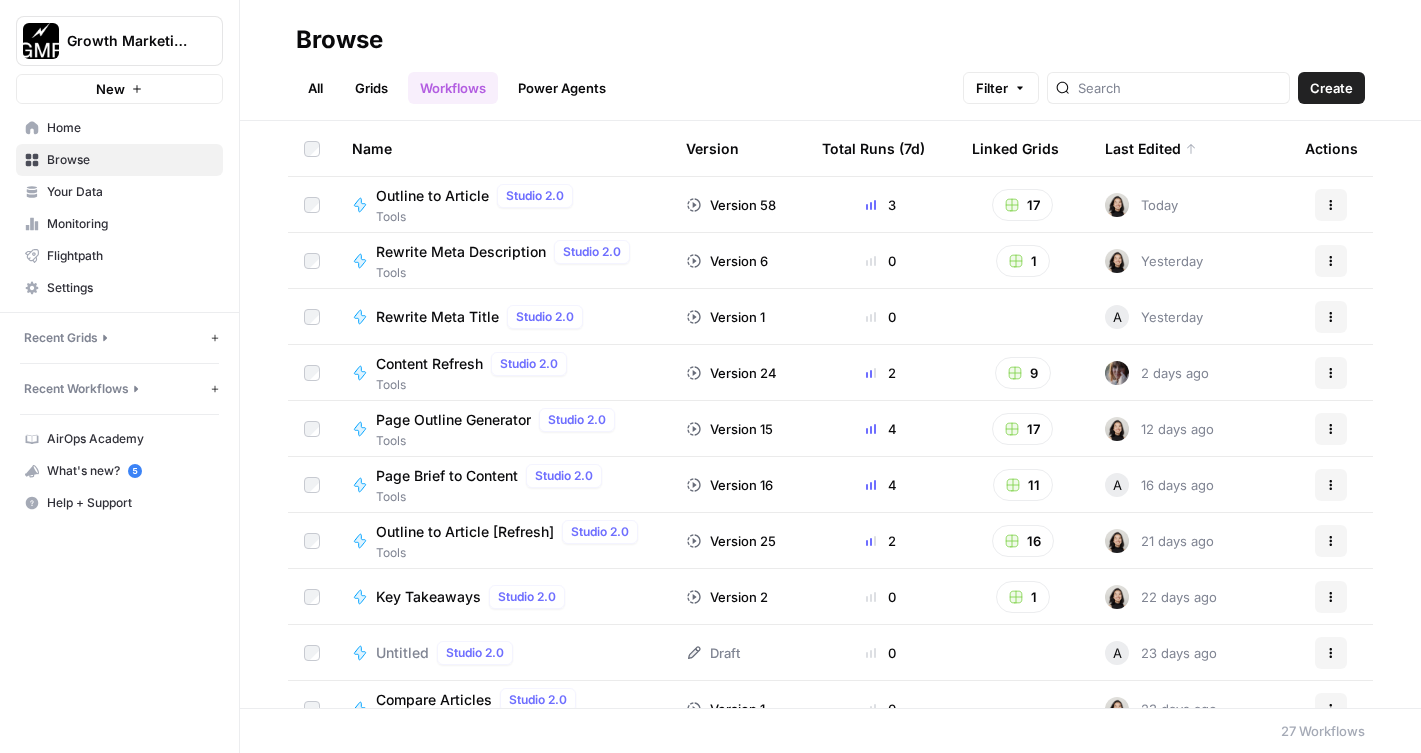 click on "Grids" at bounding box center (371, 88) 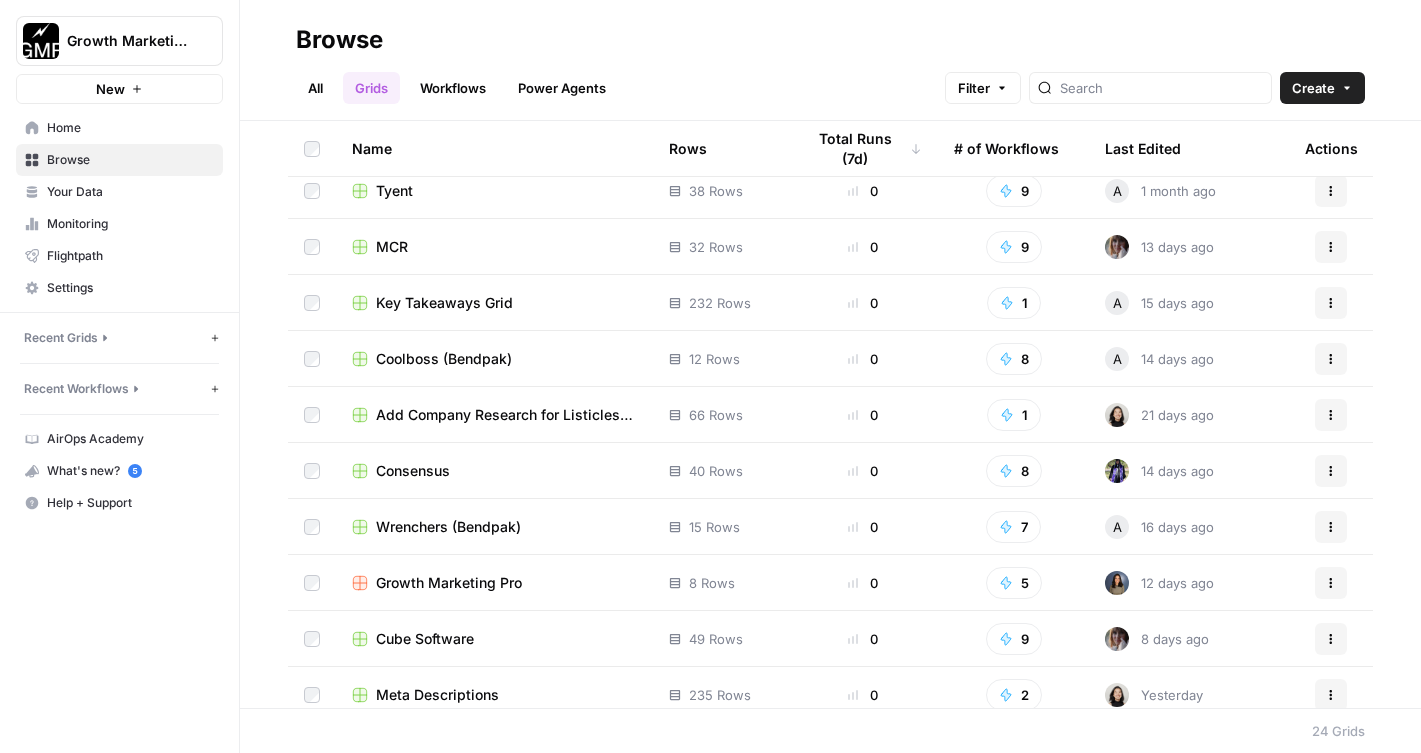scroll, scrollTop: 813, scrollLeft: 0, axis: vertical 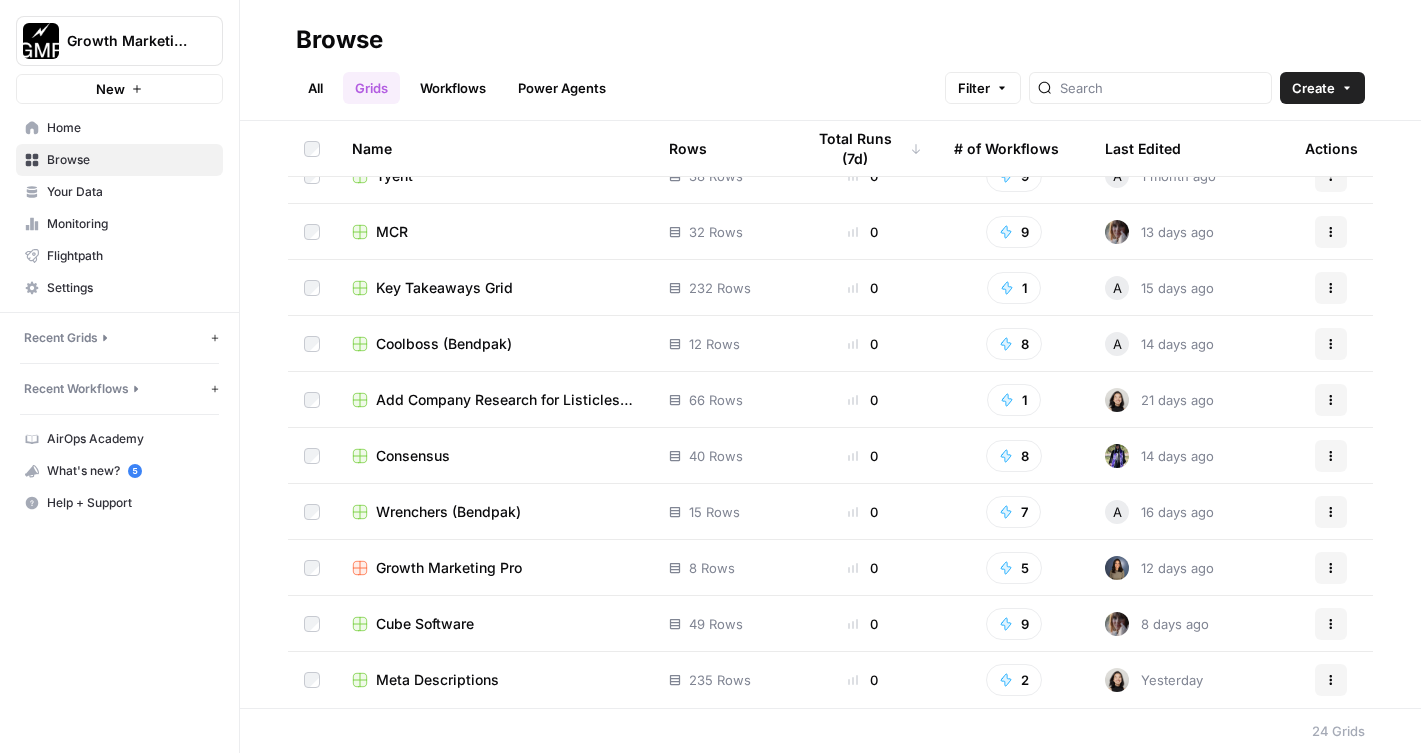 click on "Add Company Research for Listicles Grid" at bounding box center [506, 400] 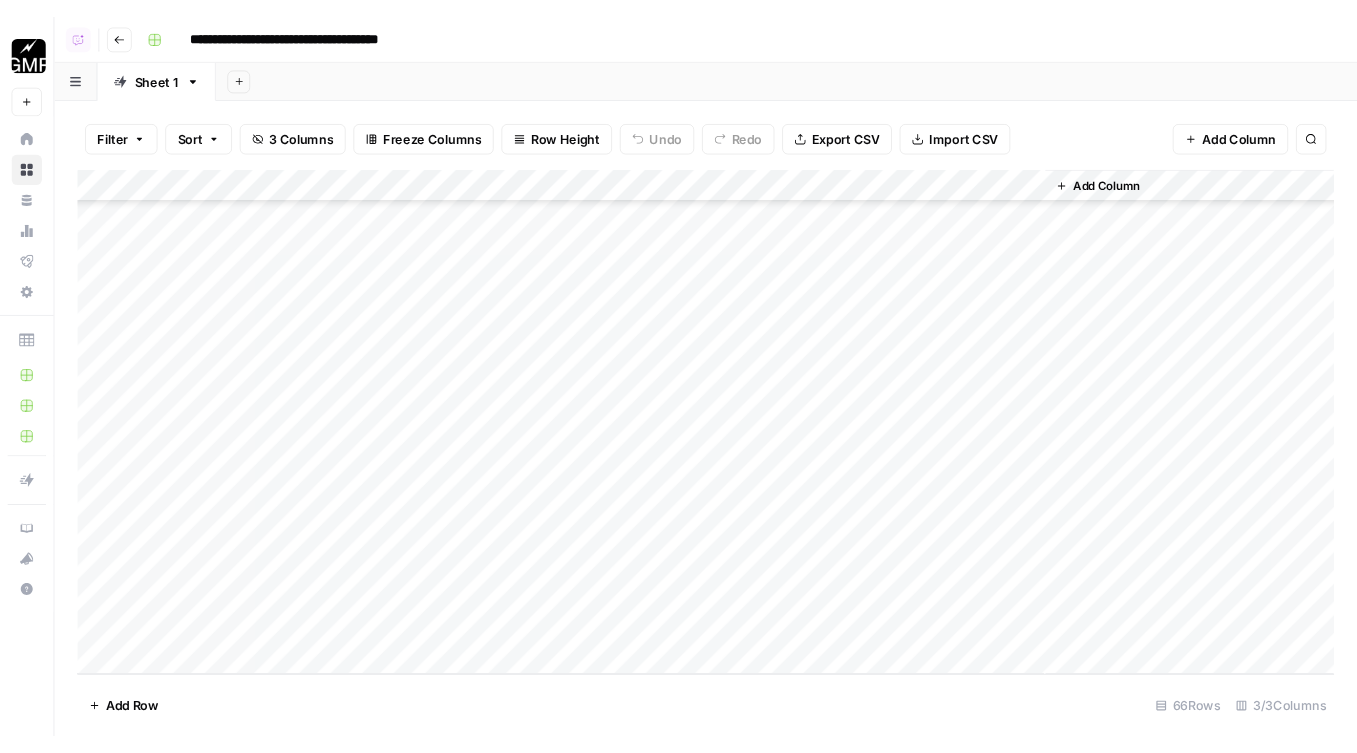 scroll, scrollTop: 0, scrollLeft: 0, axis: both 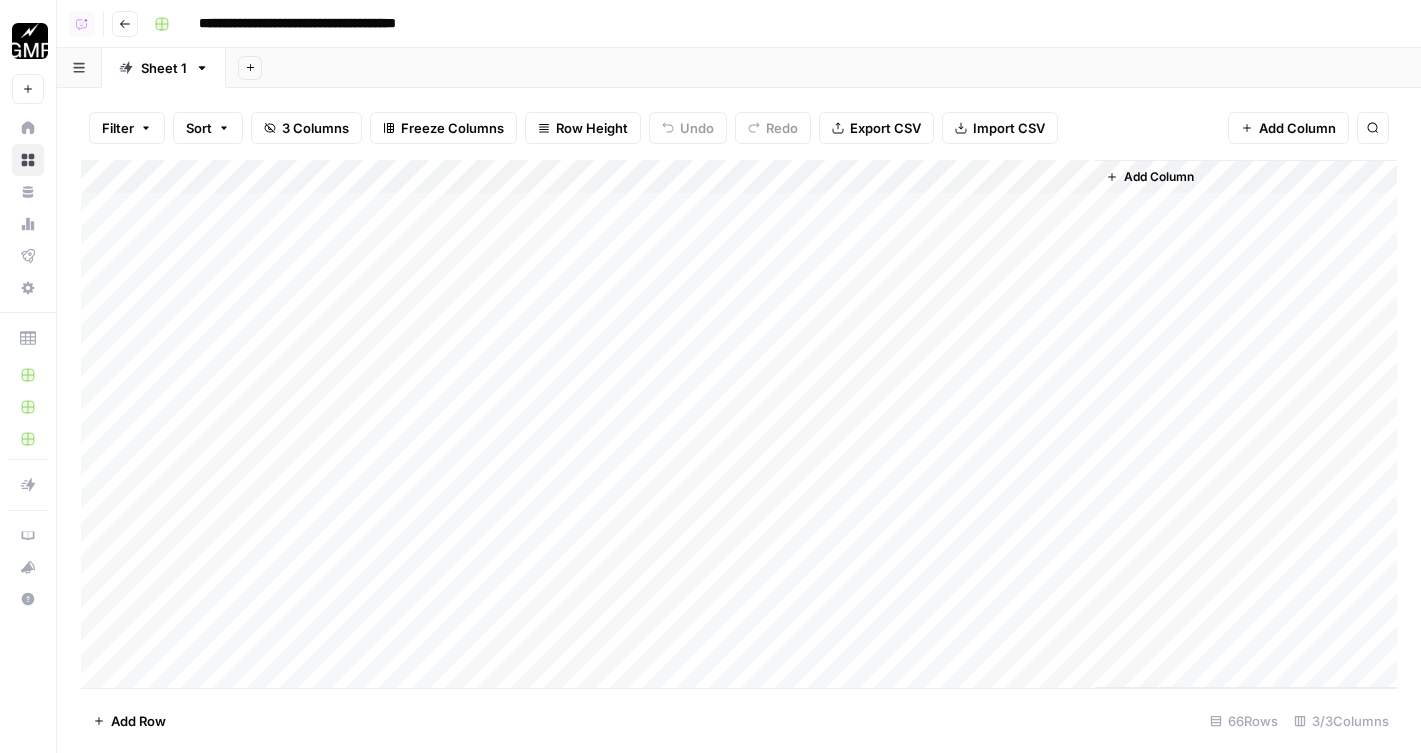 click on "Add Column" at bounding box center [739, 424] 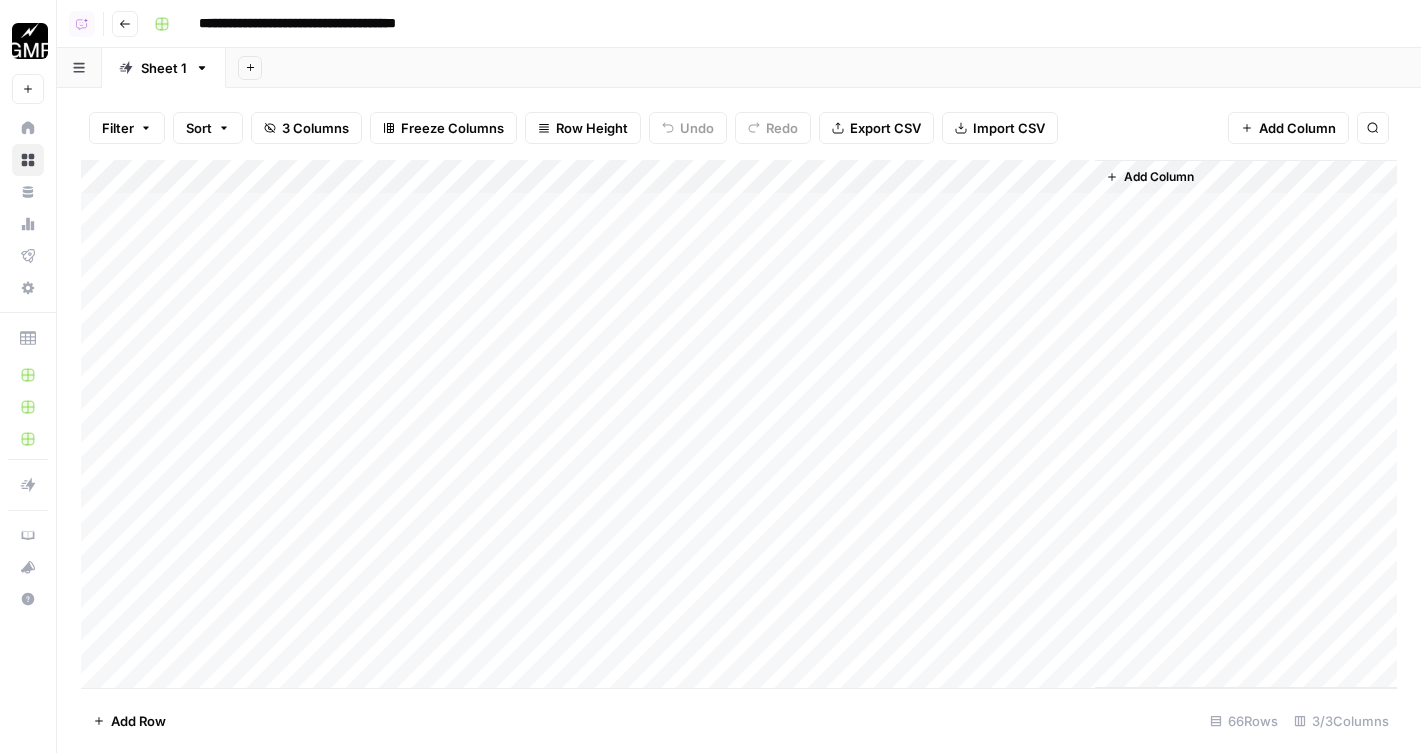 drag, startPoint x: 401, startPoint y: 403, endPoint x: 393, endPoint y: 205, distance: 198.16154 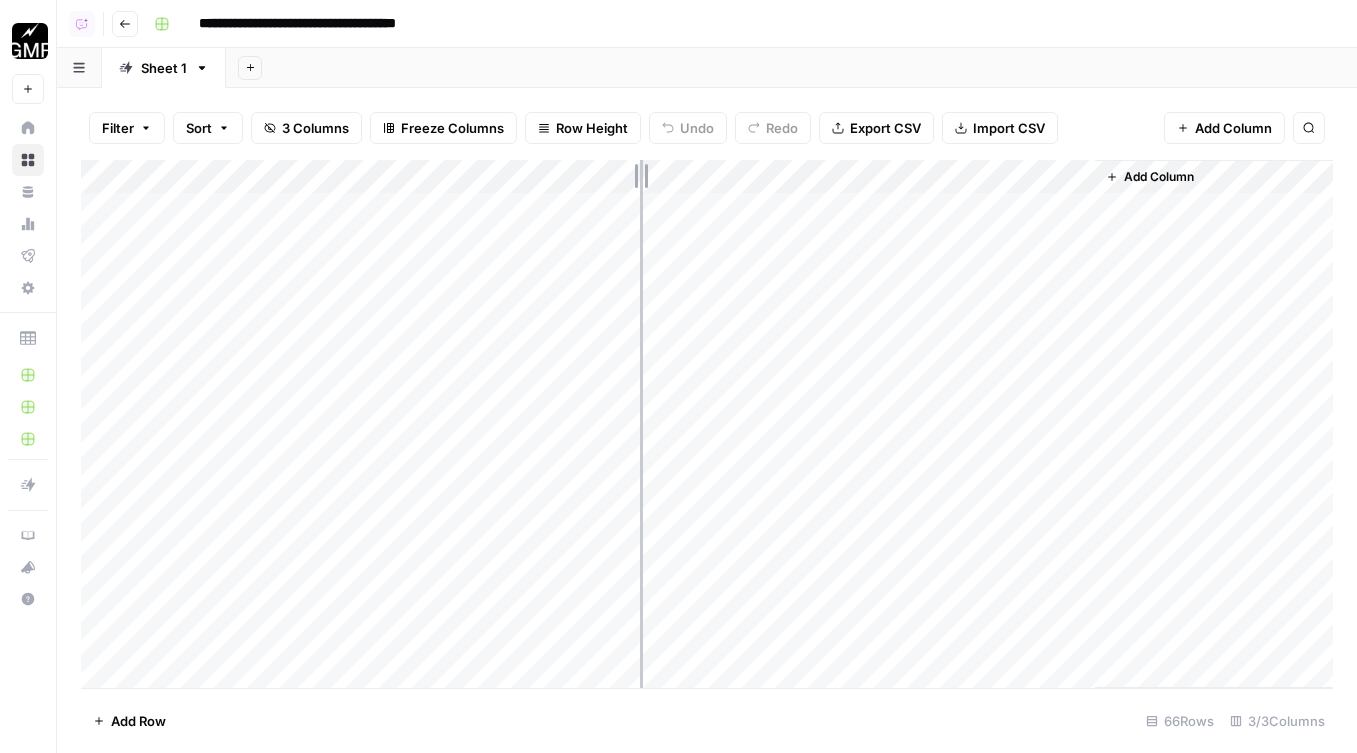 drag, startPoint x: 730, startPoint y: 171, endPoint x: 640, endPoint y: 171, distance: 90 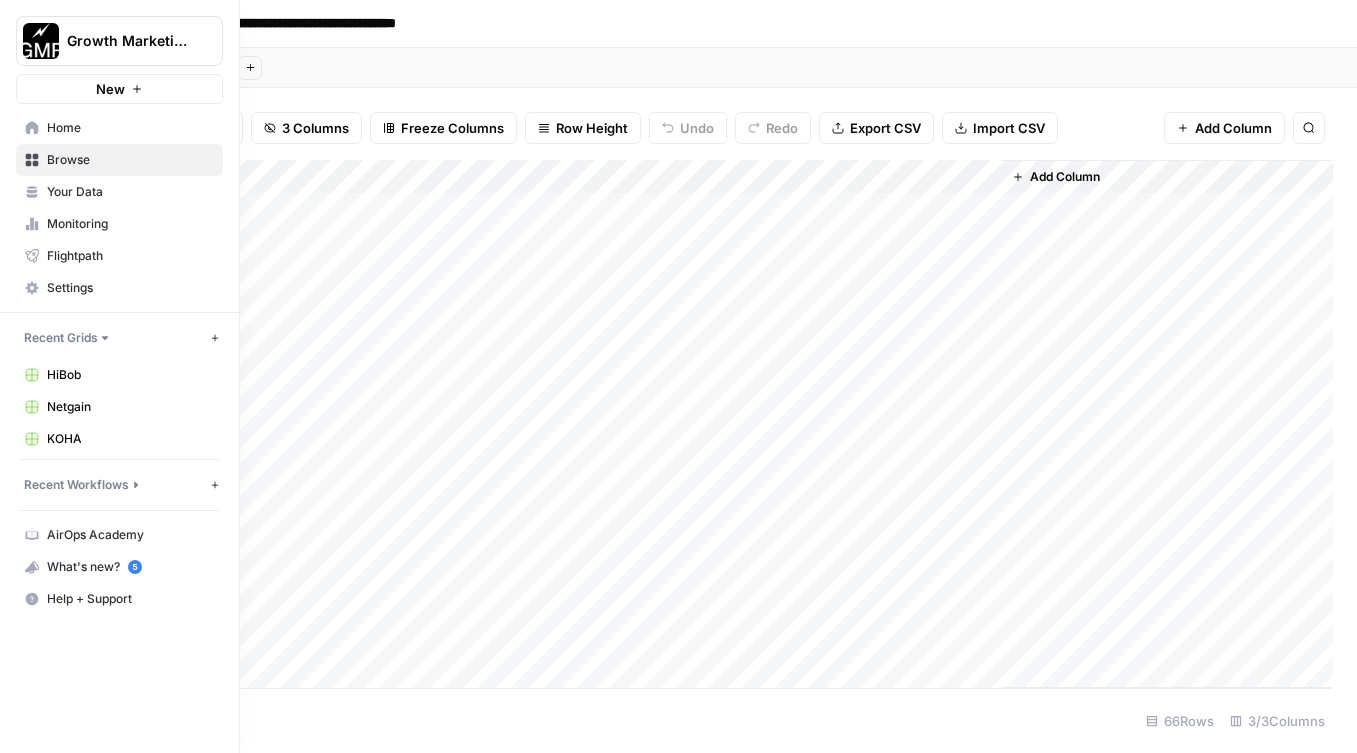 click on "Home" at bounding box center [130, 128] 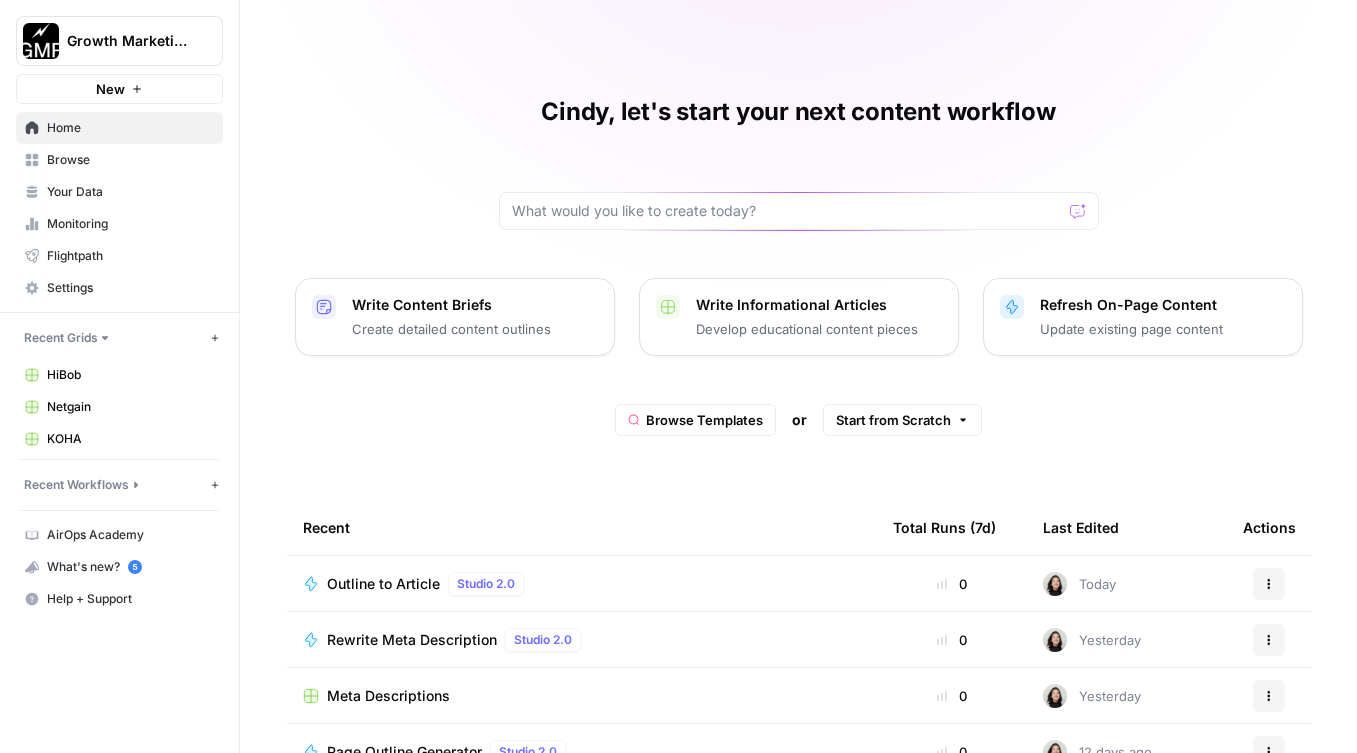 scroll, scrollTop: 227, scrollLeft: 0, axis: vertical 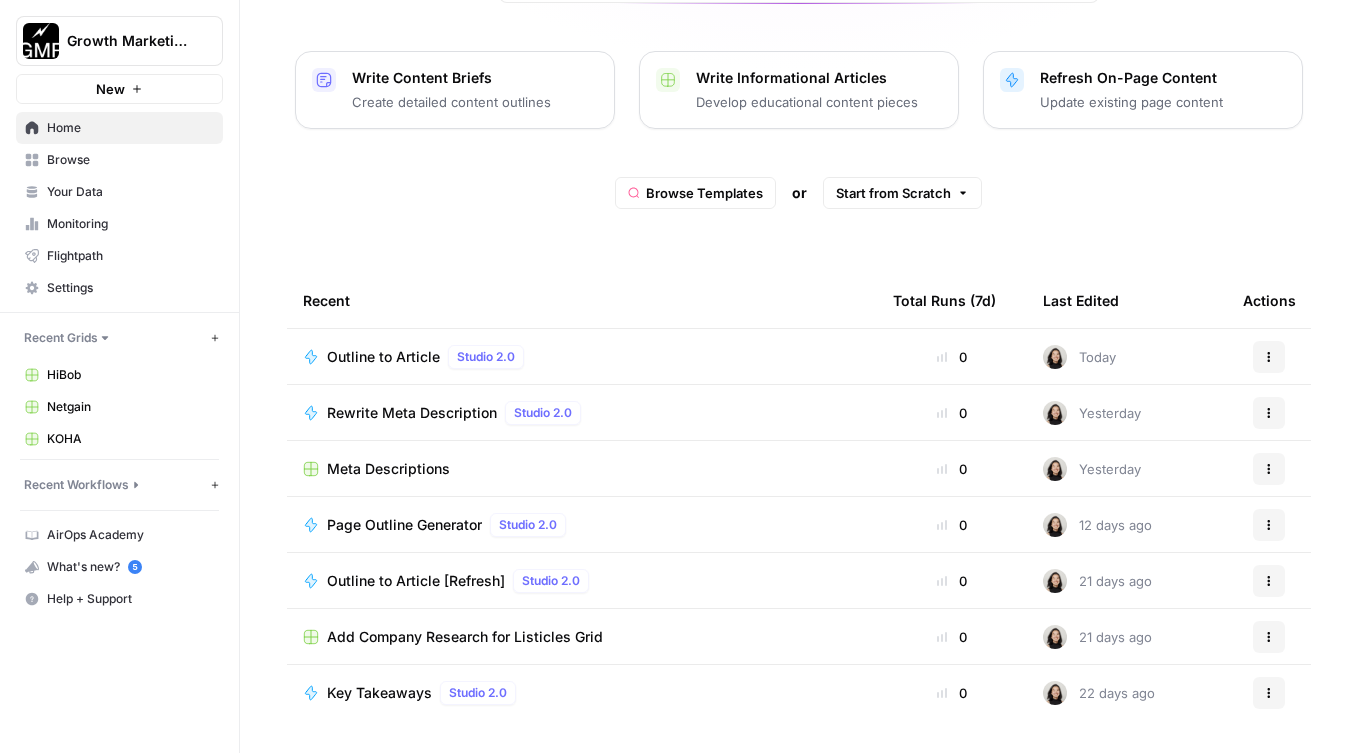 click on "Your Data" at bounding box center [119, 192] 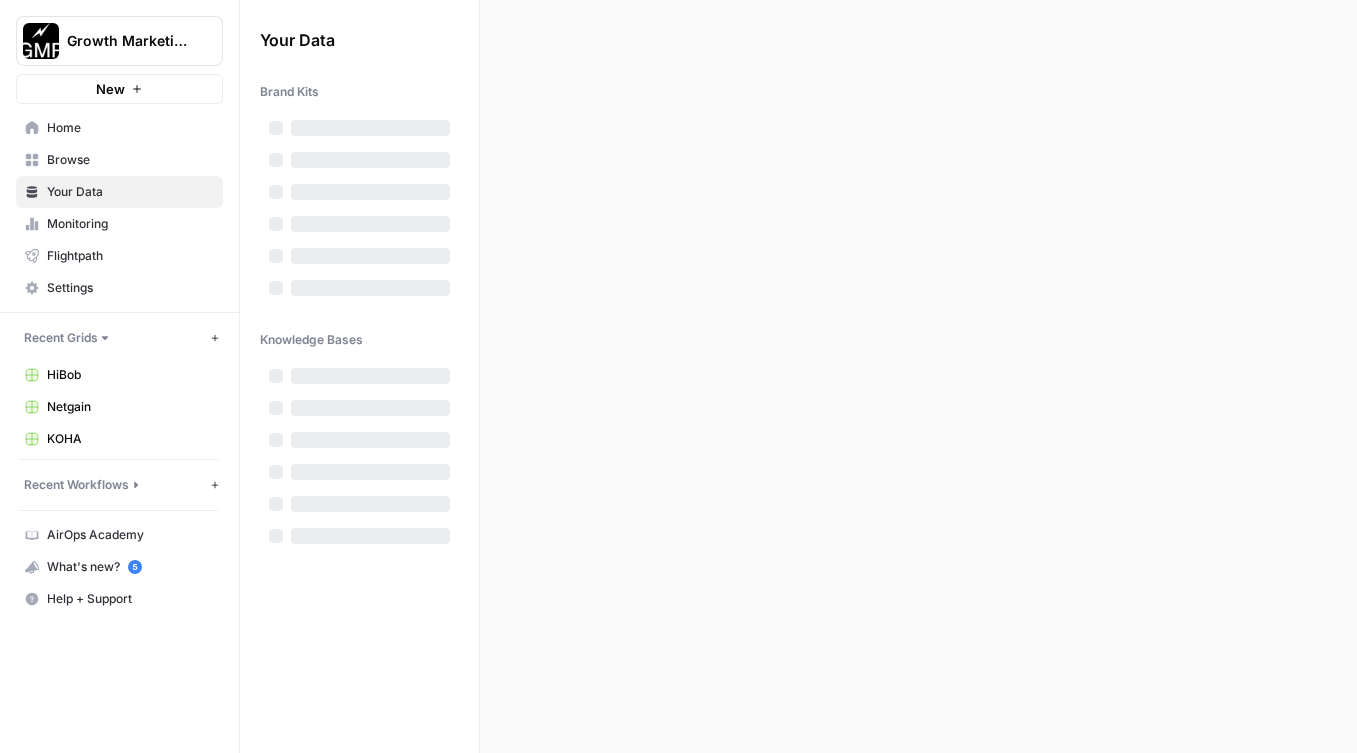 scroll, scrollTop: 0, scrollLeft: 0, axis: both 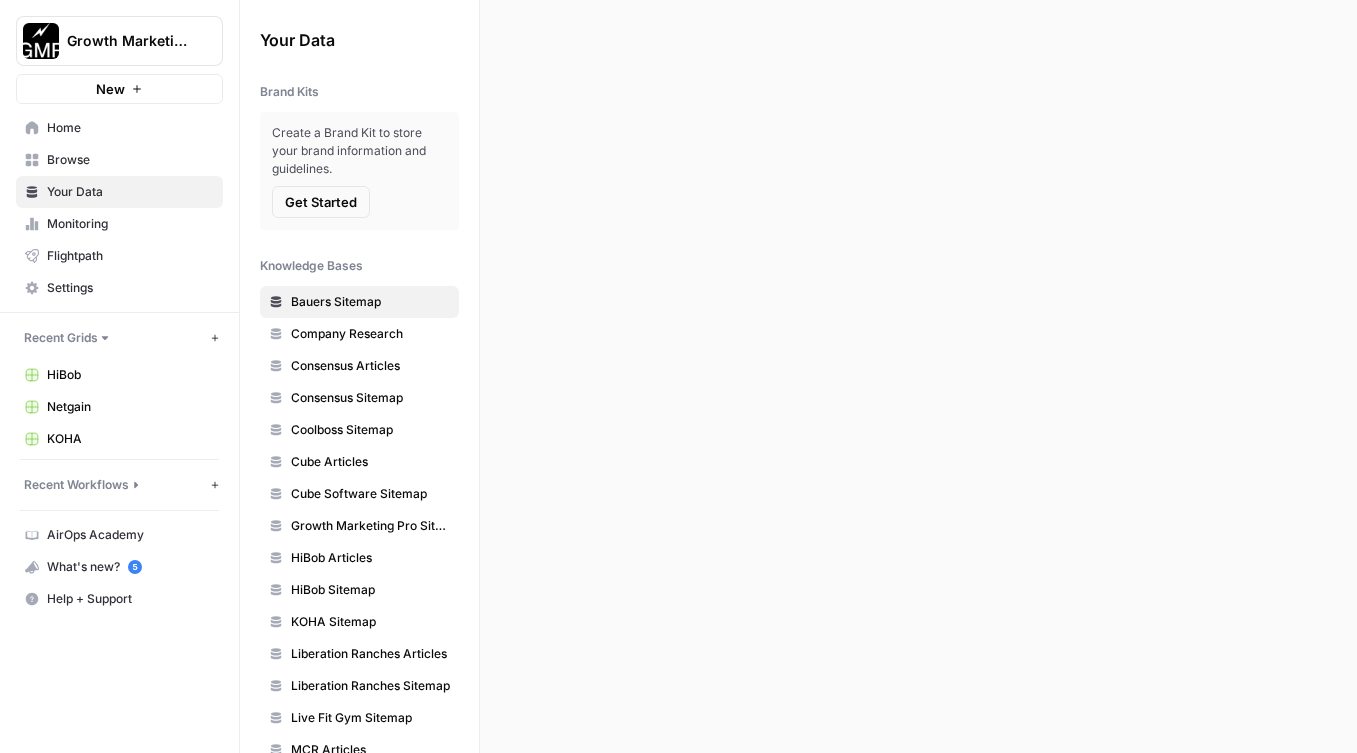 click on "Browse" at bounding box center (130, 160) 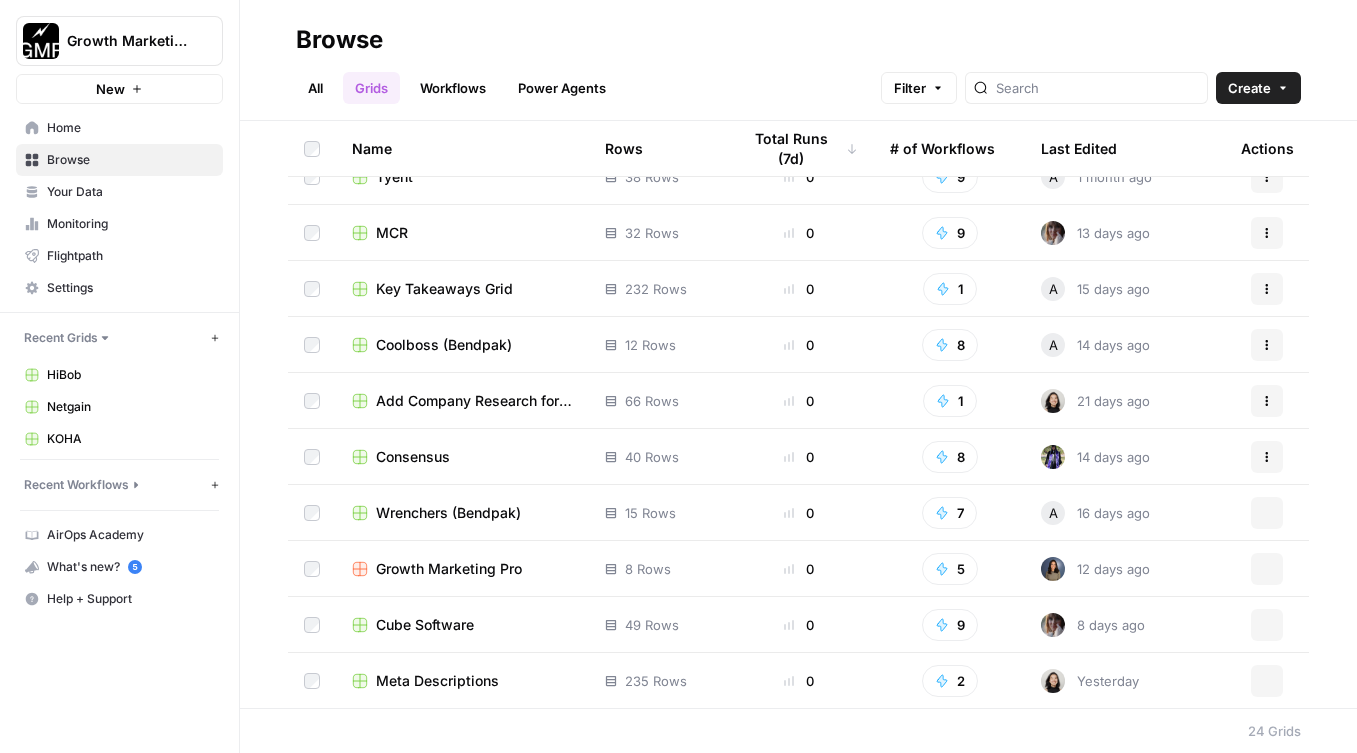 scroll, scrollTop: 813, scrollLeft: 0, axis: vertical 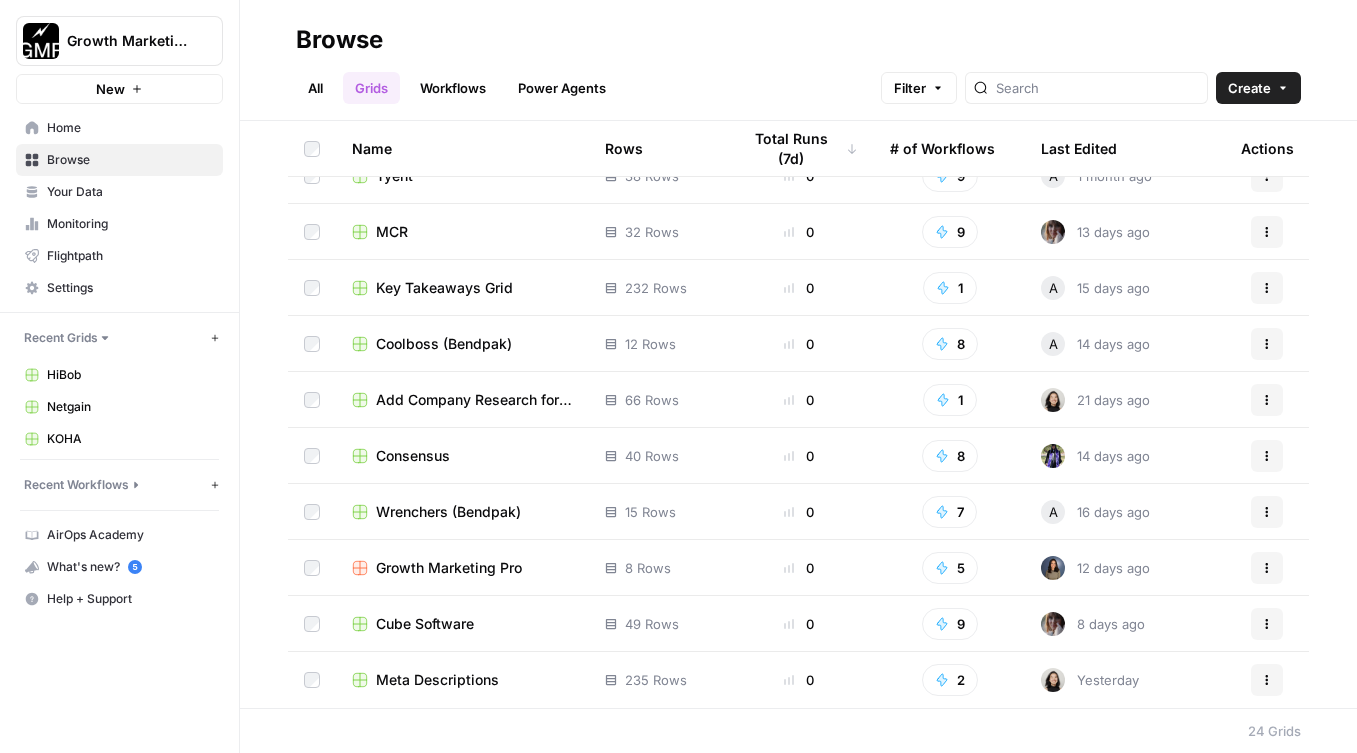 click on "Consensus" at bounding box center (413, 456) 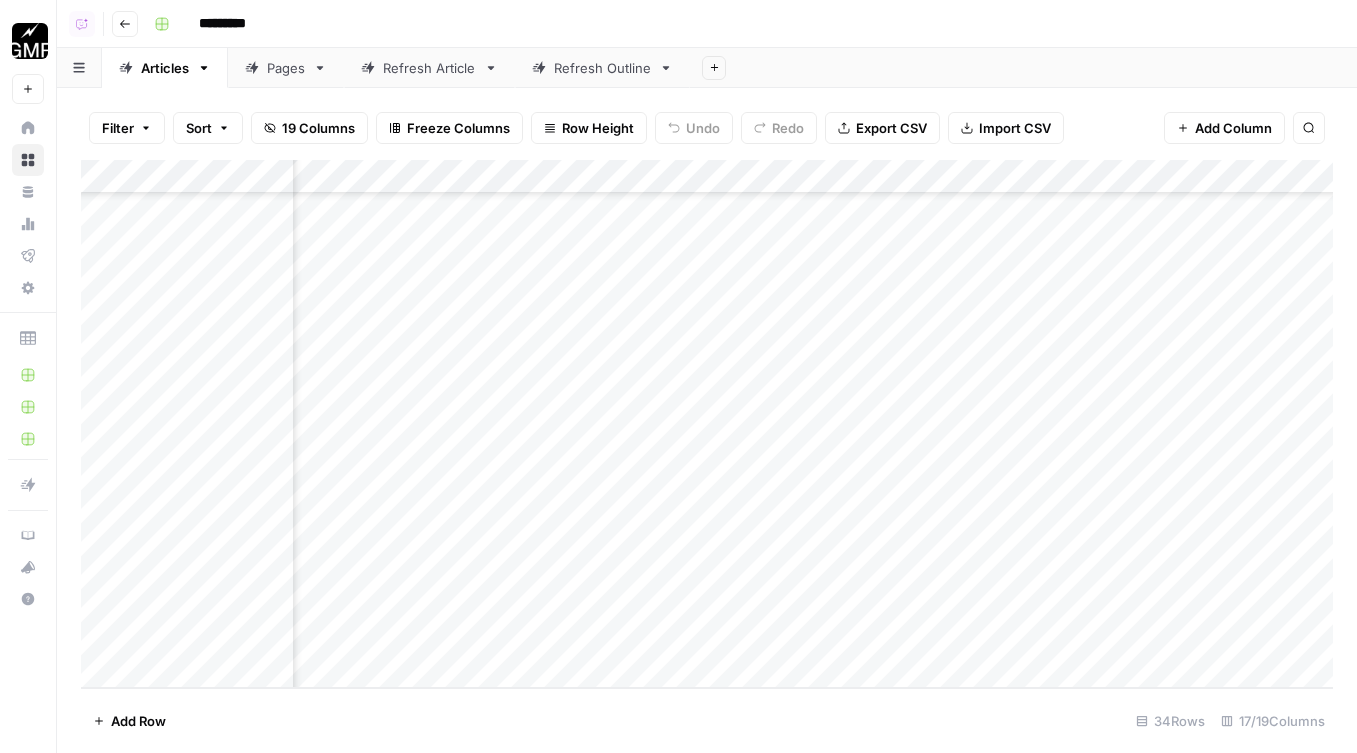 scroll, scrollTop: 694, scrollLeft: 0, axis: vertical 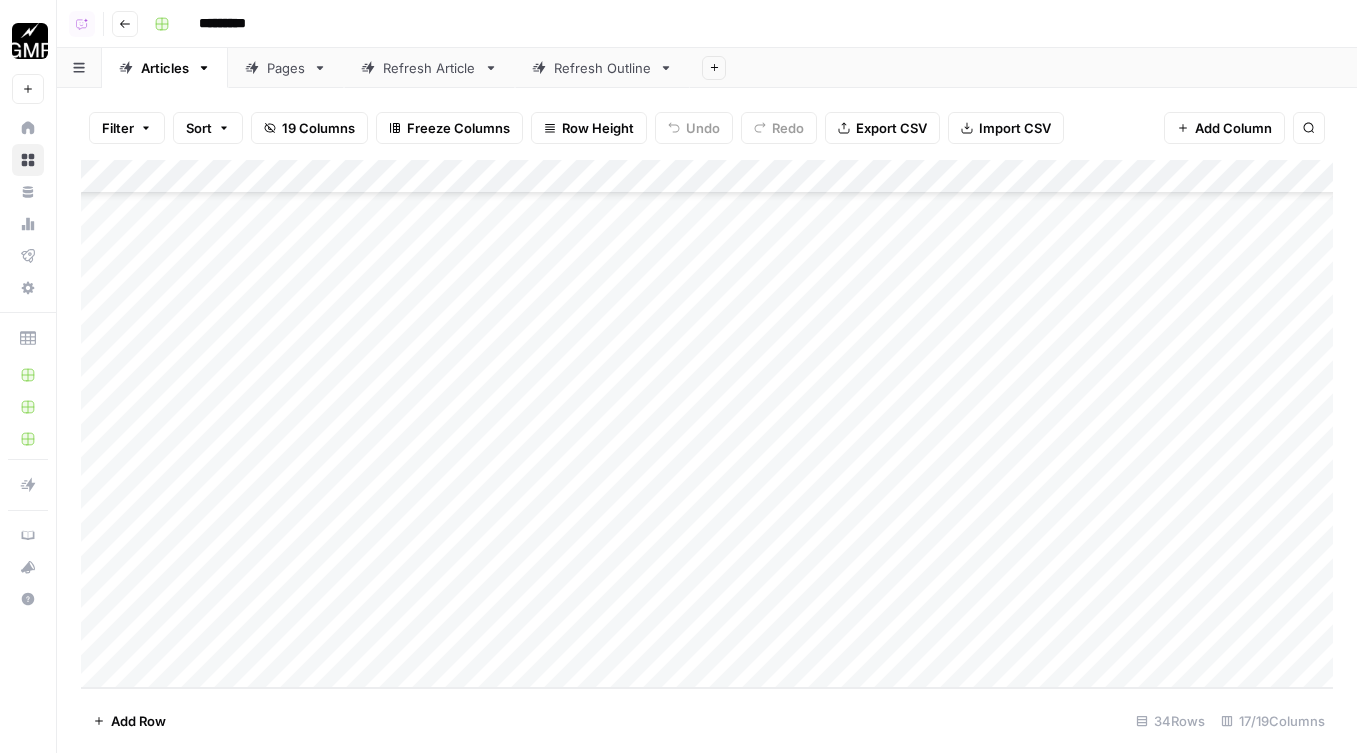 click on "Add Sheet" at bounding box center [1023, 68] 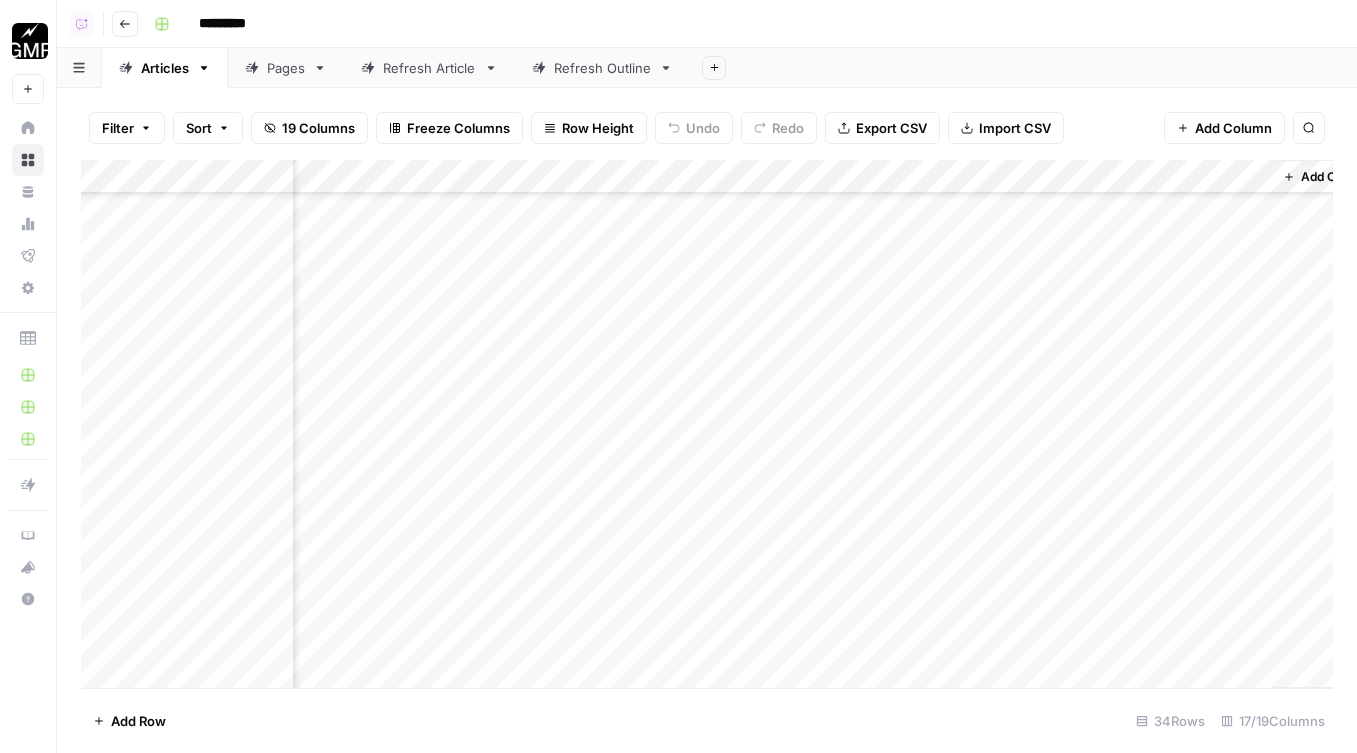 scroll, scrollTop: 694, scrollLeft: 1859, axis: both 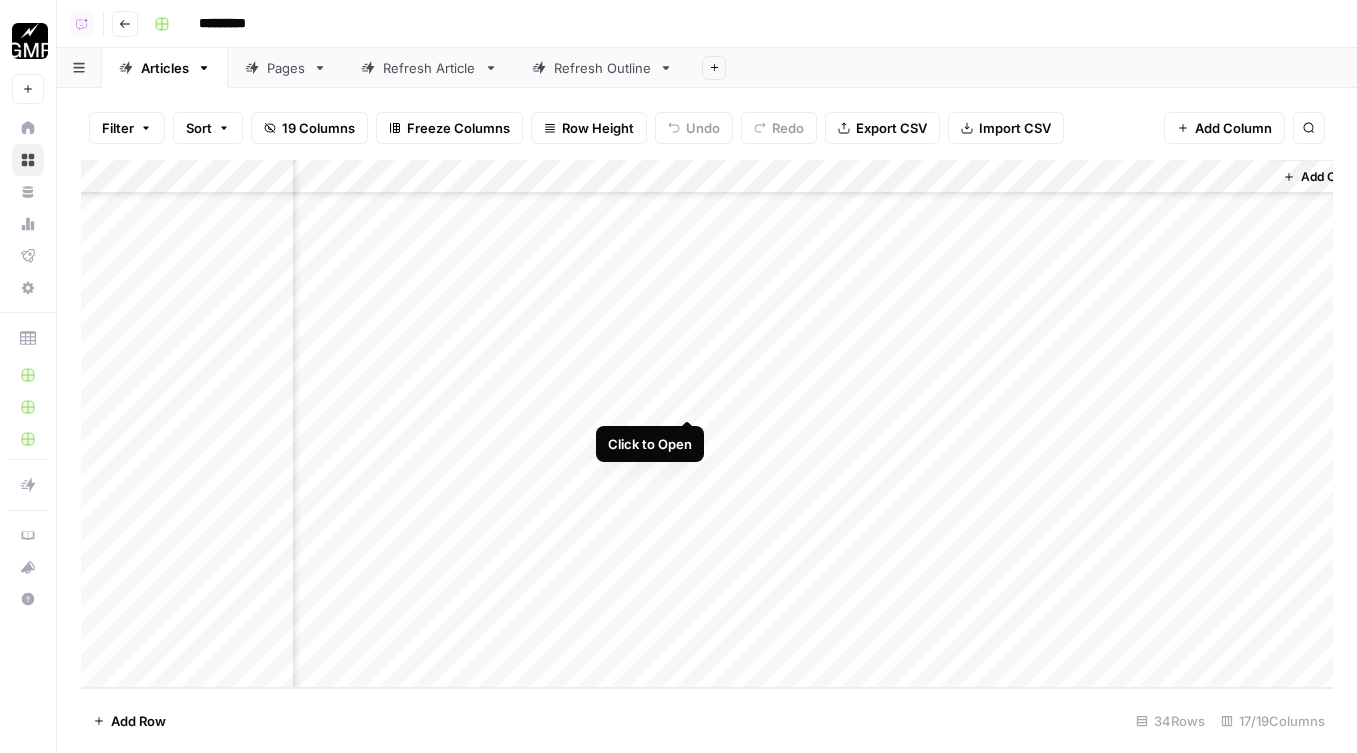 click on "Add Column" at bounding box center [707, 424] 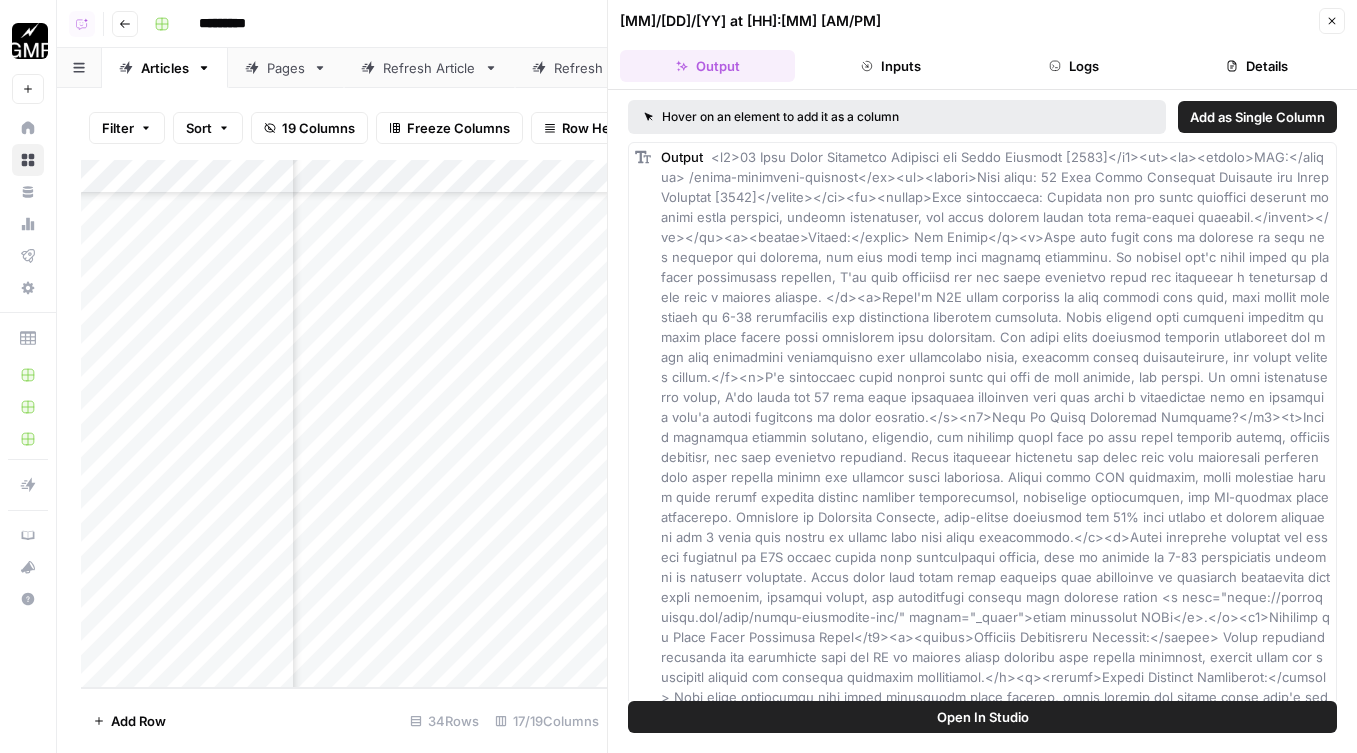 click on "Logs" at bounding box center [1074, 66] 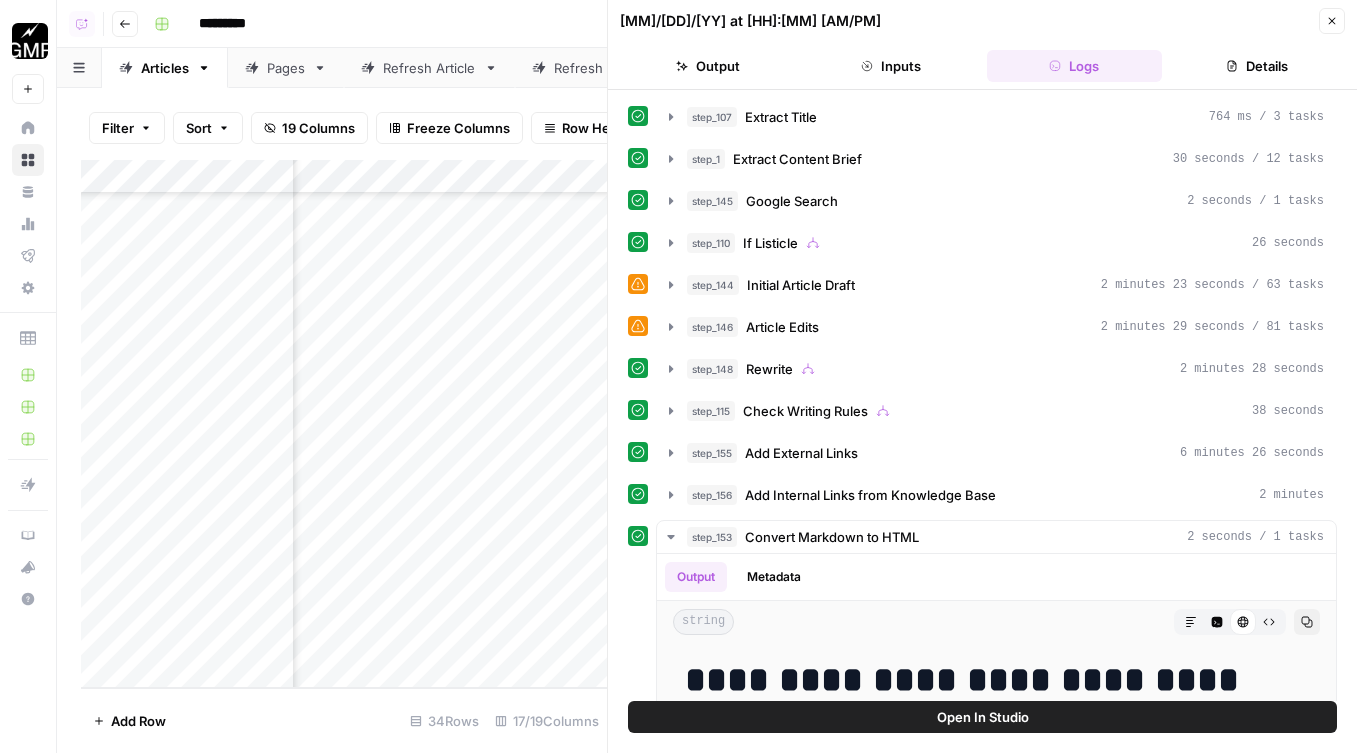 click on "Details" at bounding box center (1257, 66) 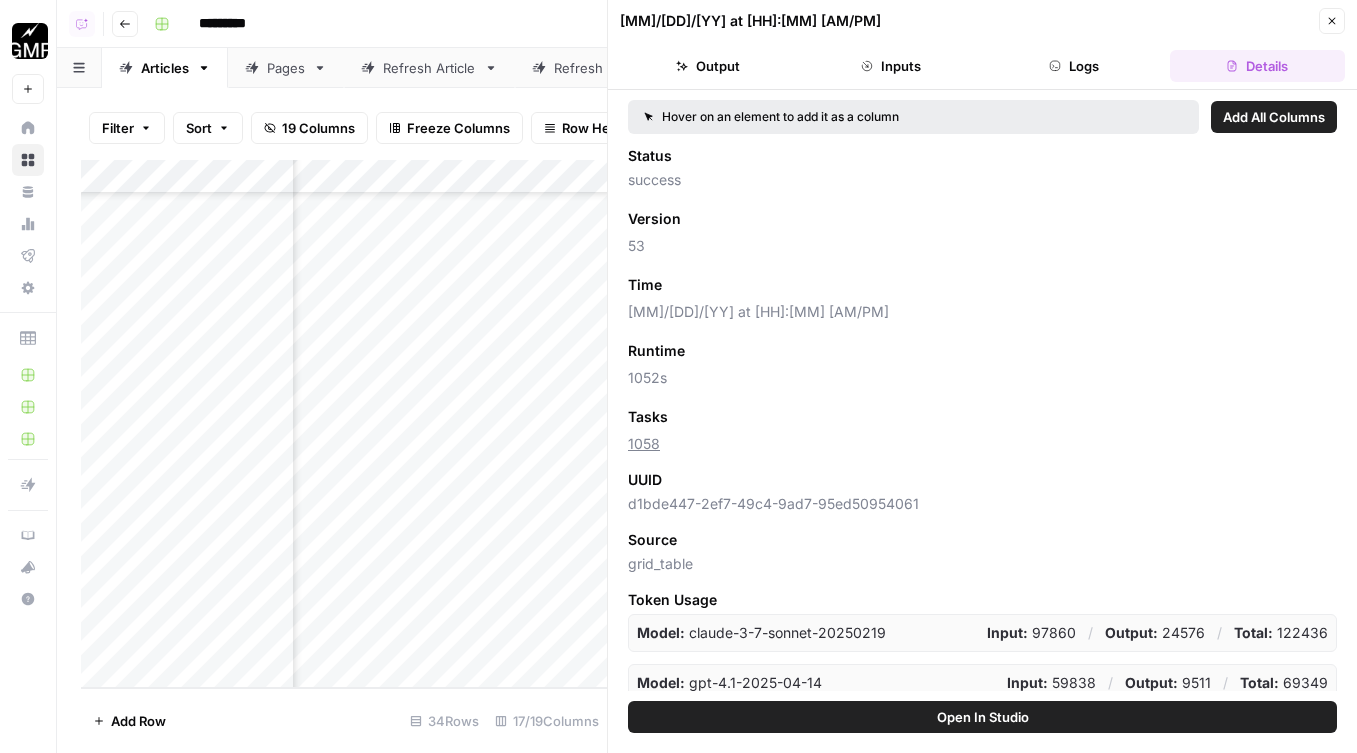 click on "Add as Column" at bounding box center (721, 285) 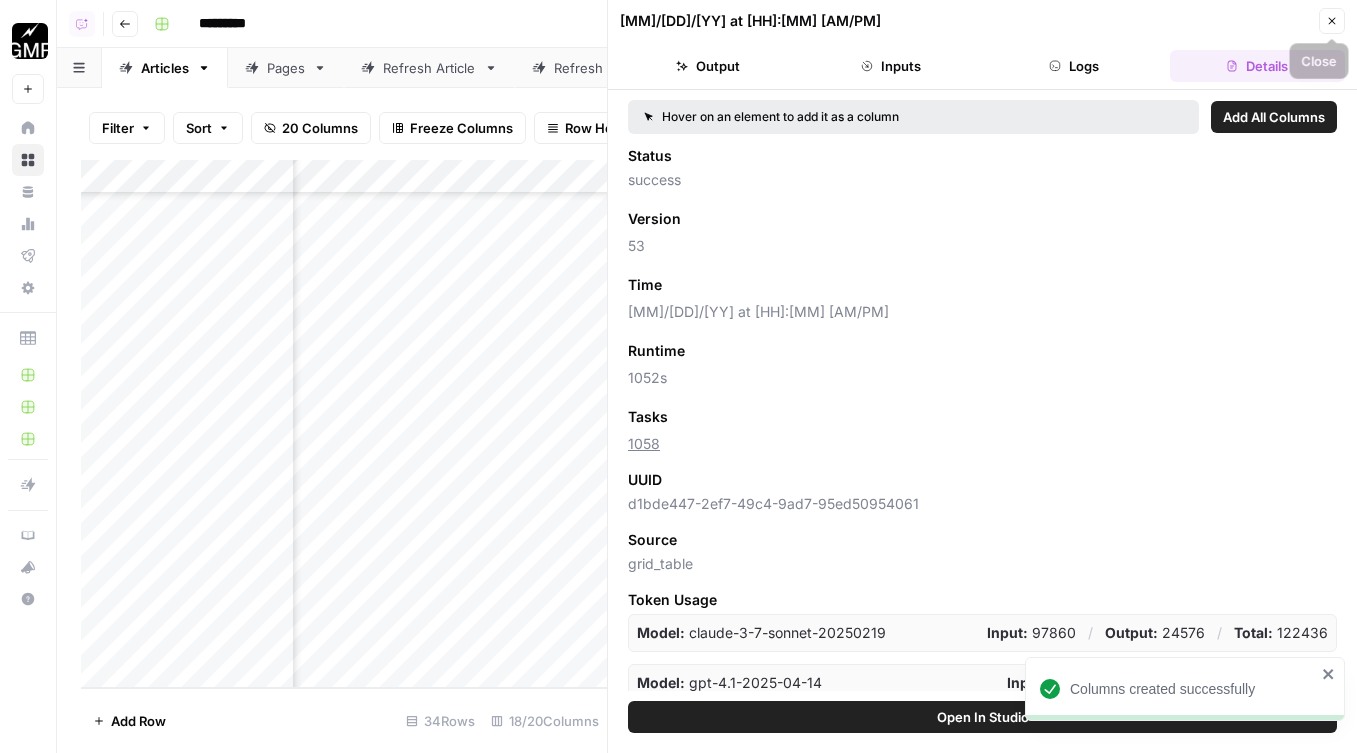 scroll, scrollTop: 694, scrollLeft: 2674, axis: both 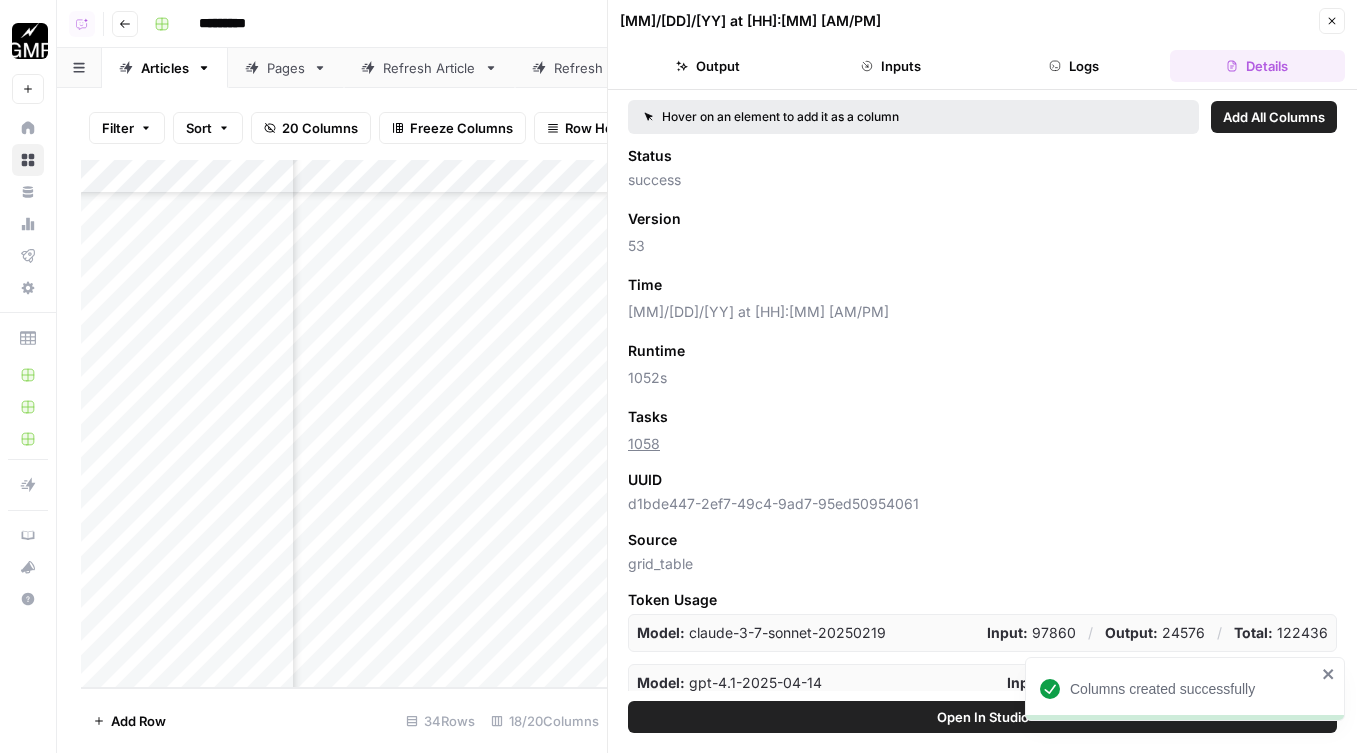 click on "[MM]/[DD]/[YY] at [HH]:[MM] [AM/PM] Close Output Inputs Logs Details" at bounding box center (982, 45) 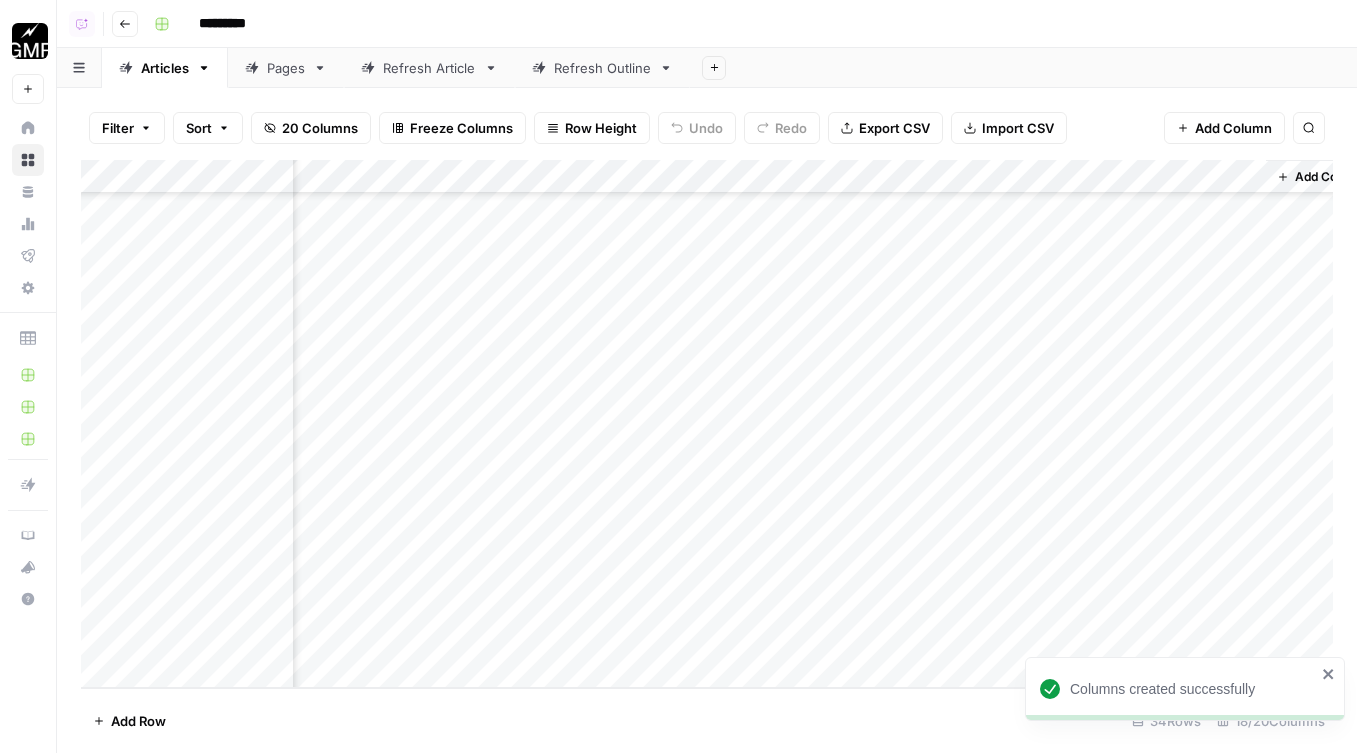 scroll, scrollTop: 694, scrollLeft: 2027, axis: both 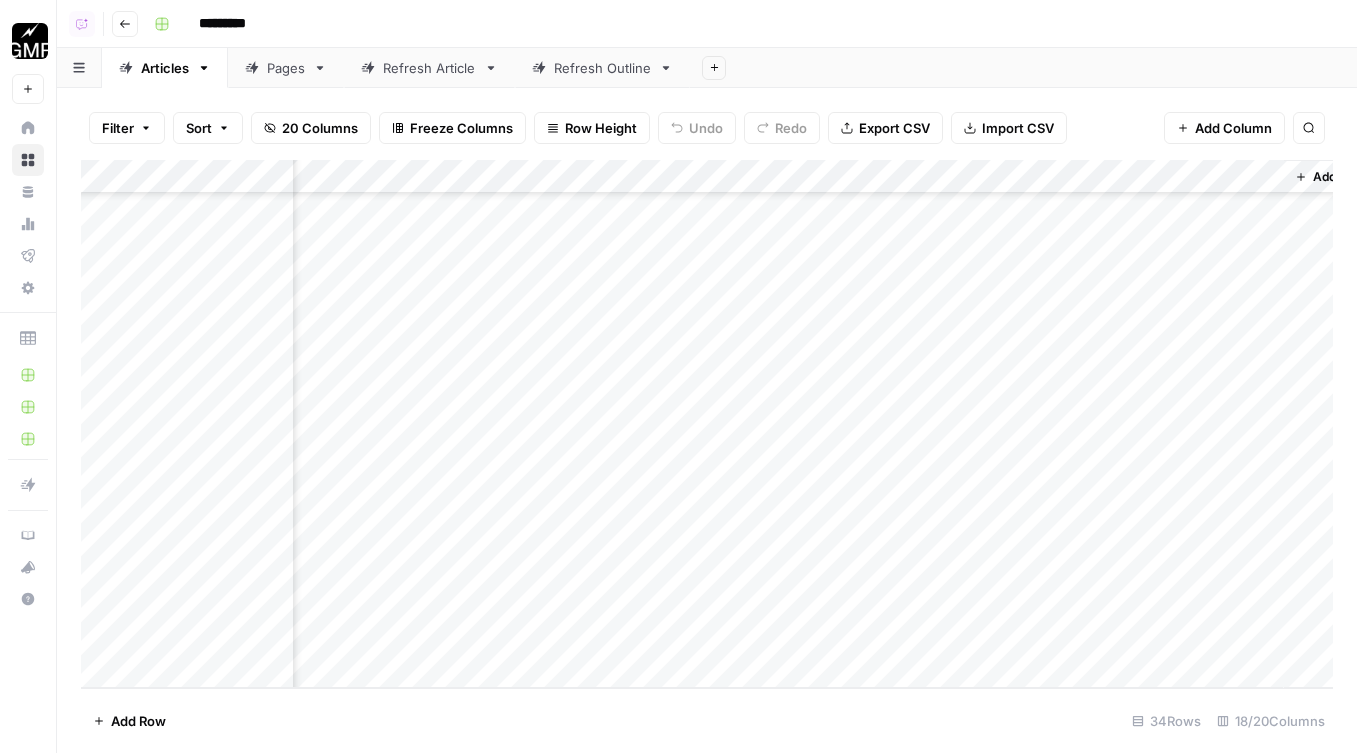 click on "Add Column" at bounding box center [707, 424] 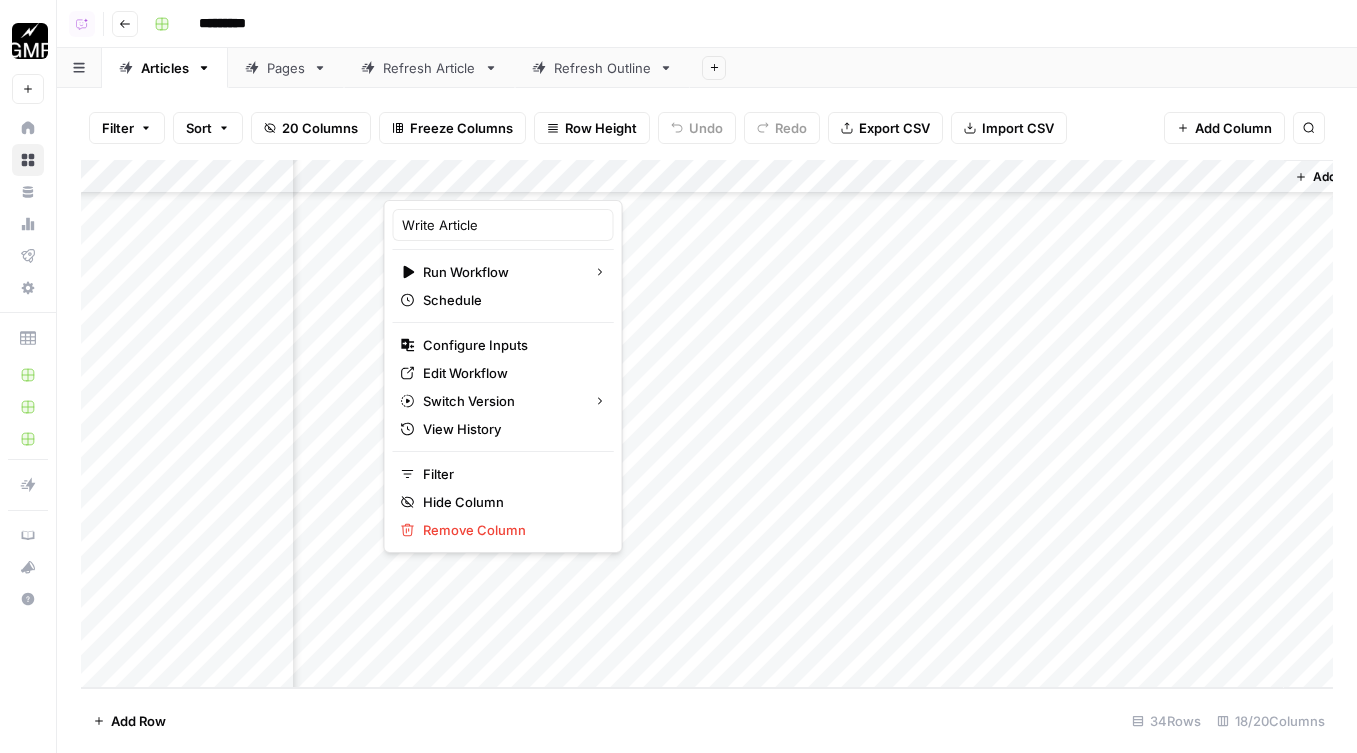 click on "Add Sheet" at bounding box center [1023, 68] 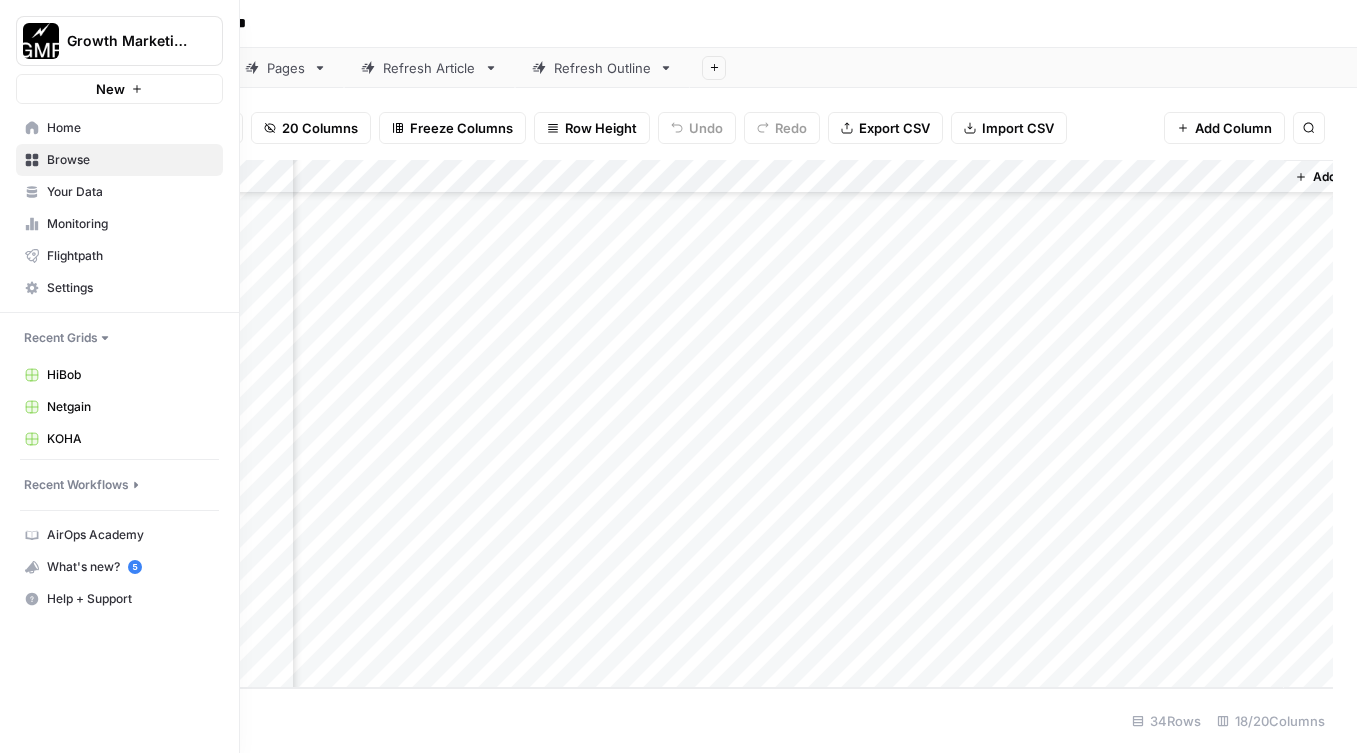 click on "Home" at bounding box center [119, 128] 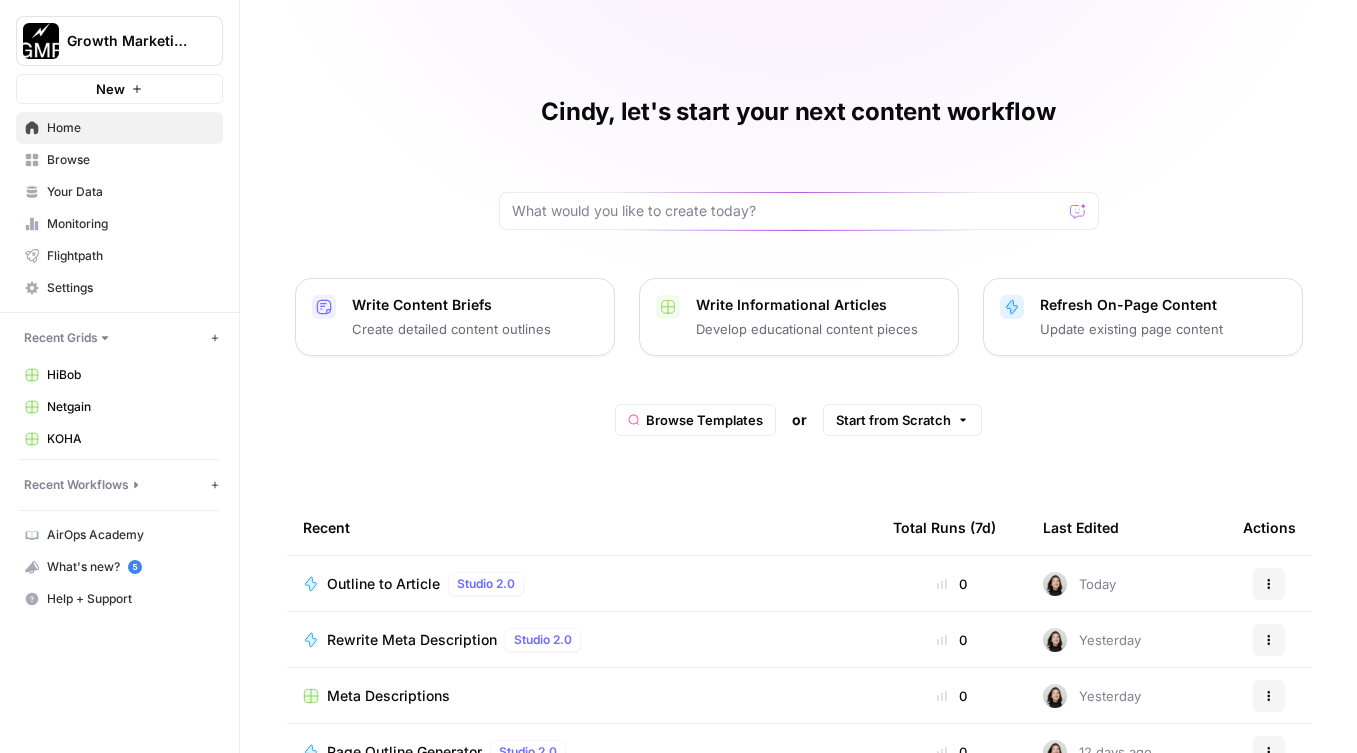 scroll, scrollTop: 29, scrollLeft: 0, axis: vertical 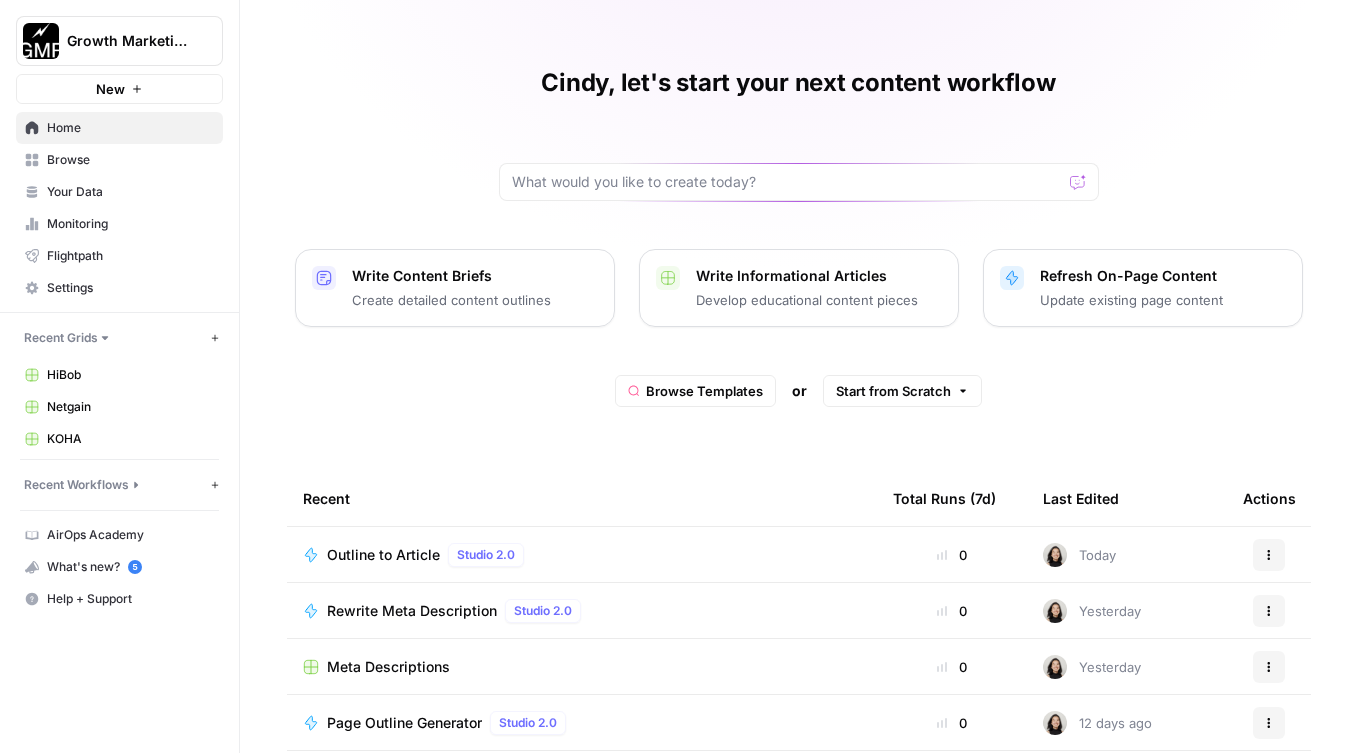 click 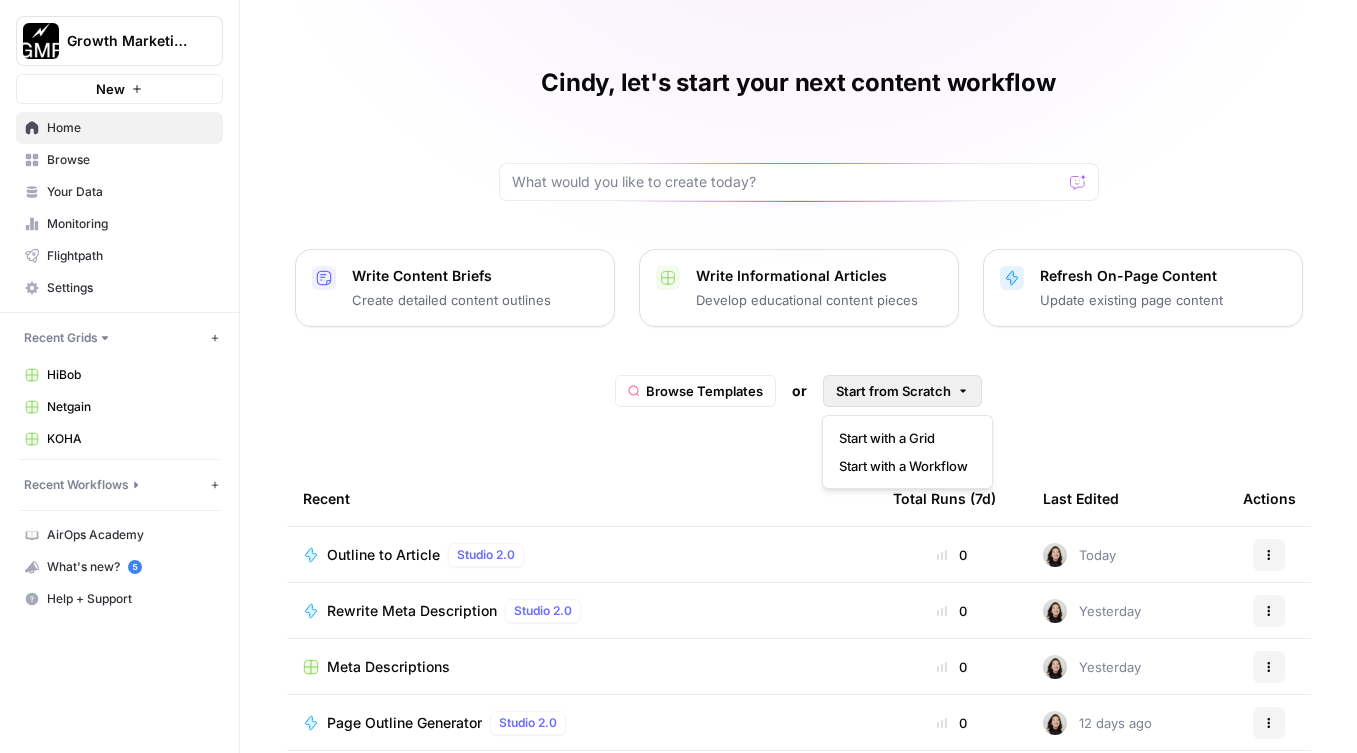 click on "Recent" at bounding box center [582, 498] 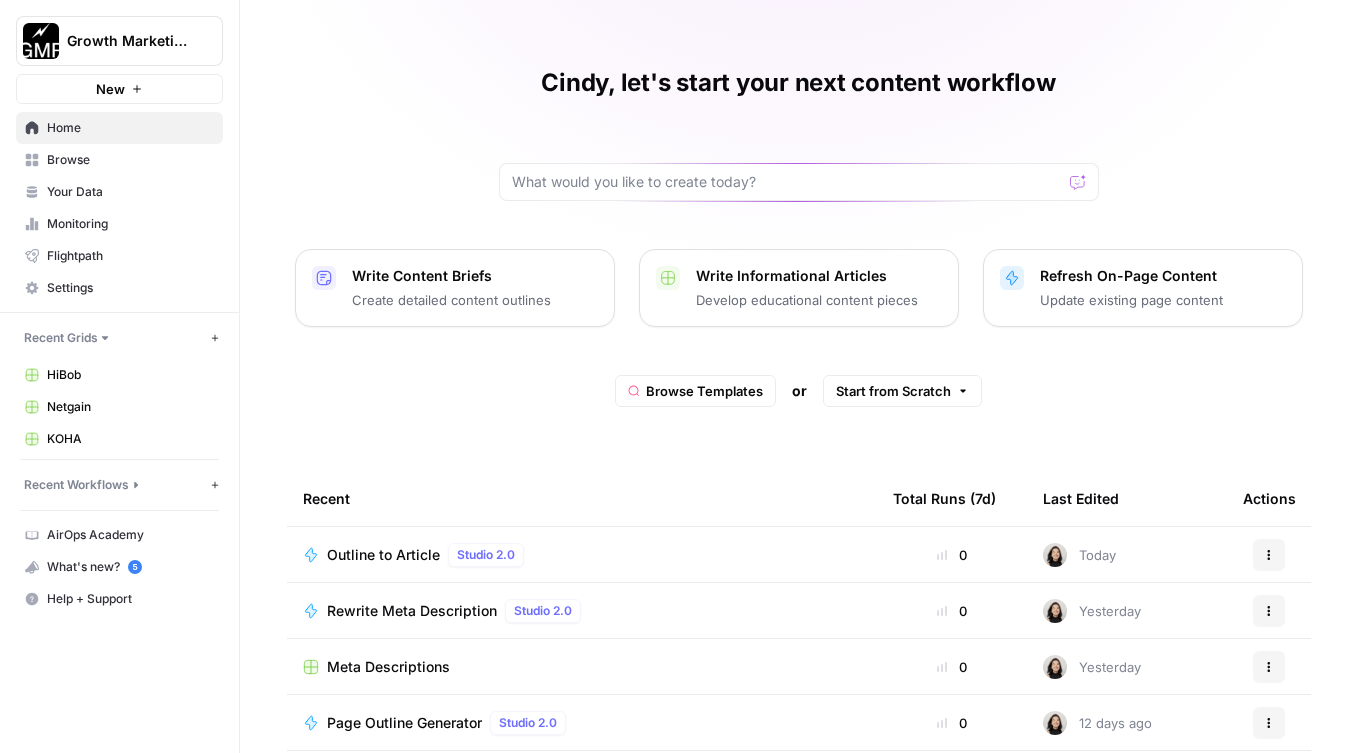 click on "Start from Scratch" at bounding box center [902, 391] 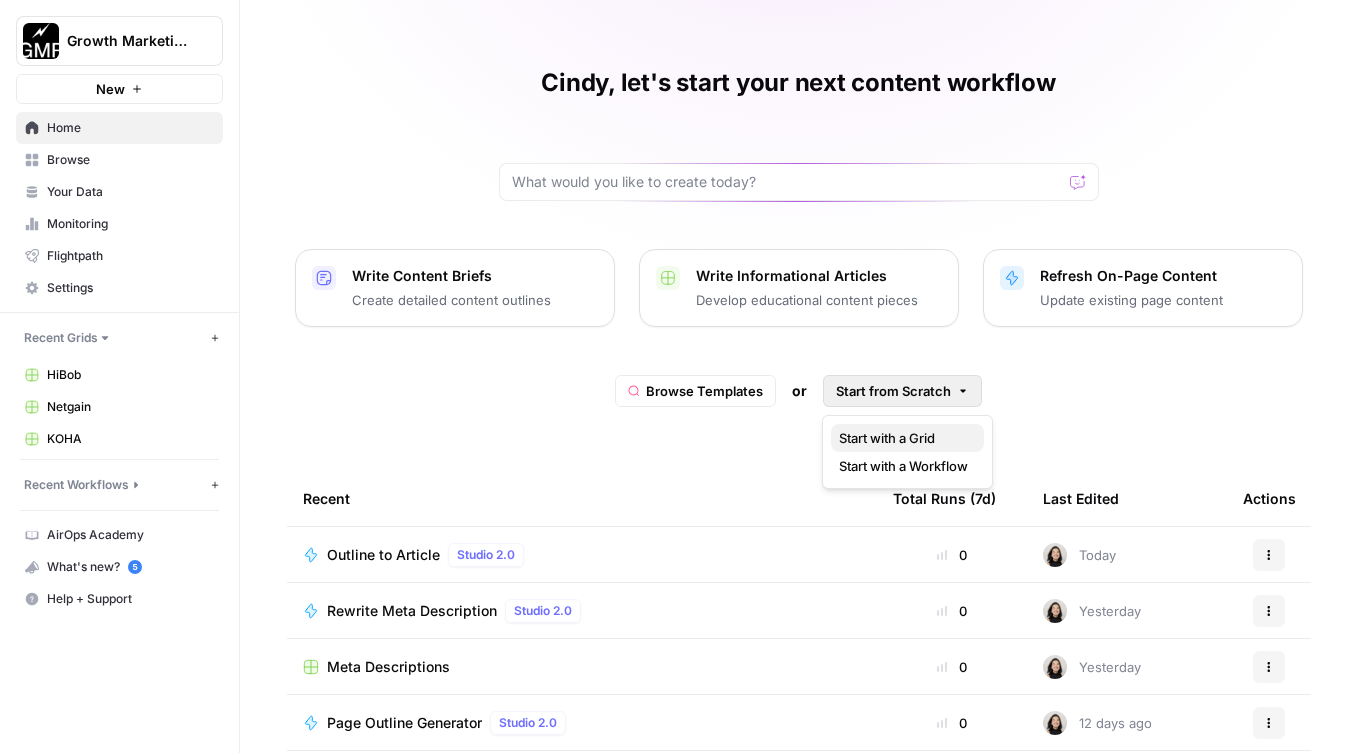 click on "Start with a Grid" at bounding box center [903, 438] 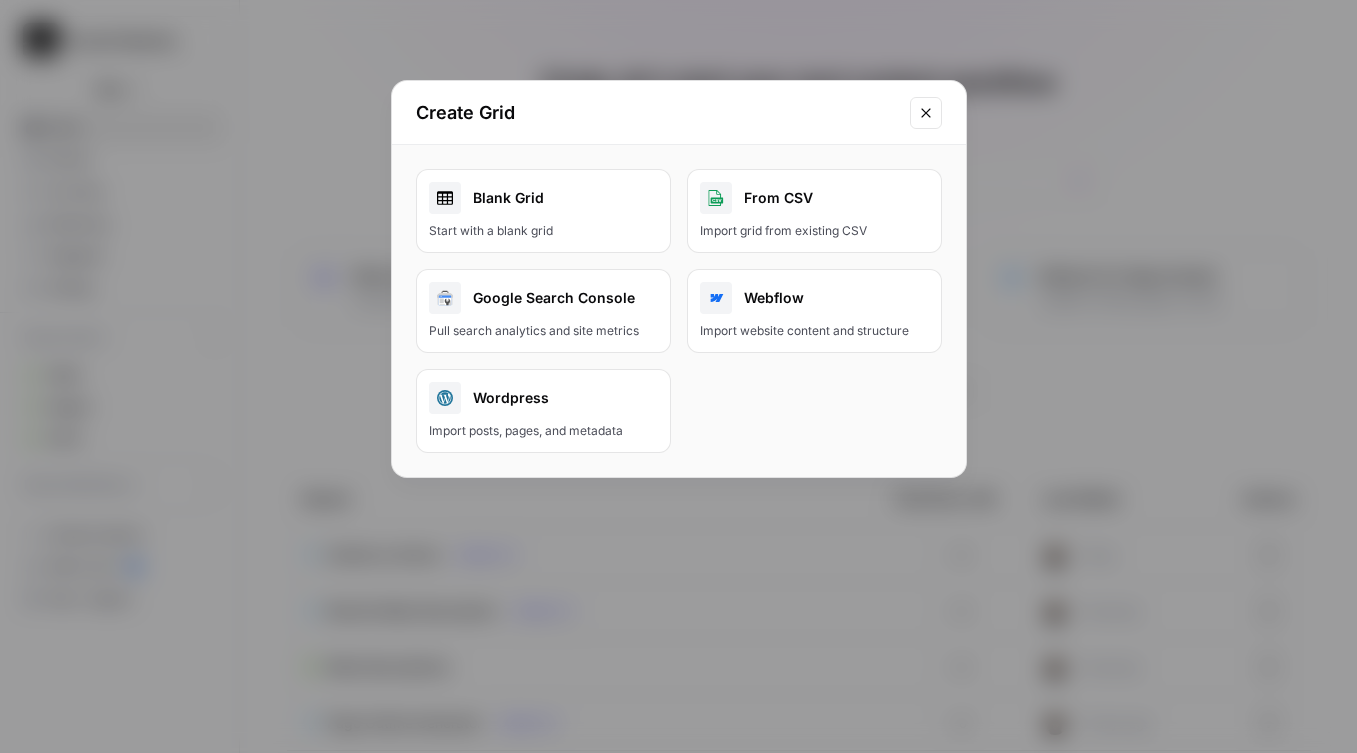 click 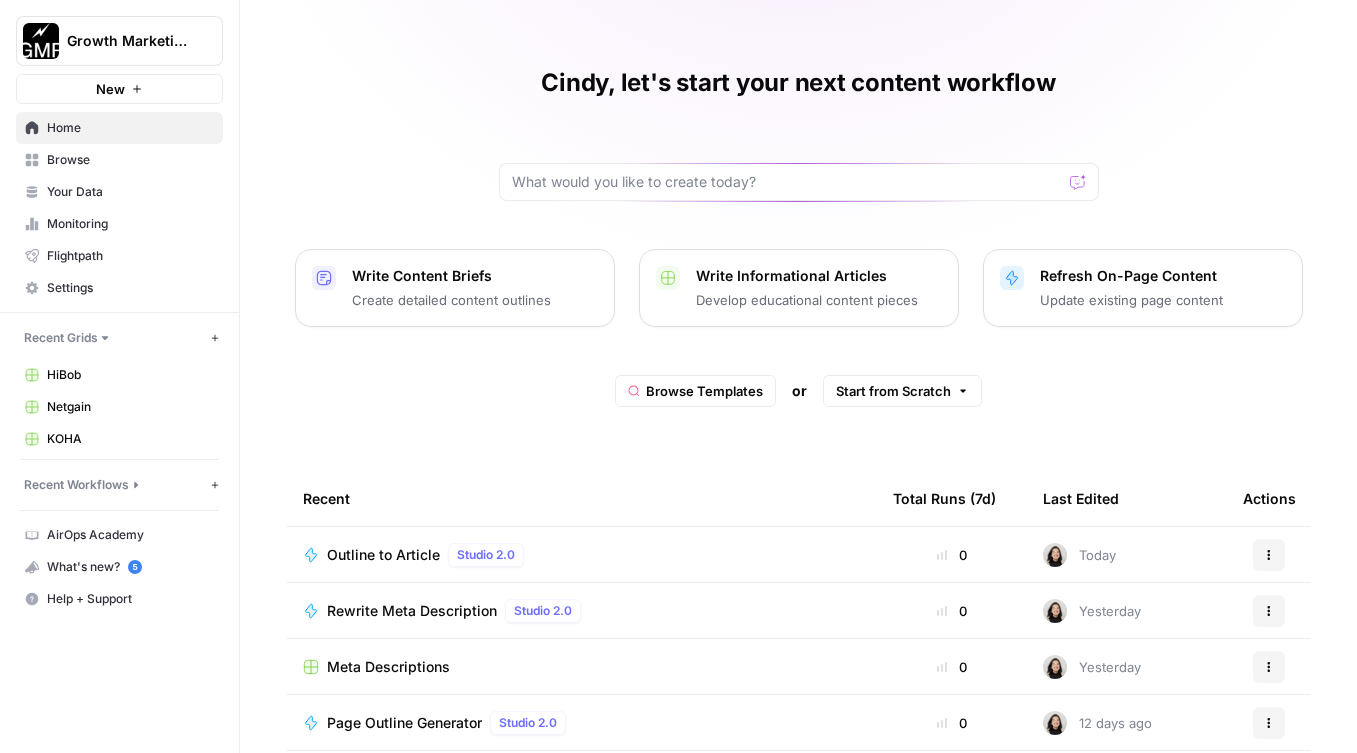 click on "Start from Scratch" at bounding box center (893, 391) 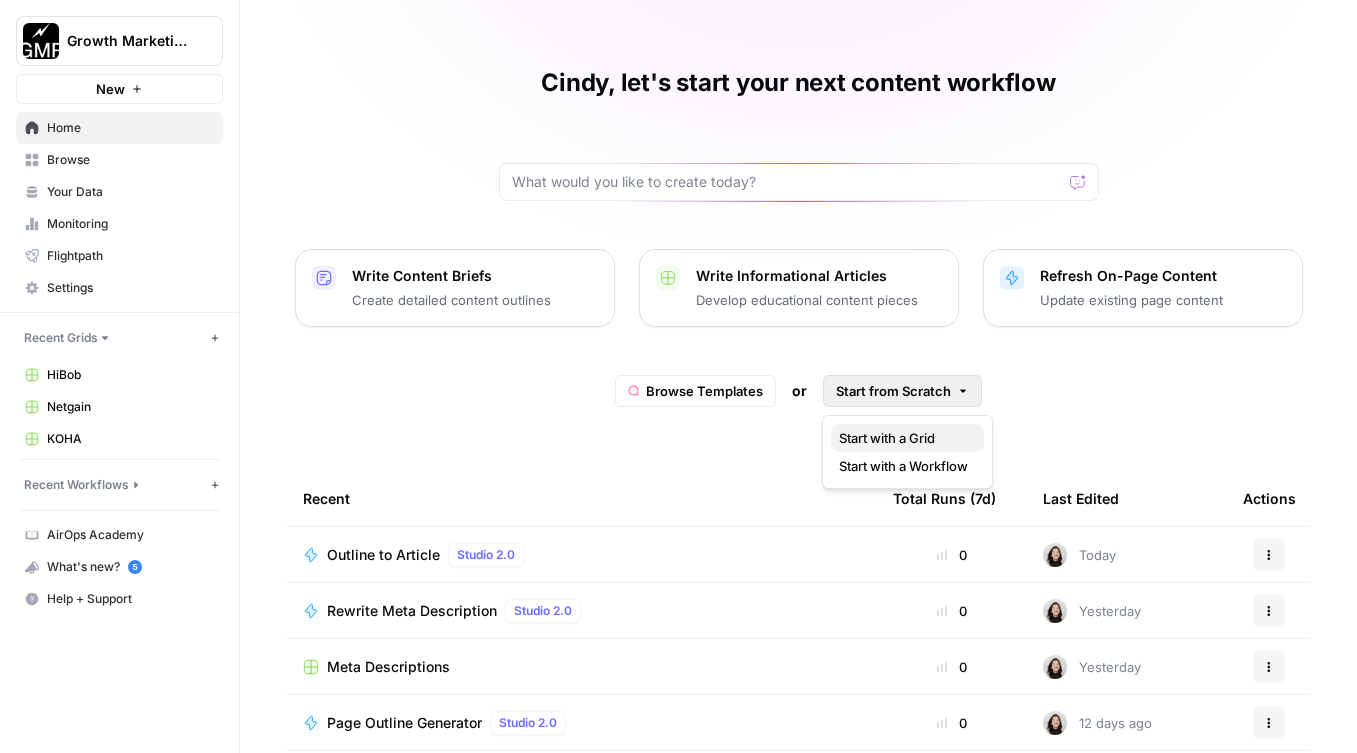 click on "Start with a Grid" at bounding box center (903, 438) 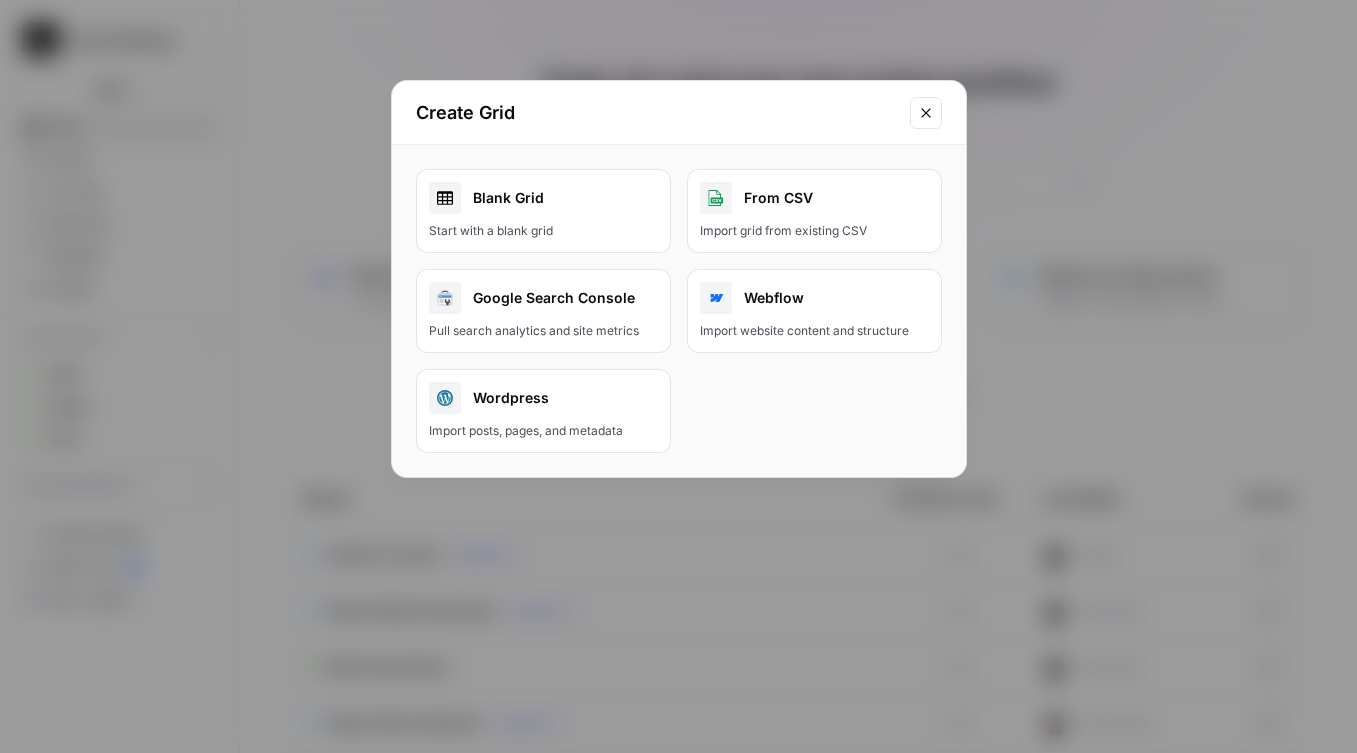 click on "Blank Grid Start with a blank grid" at bounding box center (543, 211) 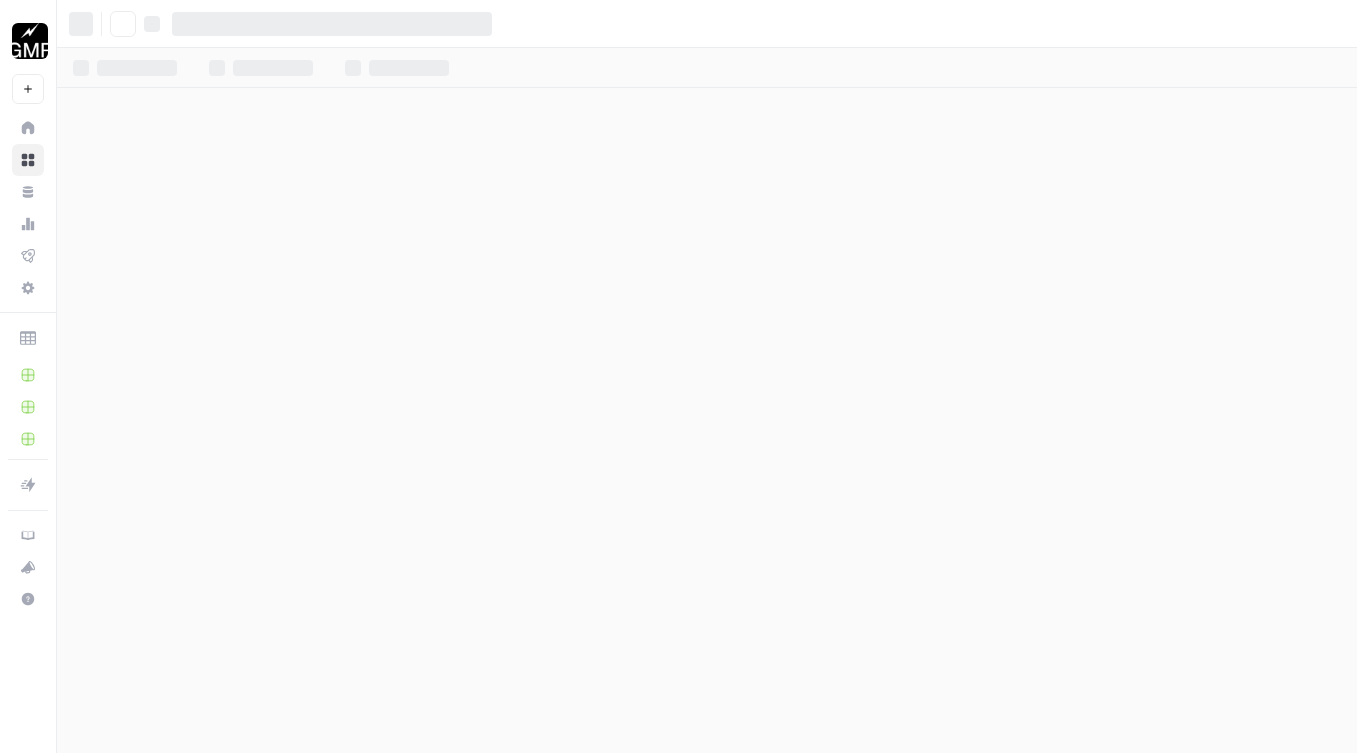 scroll, scrollTop: 0, scrollLeft: 0, axis: both 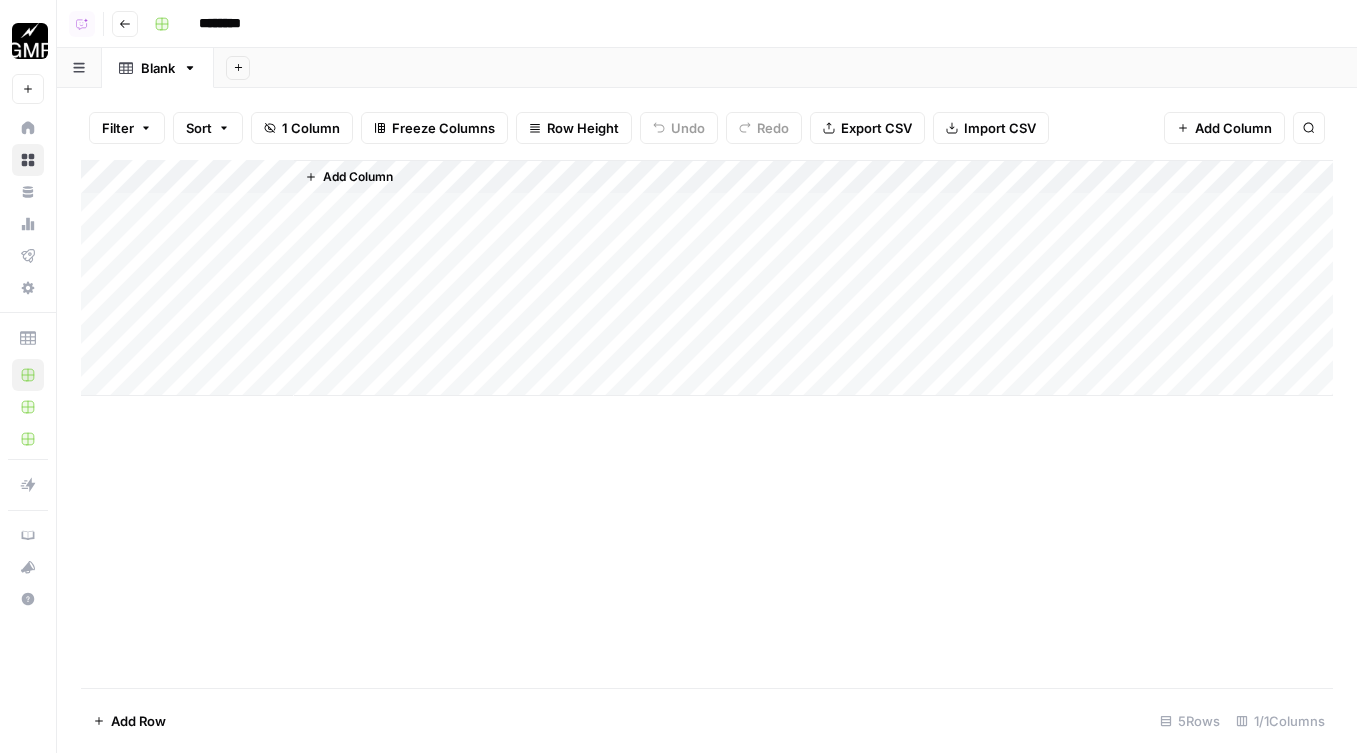 click on "********" at bounding box center [246, 24] 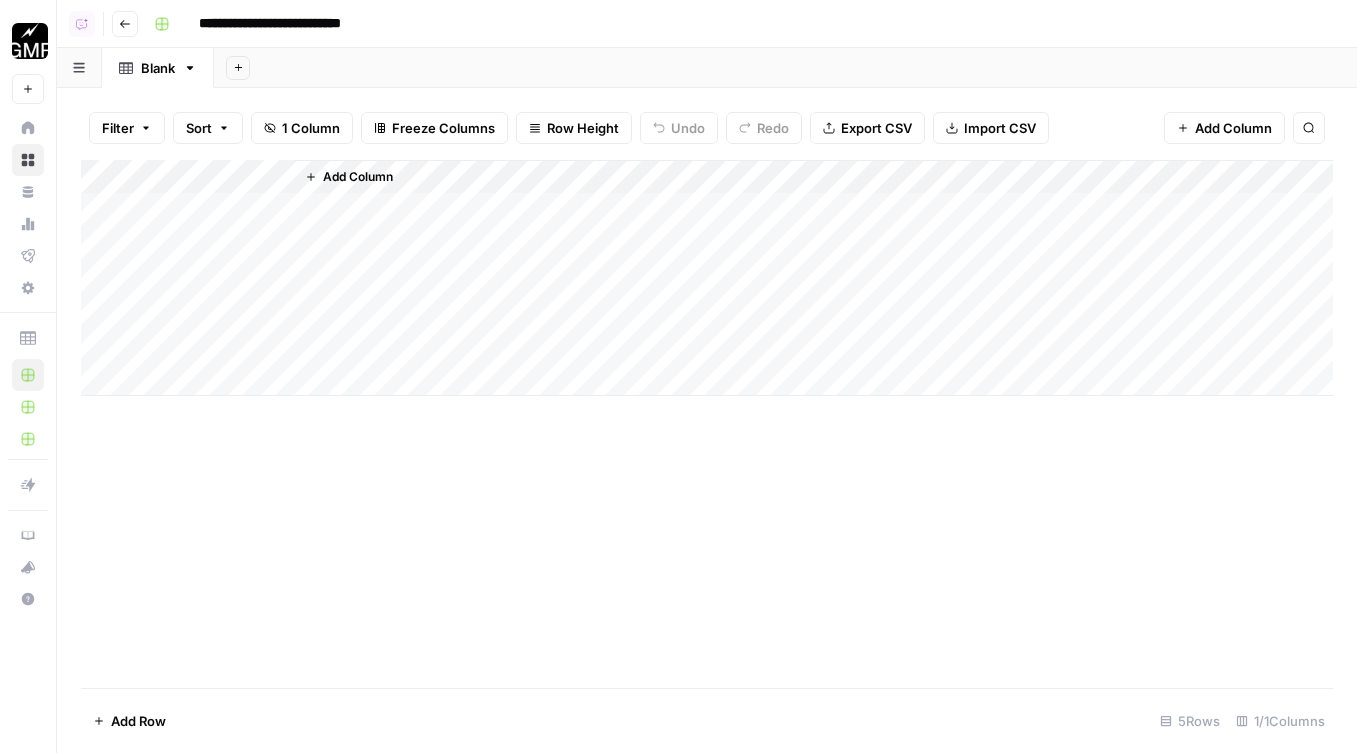 type on "**********" 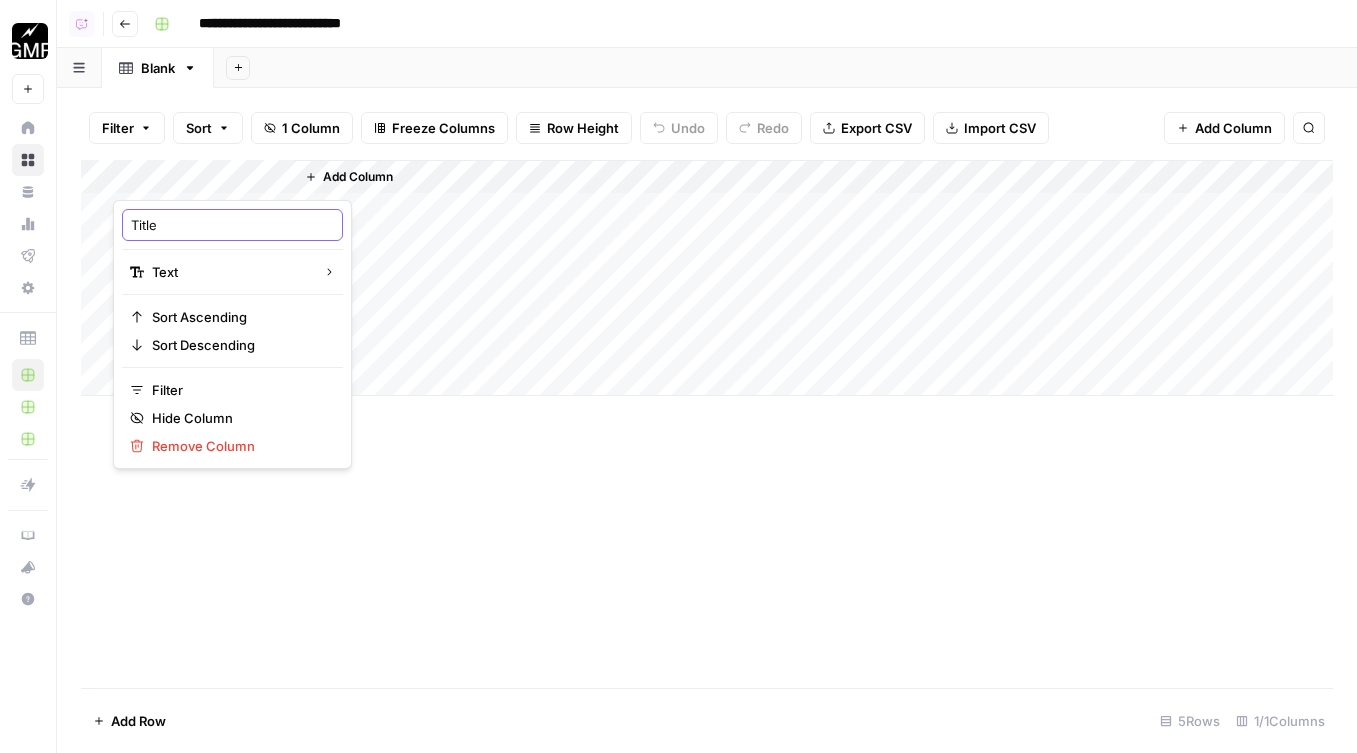 click on "Title" at bounding box center [232, 225] 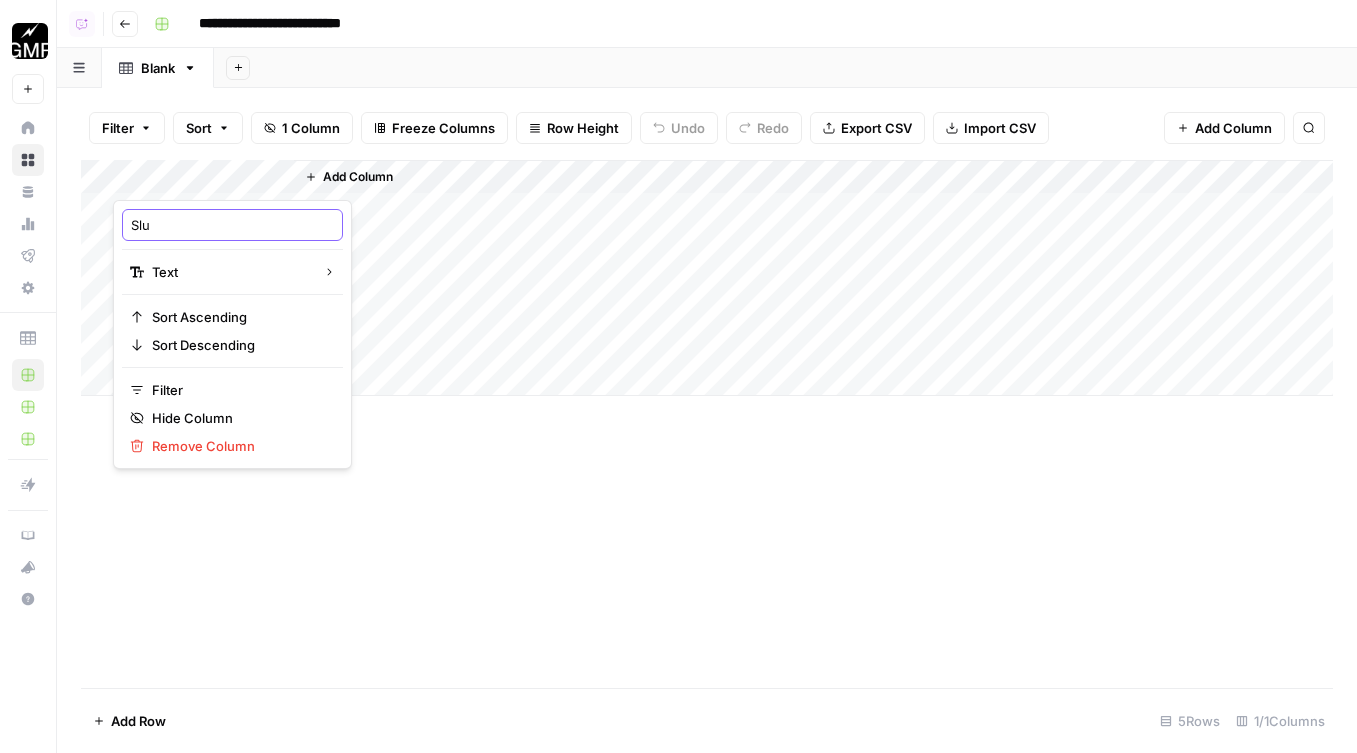 type on "Slug" 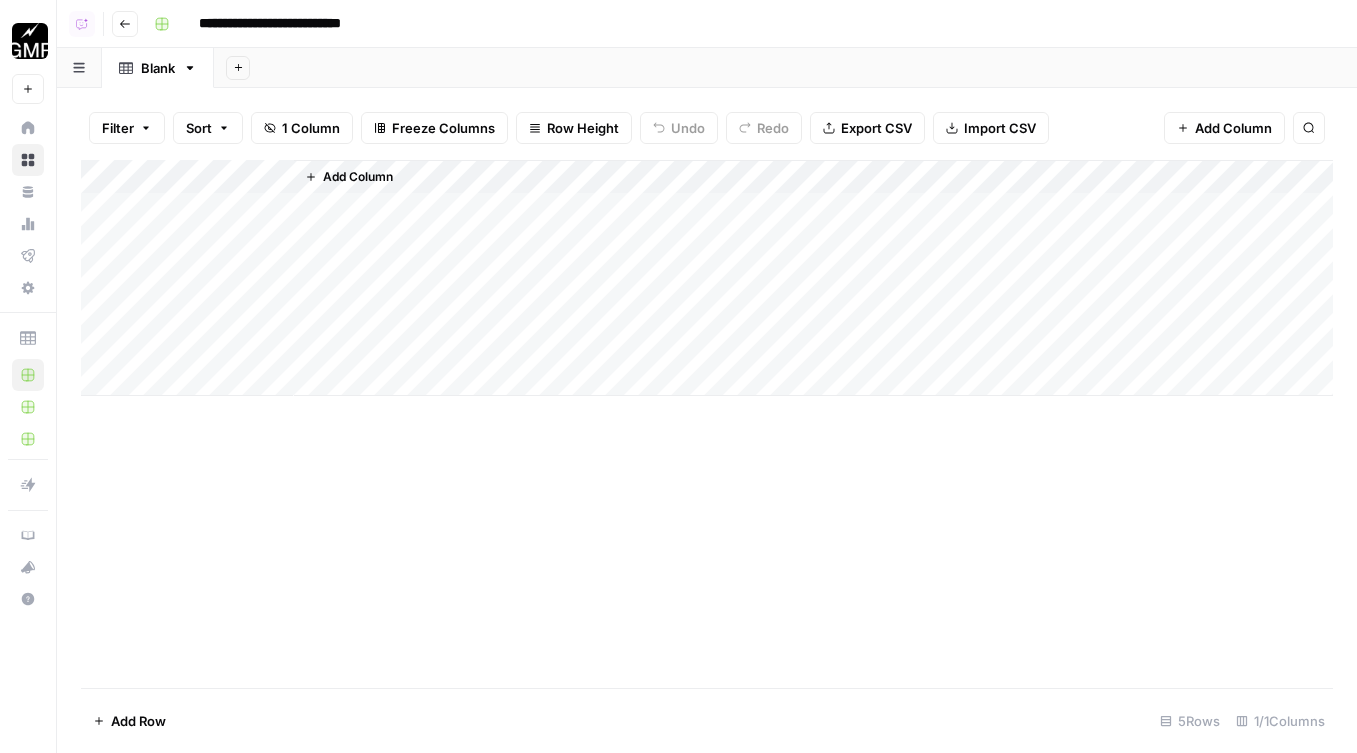 click on "Add Column" at bounding box center (813, 278) 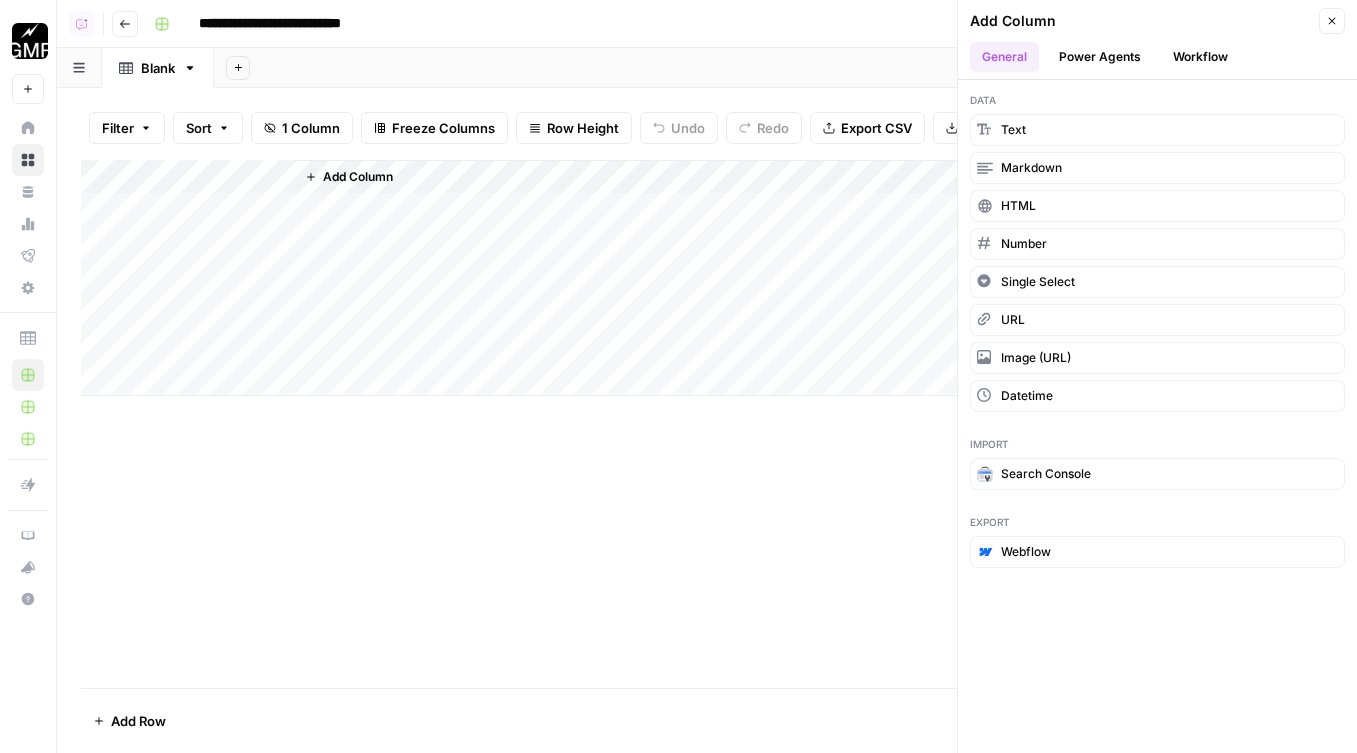 click on "Workflow" at bounding box center [1200, 57] 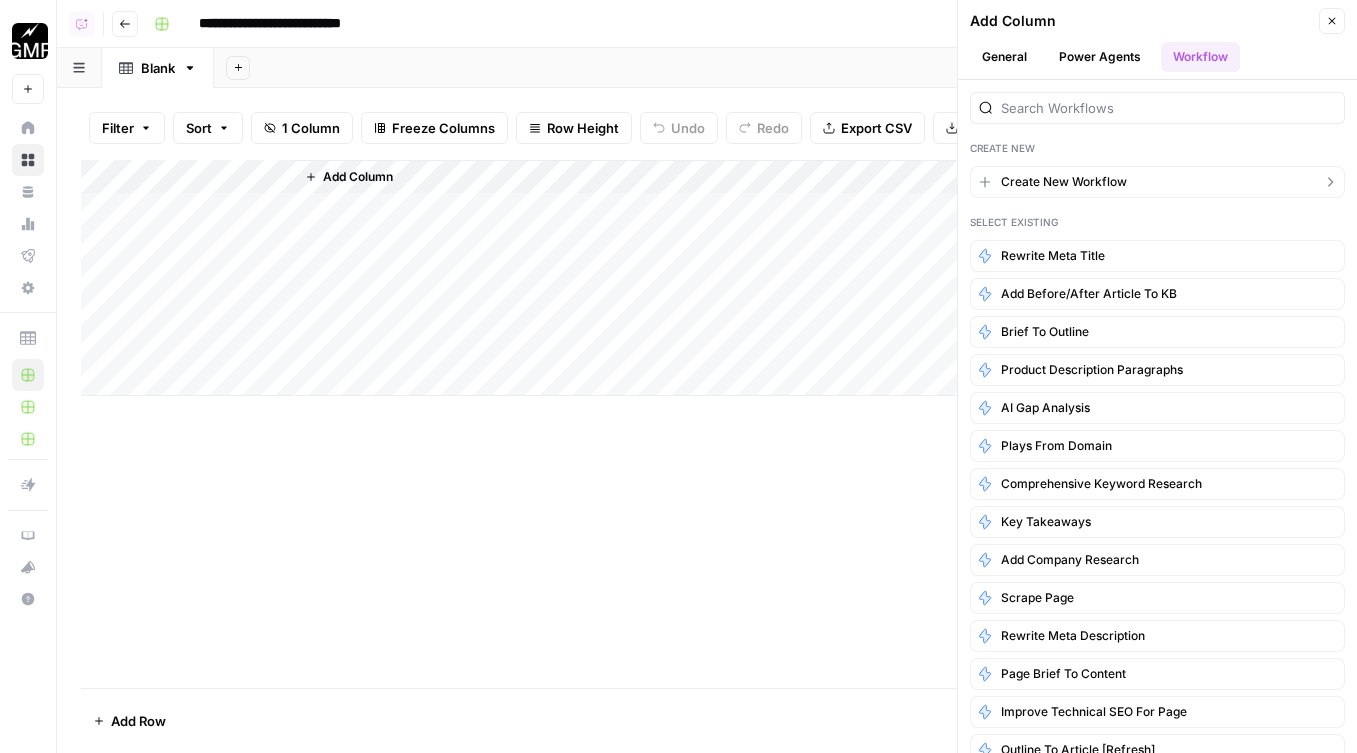 click on "Create New Workflow" at bounding box center (1064, 182) 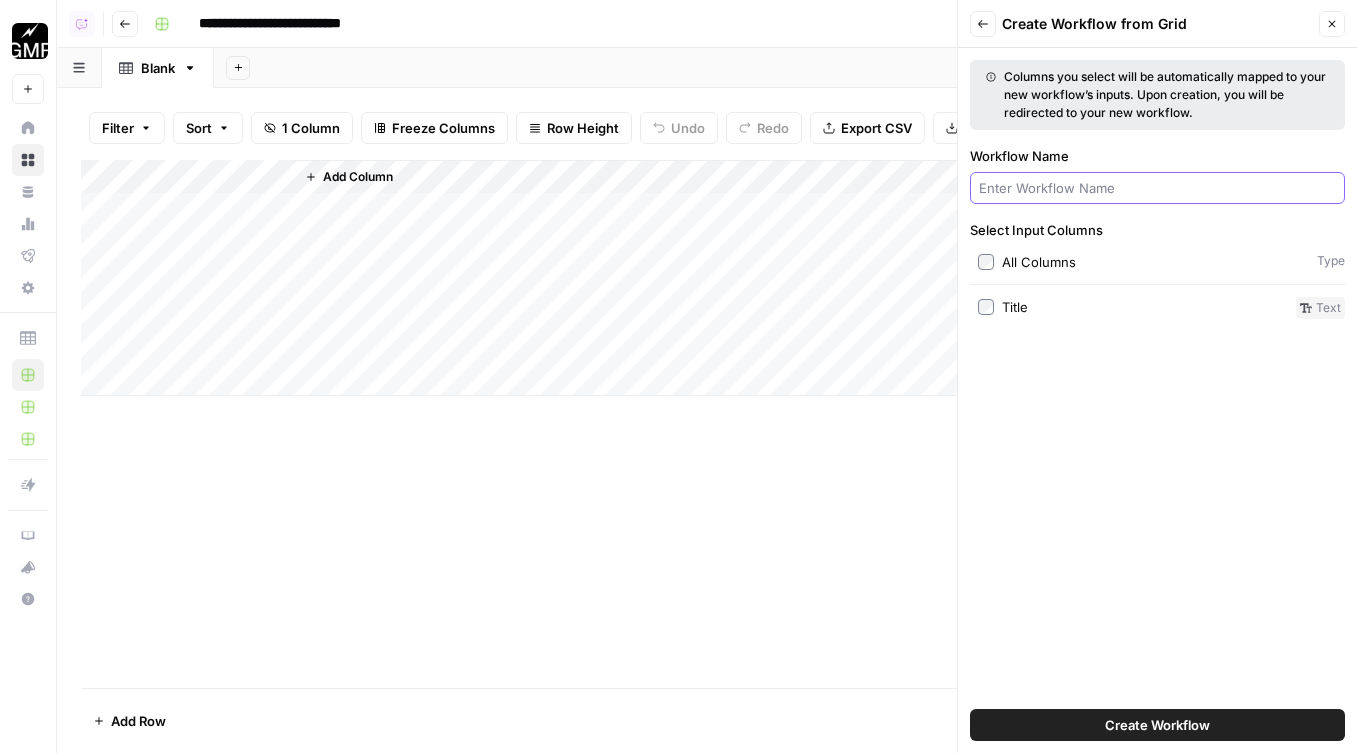 click on "Workflow Name" at bounding box center [1157, 188] 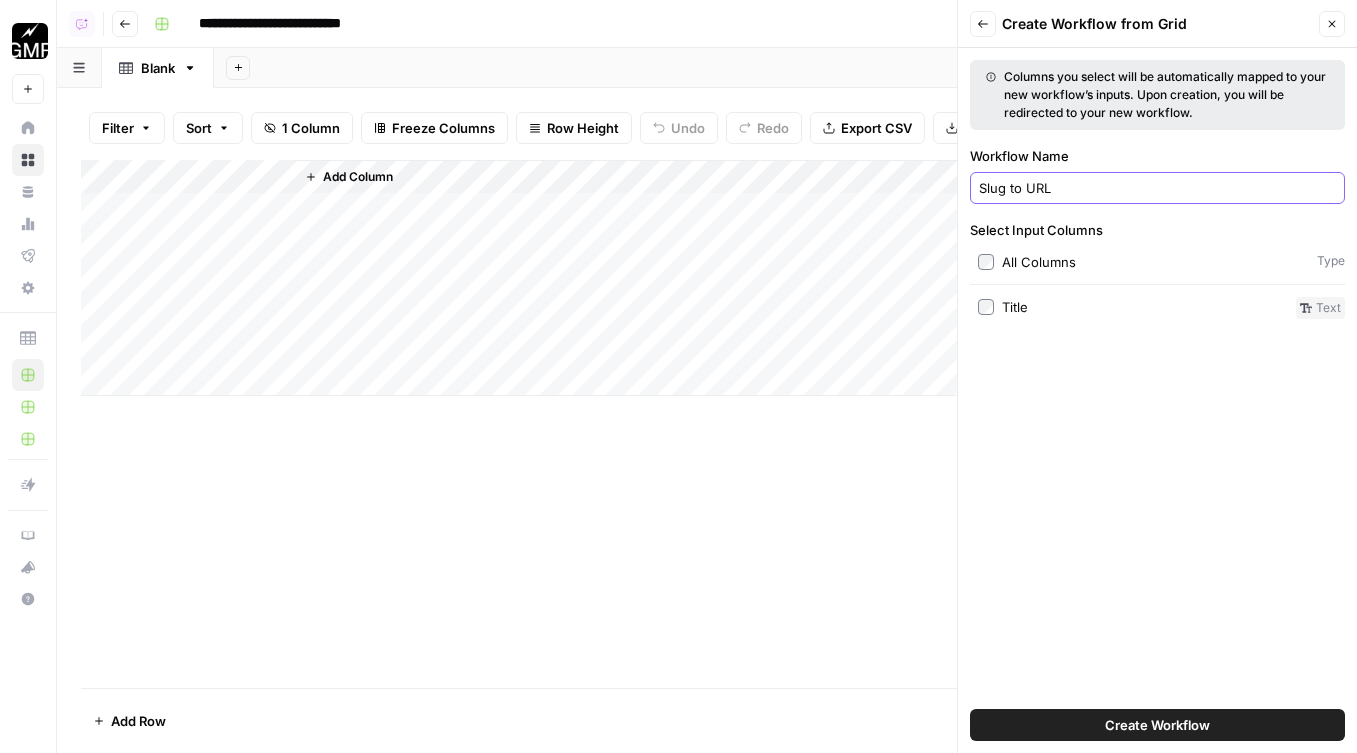 type on "Slug to URL" 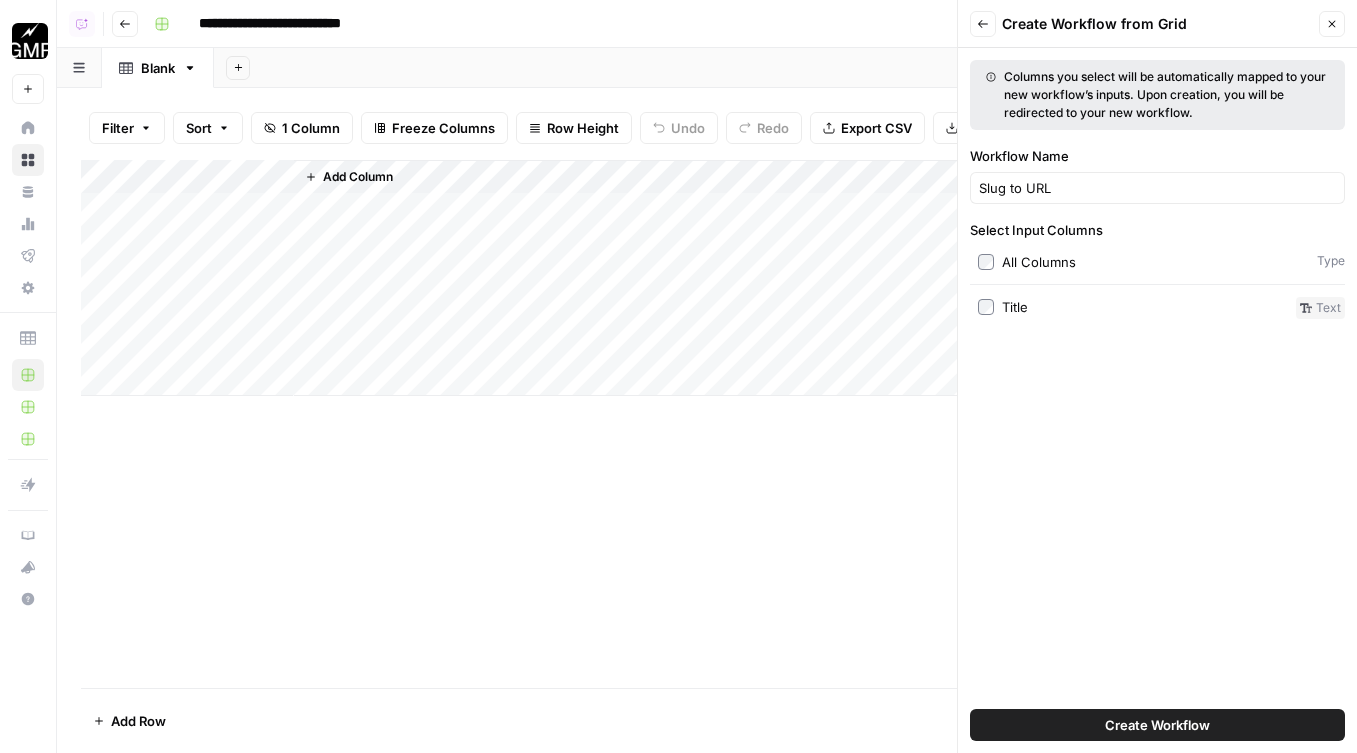 click on "Add Column" at bounding box center [707, 278] 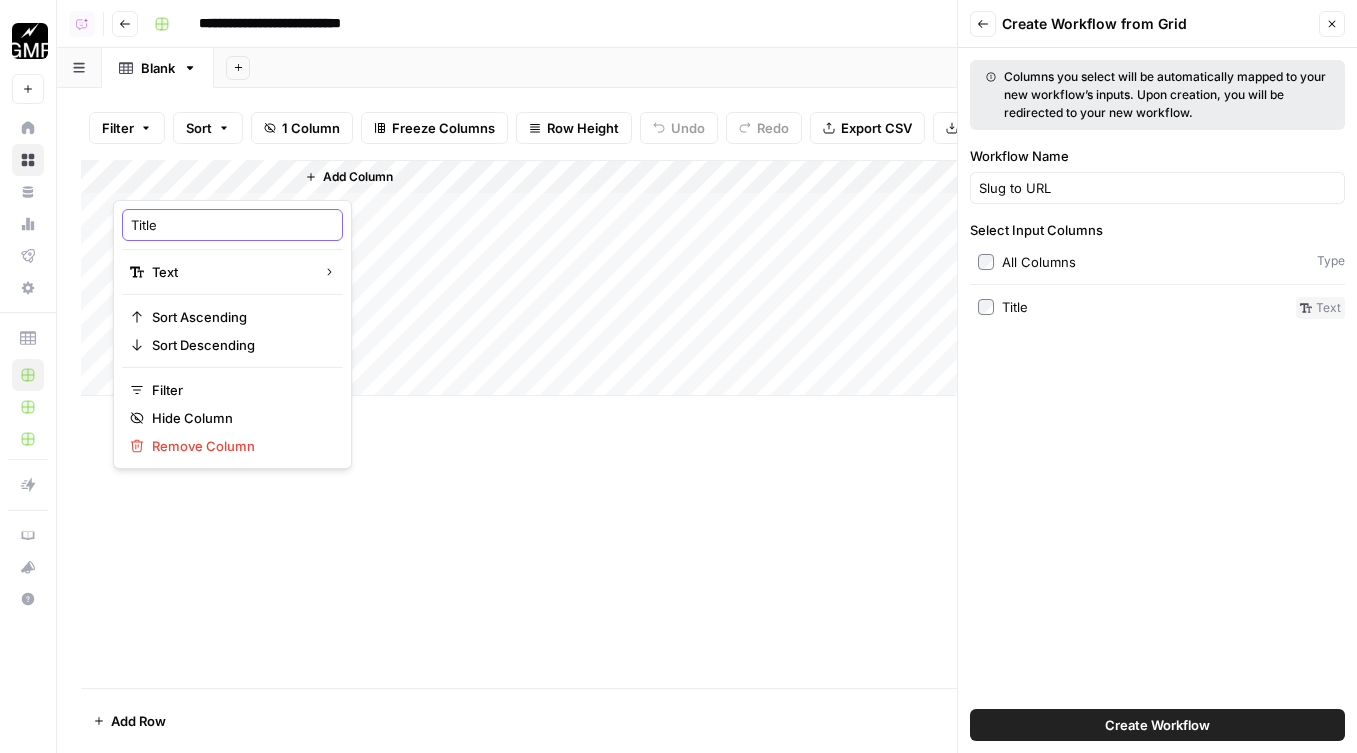 click on "Title" at bounding box center (232, 225) 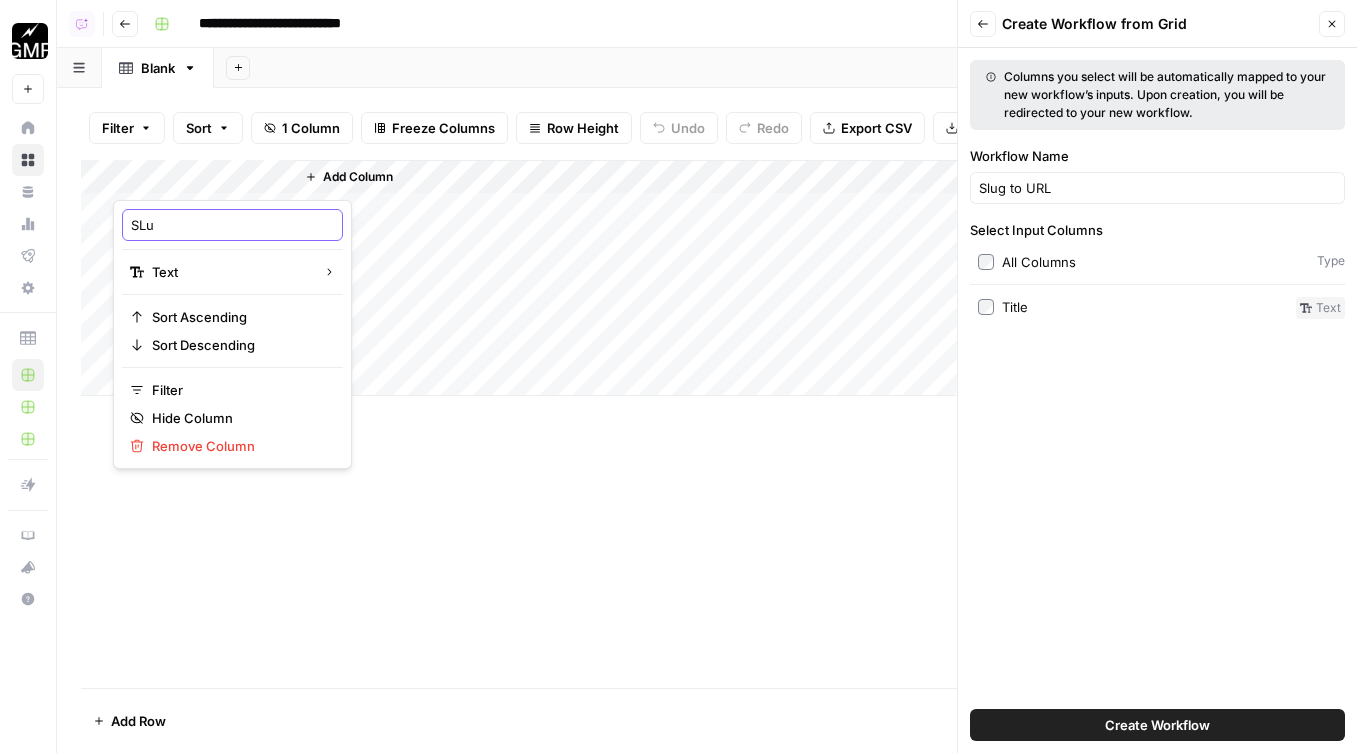 type on "SLug" 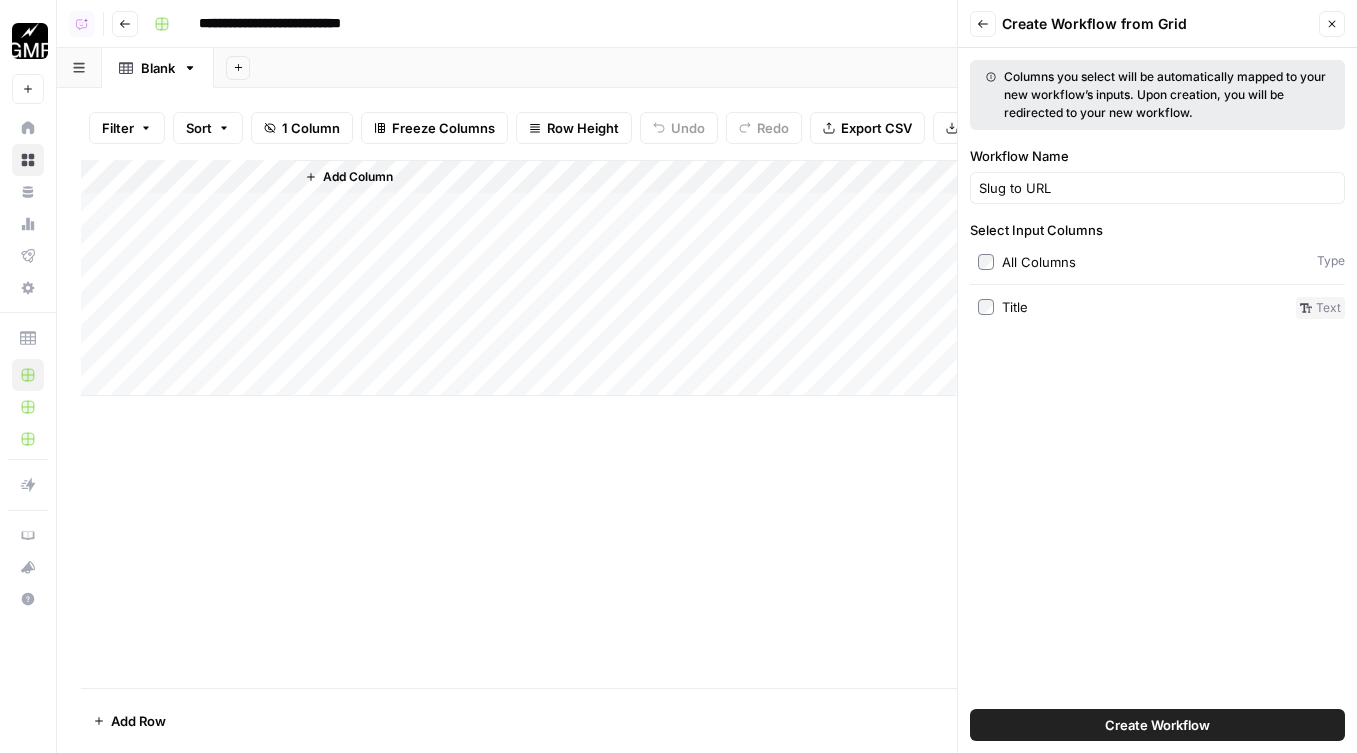 click on "Add Column" at bounding box center (707, 278) 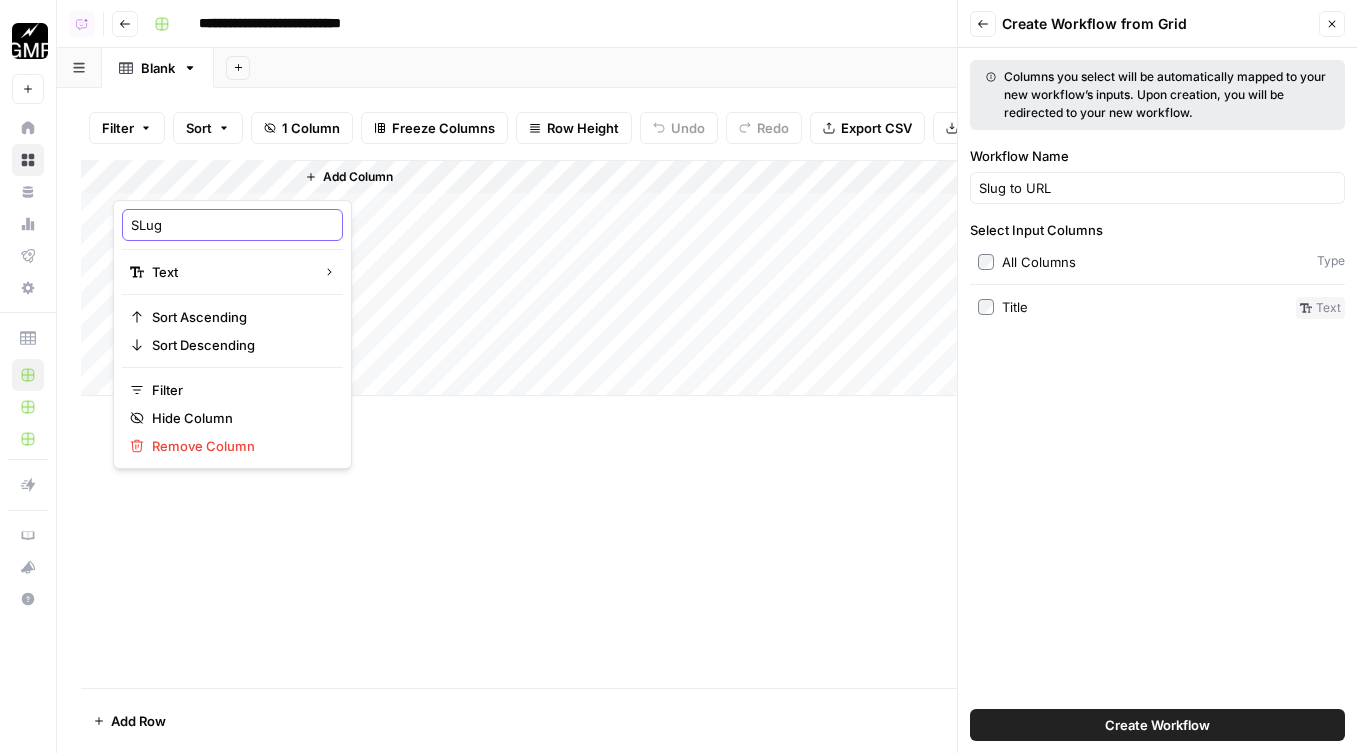 click on "SLug" at bounding box center [232, 225] 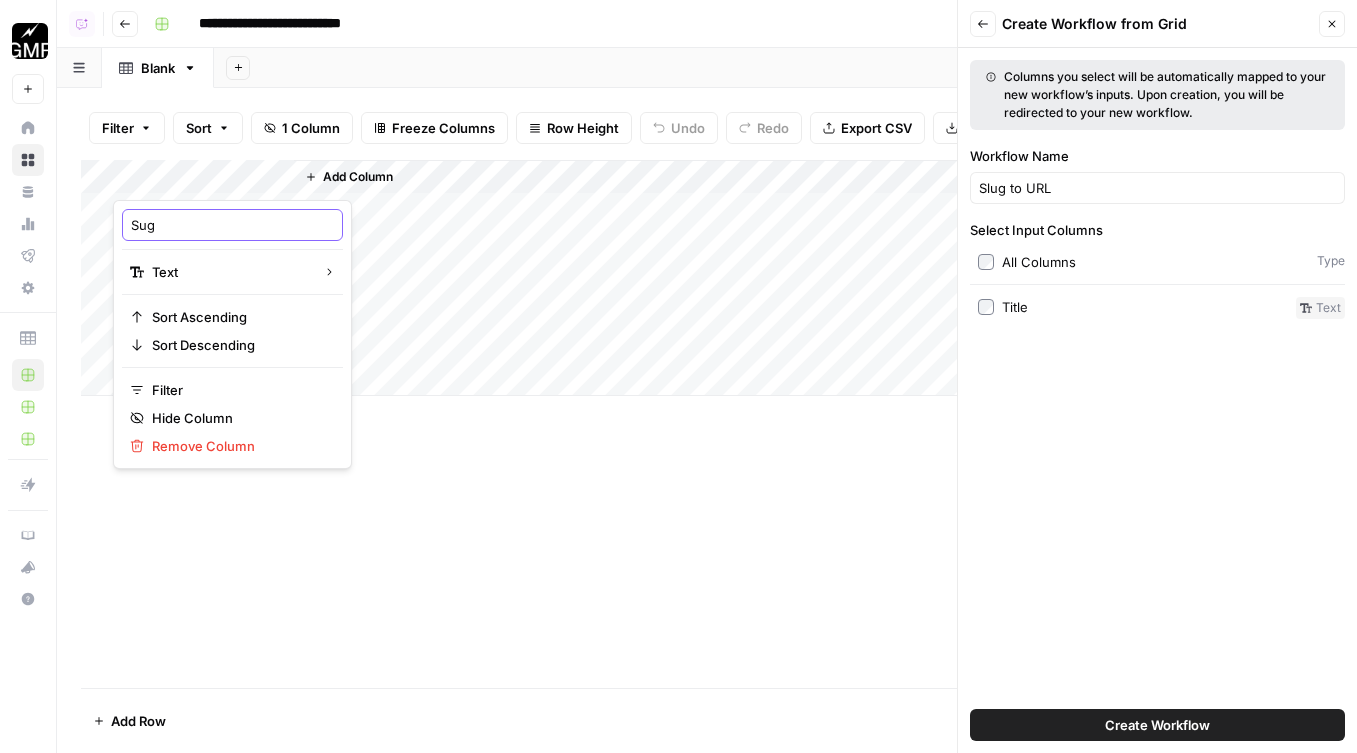 type on "Slug" 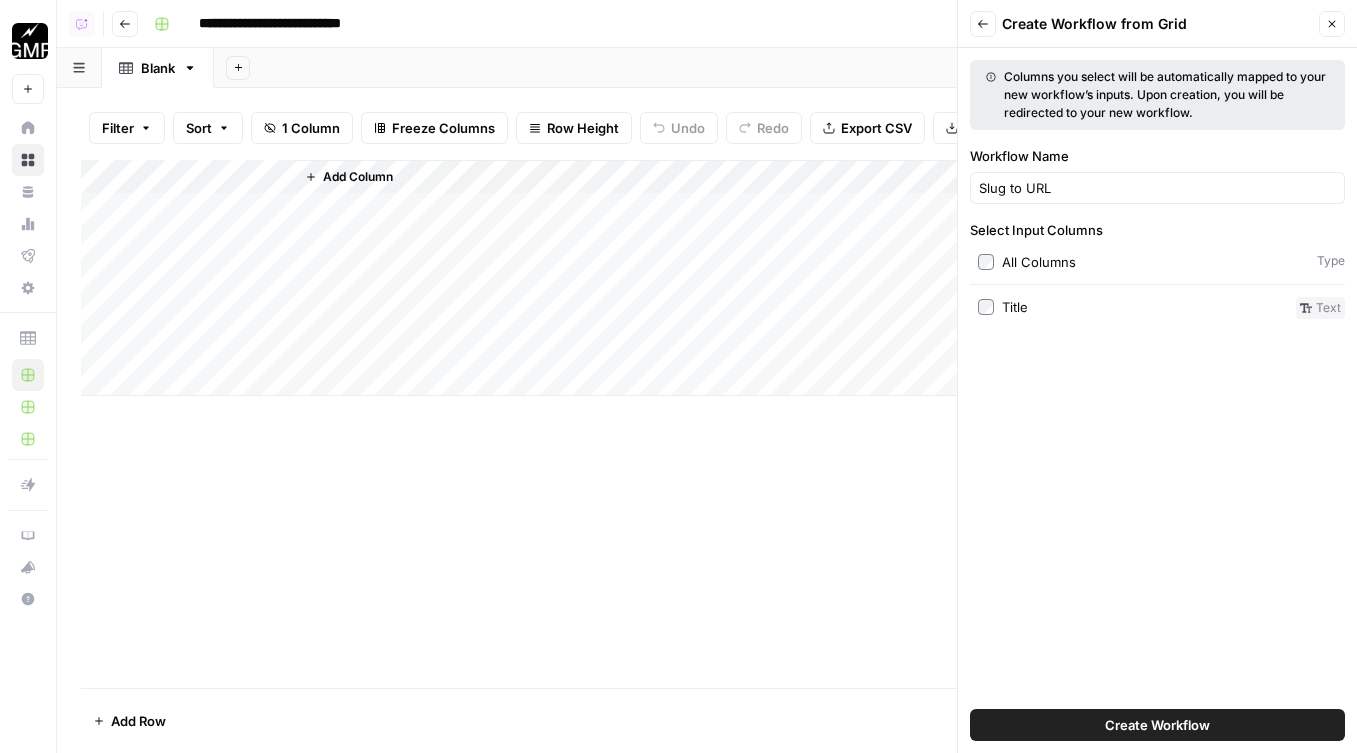 click 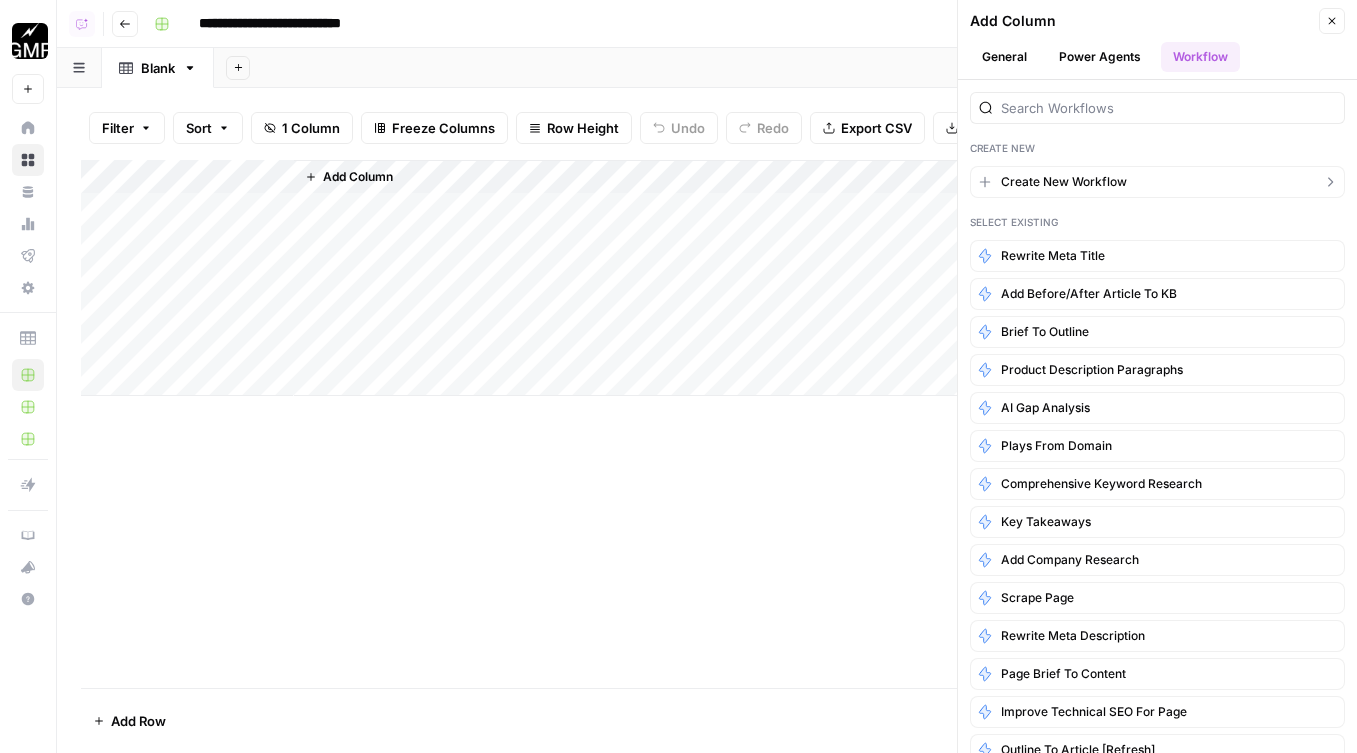 click on "Create New Workflow" at bounding box center [1064, 182] 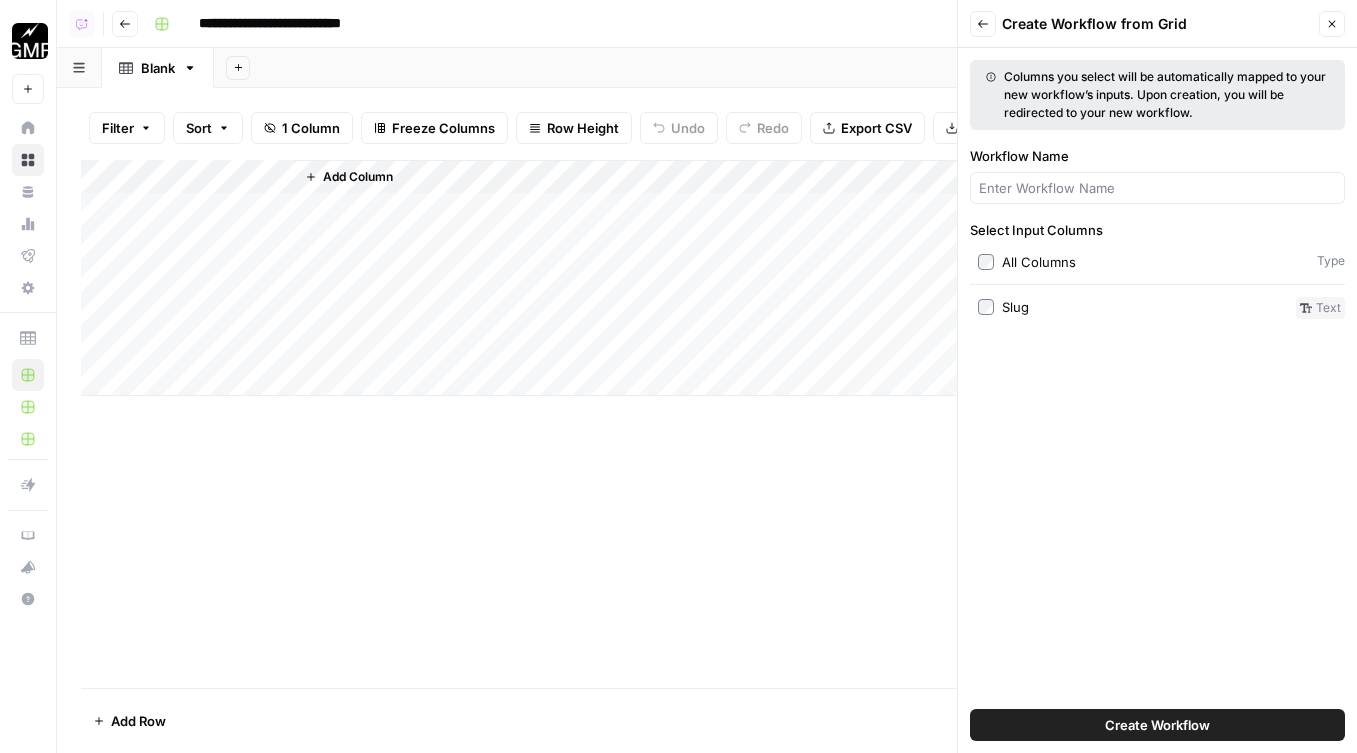click on "Columns you select will be automatically mapped to your new workflow’s inputs. Upon creation, you will be redirected to your new workflow. Workflow Name Select Input Columns All Columns Type Slug
text Create Workflow" at bounding box center [1157, 400] 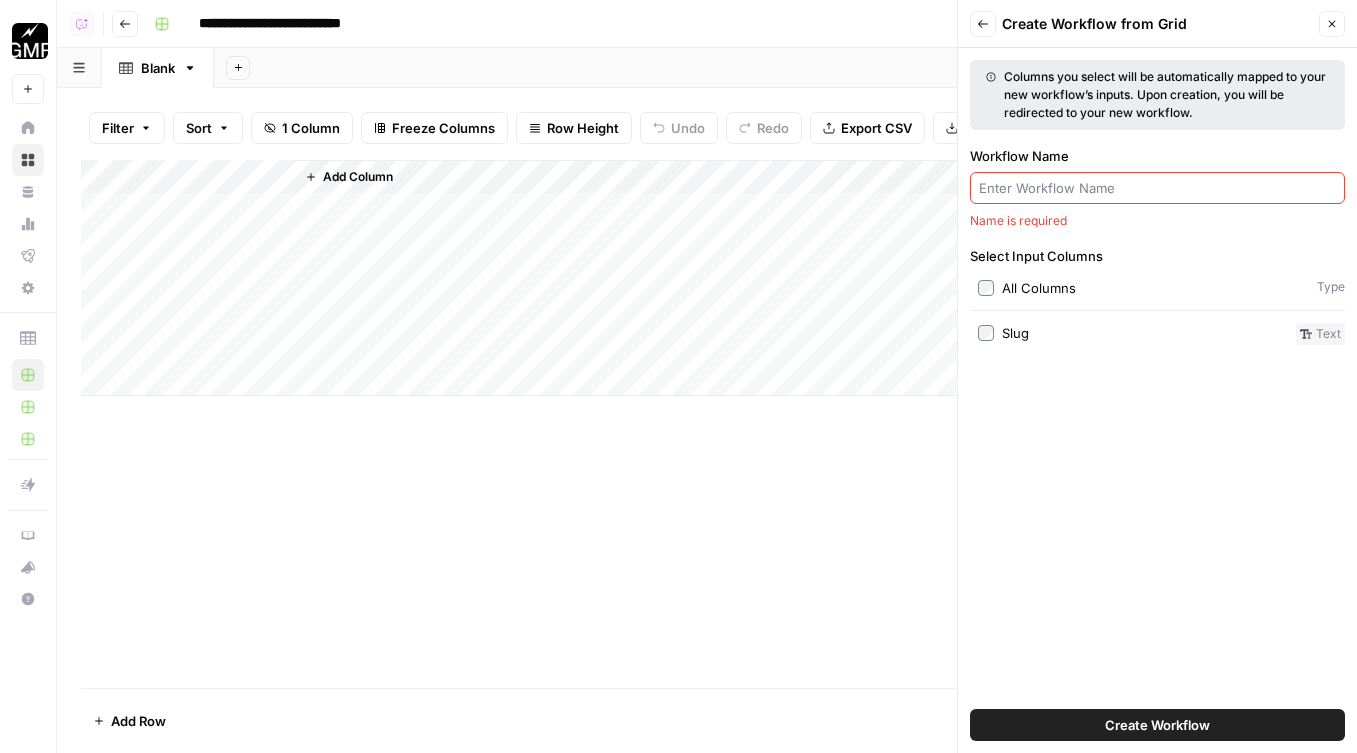 click on "Workflow Name" at bounding box center (1157, 188) 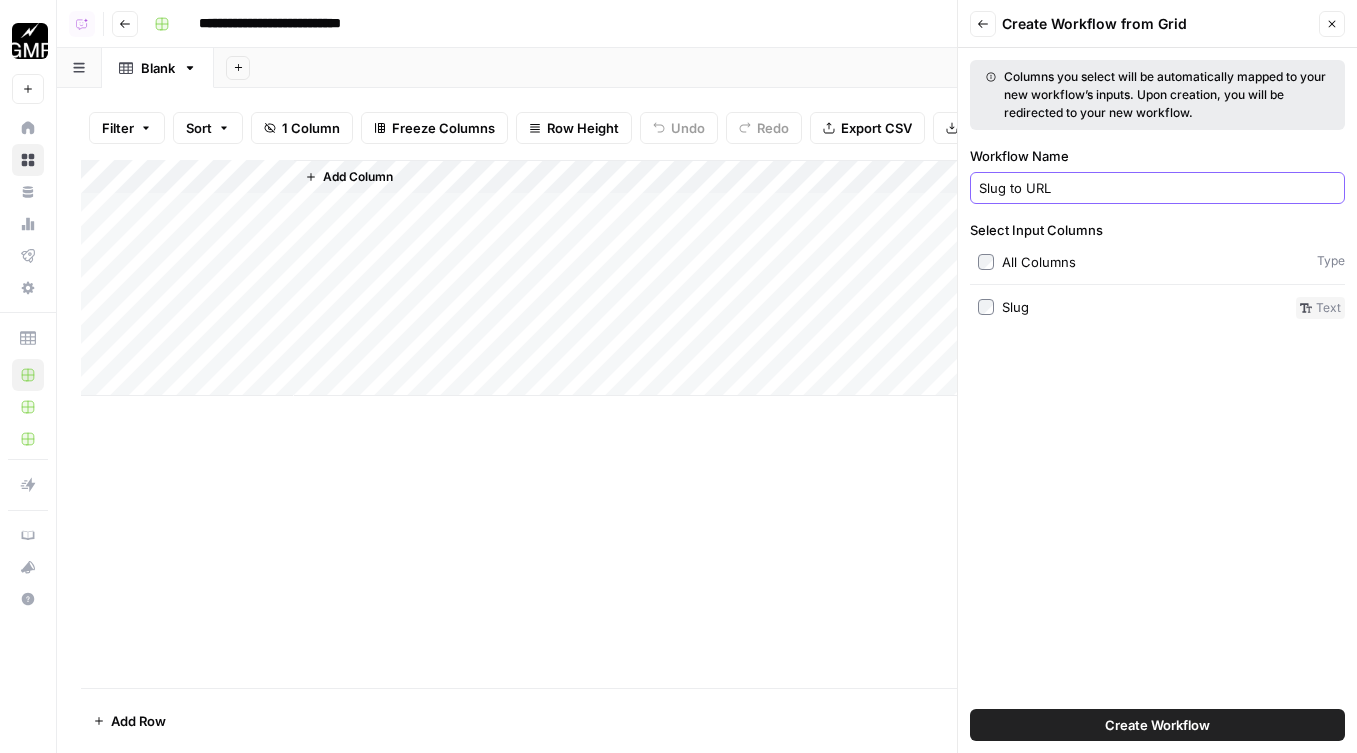 type on "Slug to URL" 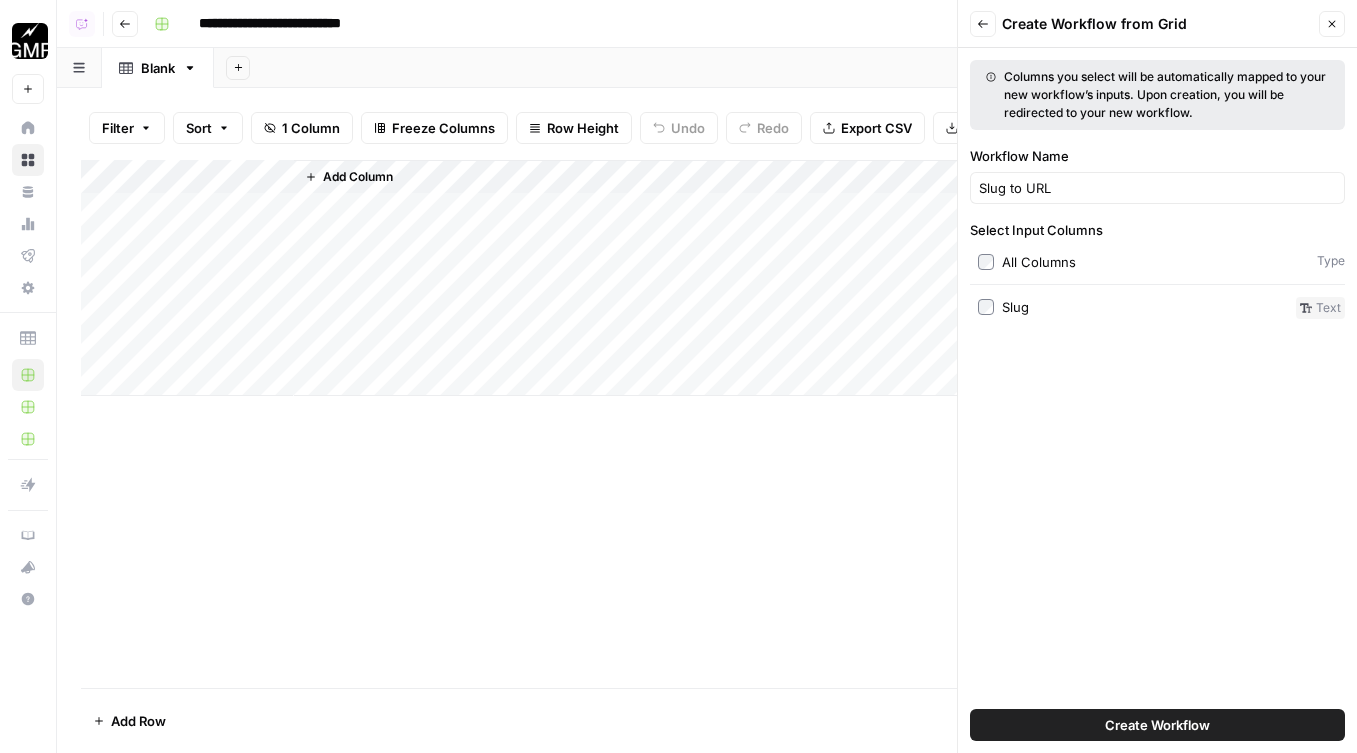 click on "Create Workflow" at bounding box center [1157, 725] 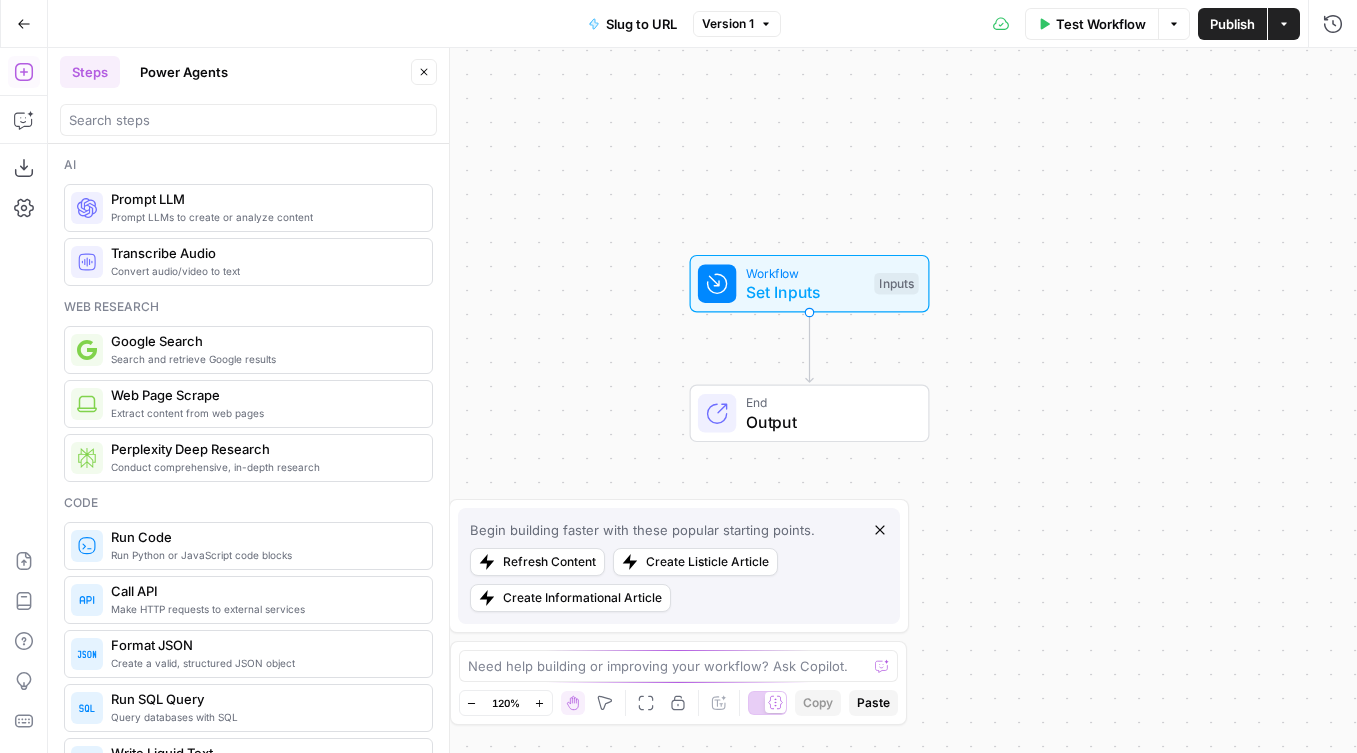 drag, startPoint x: 719, startPoint y: 195, endPoint x: 833, endPoint y: 140, distance: 126.57409 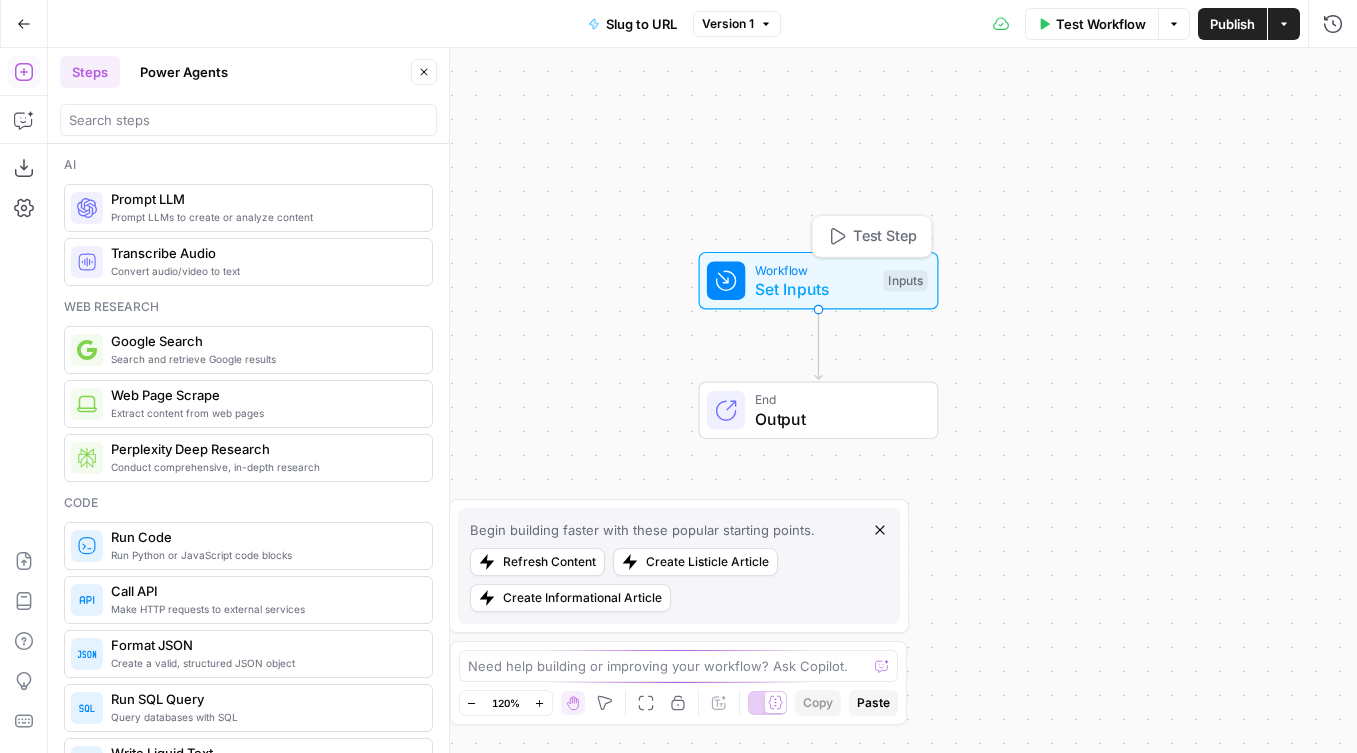 click on "Test Step" at bounding box center (885, 237) 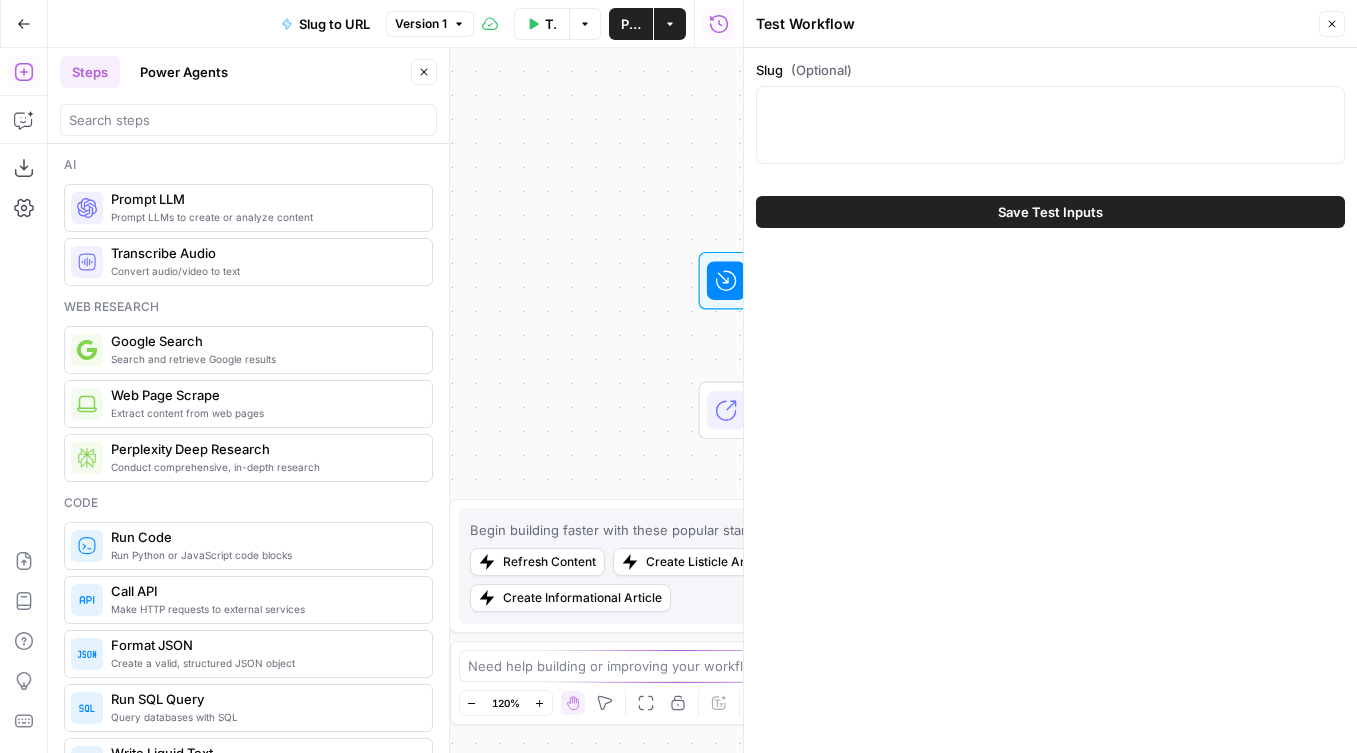 click at bounding box center (1050, 125) 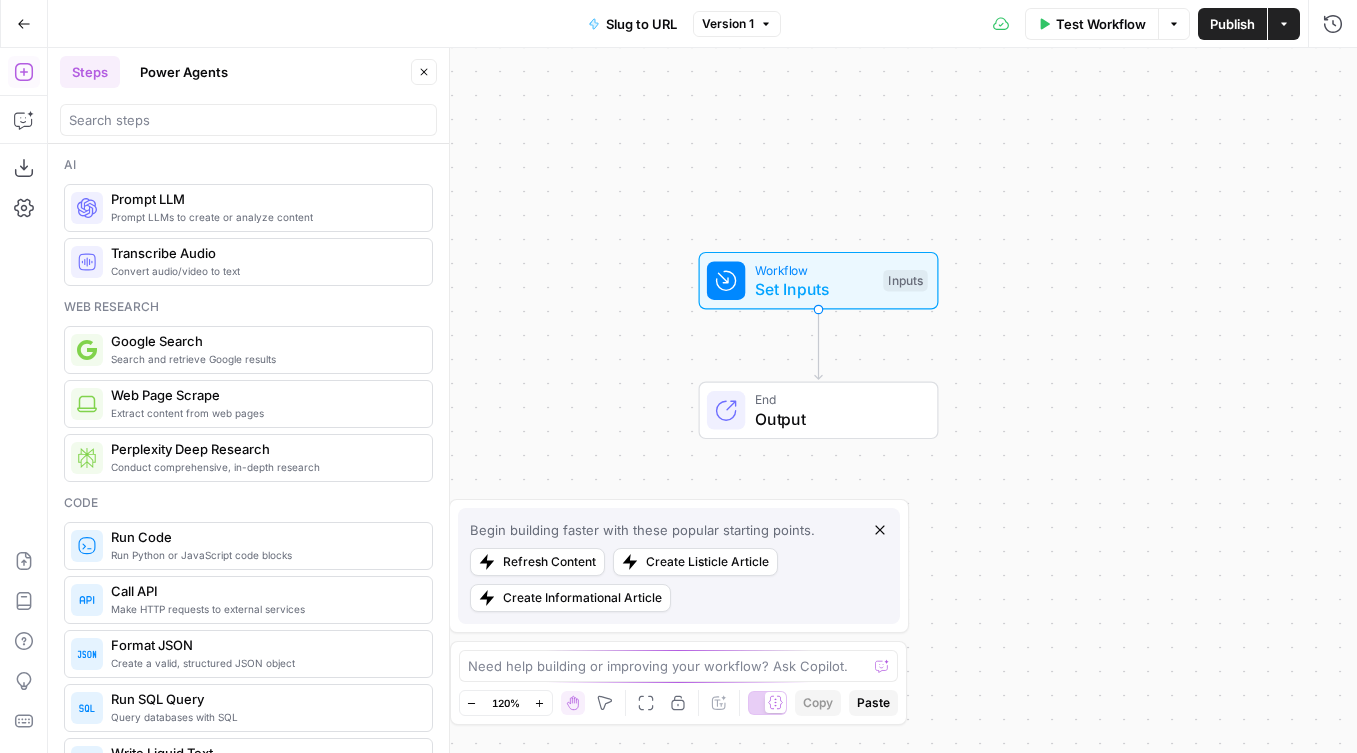 drag, startPoint x: 881, startPoint y: 228, endPoint x: 746, endPoint y: 185, distance: 141.68274 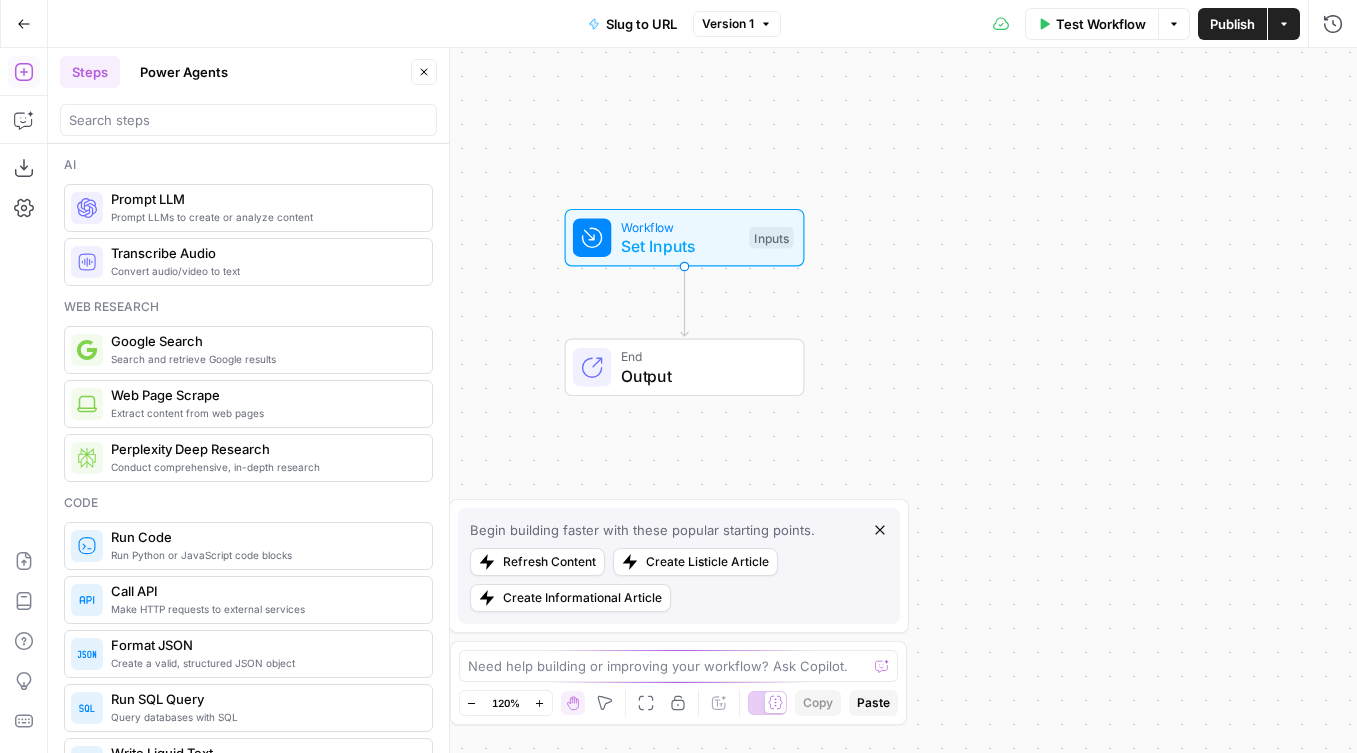 click 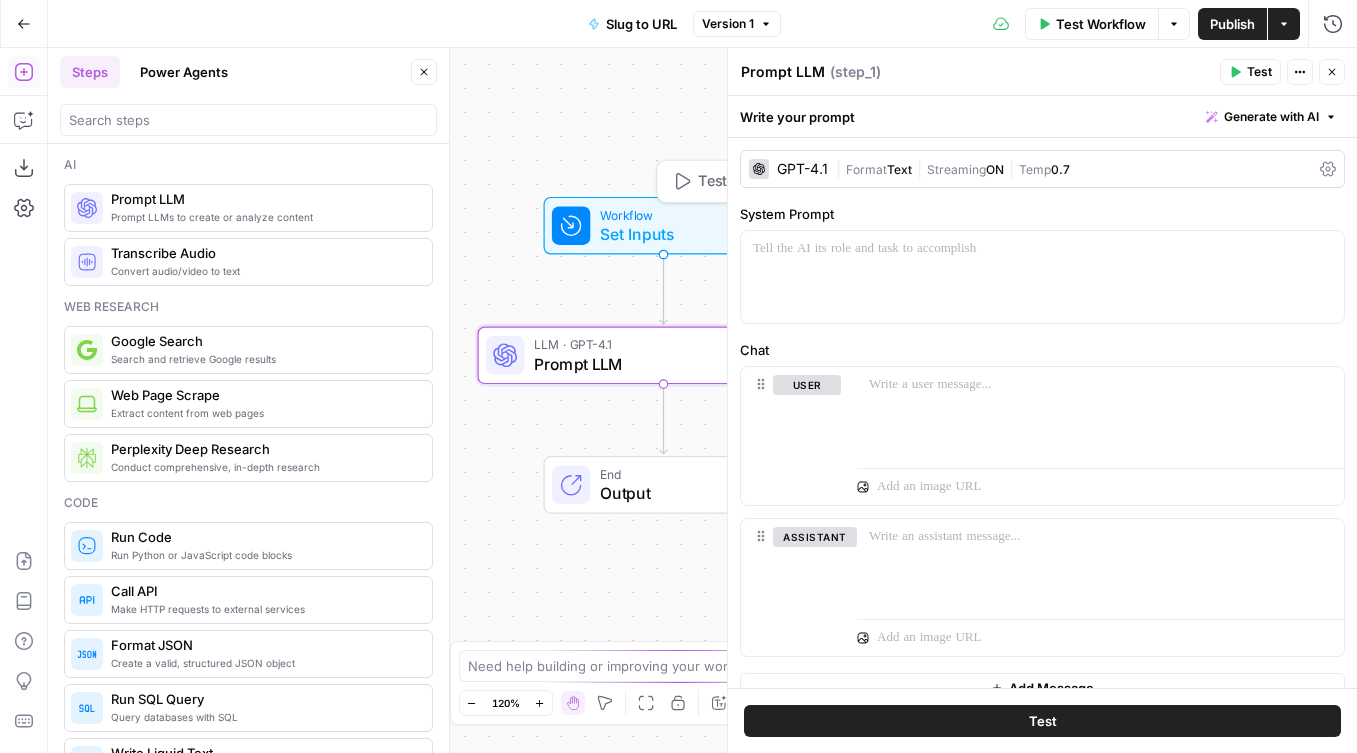 drag, startPoint x: 563, startPoint y: 147, endPoint x: 462, endPoint y: 83, distance: 119.57006 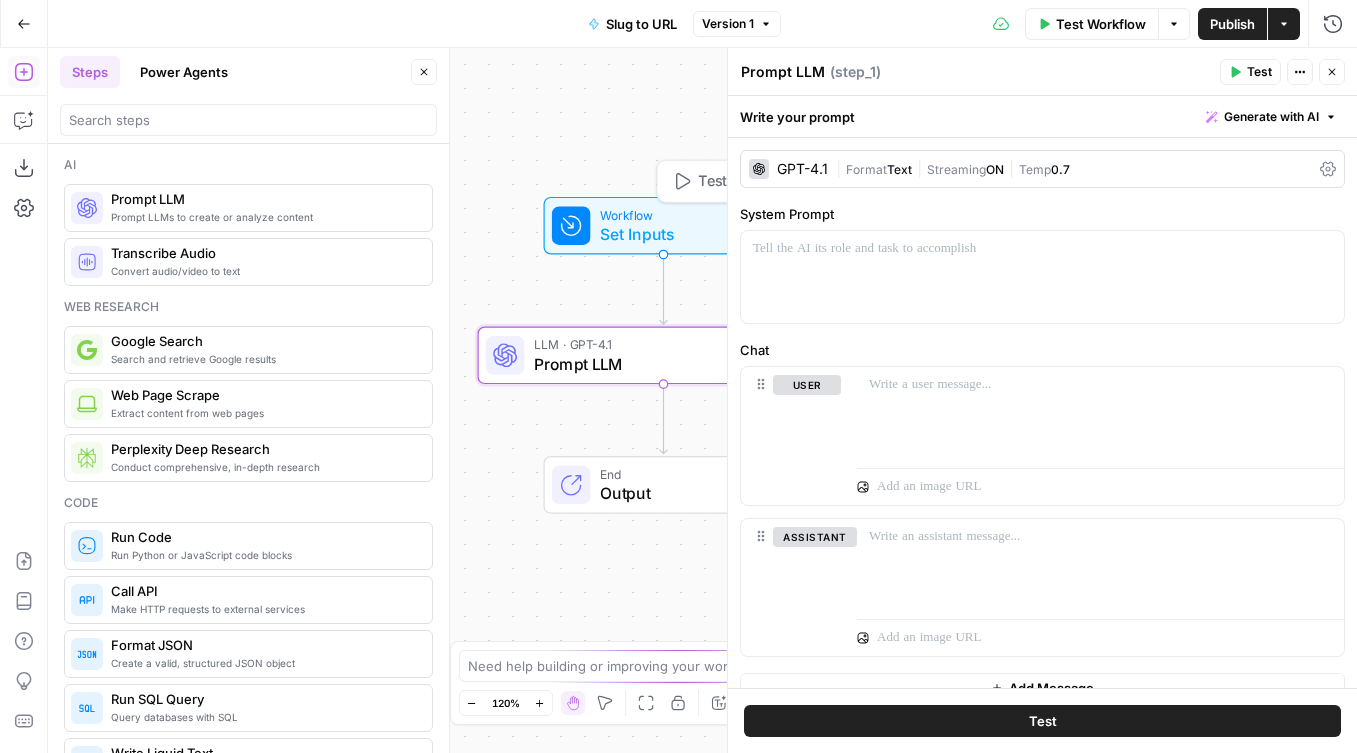 click on "Workflow Set Inputs Inputs Test Step LLM · GPT-4.1 Prompt LLM Step 1 End Output" at bounding box center (702, 400) 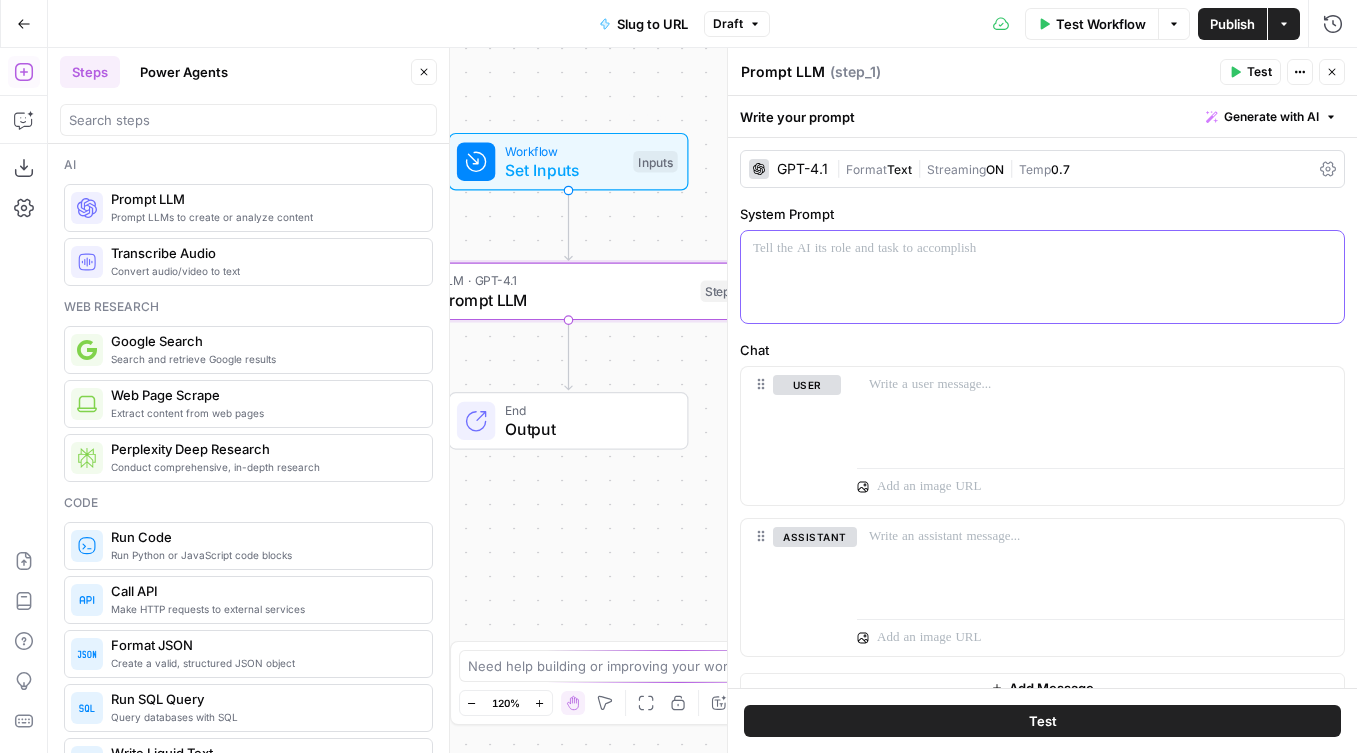 click at bounding box center [1042, 277] 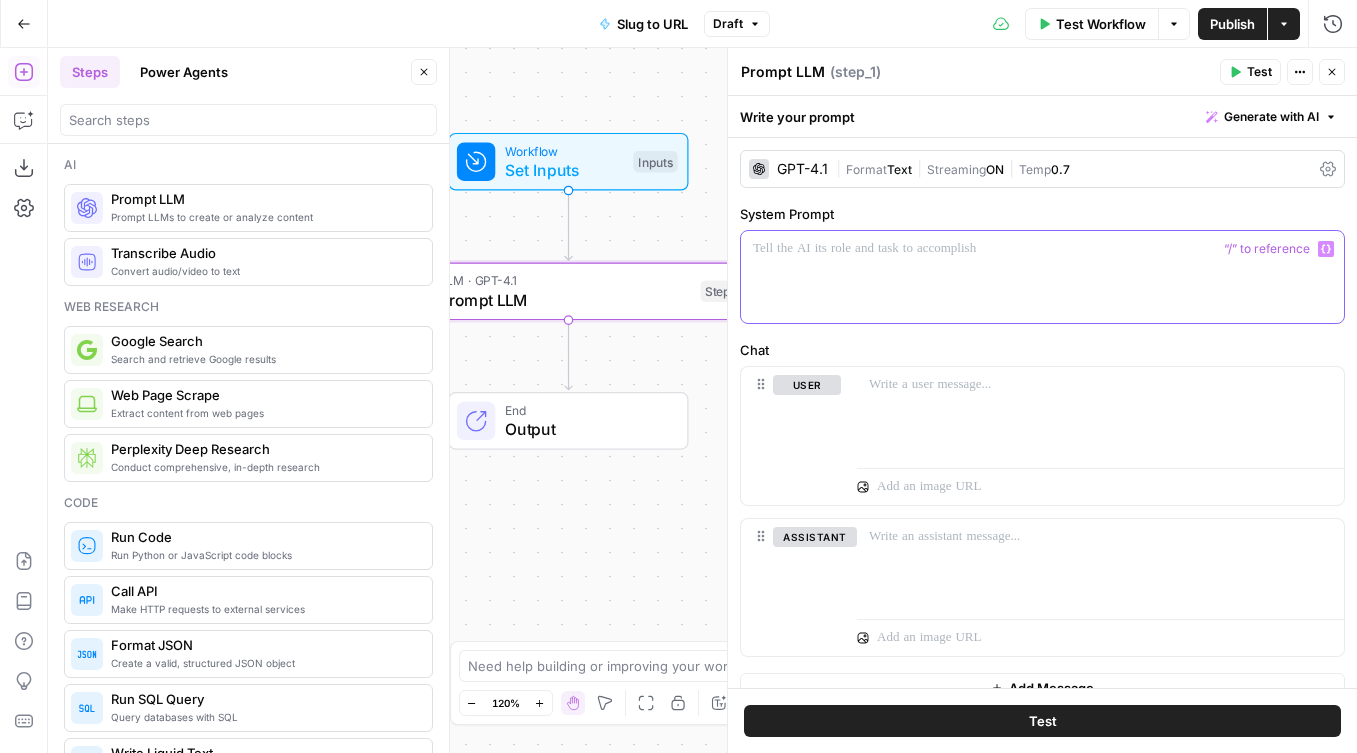 type 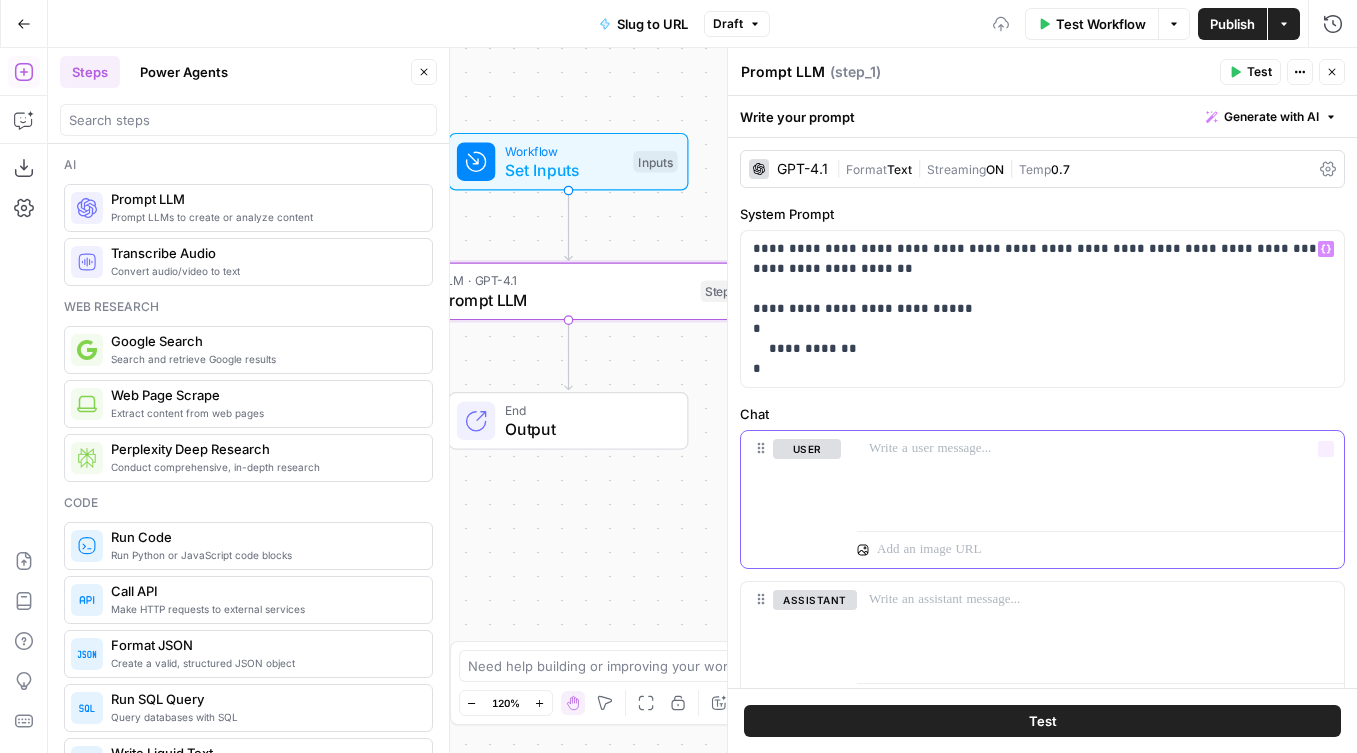 click at bounding box center [1089, 550] 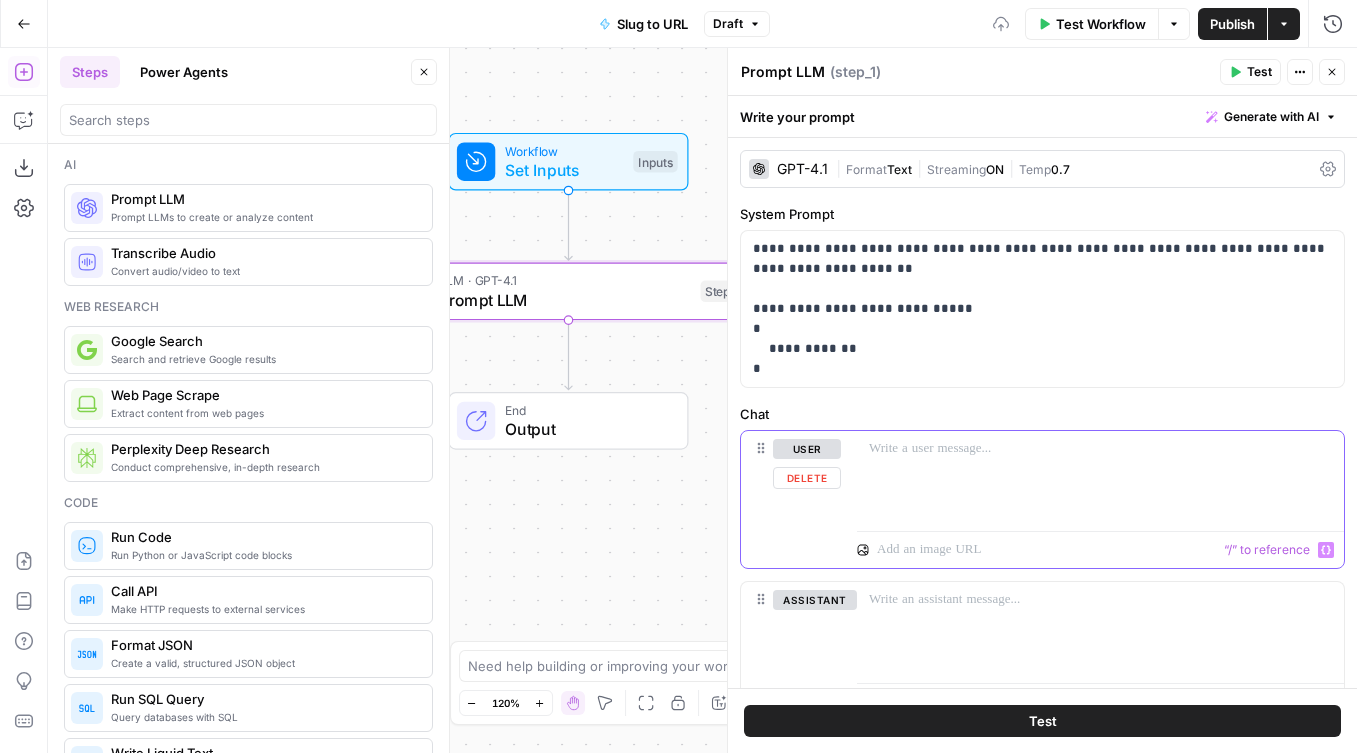 click at bounding box center [1100, 477] 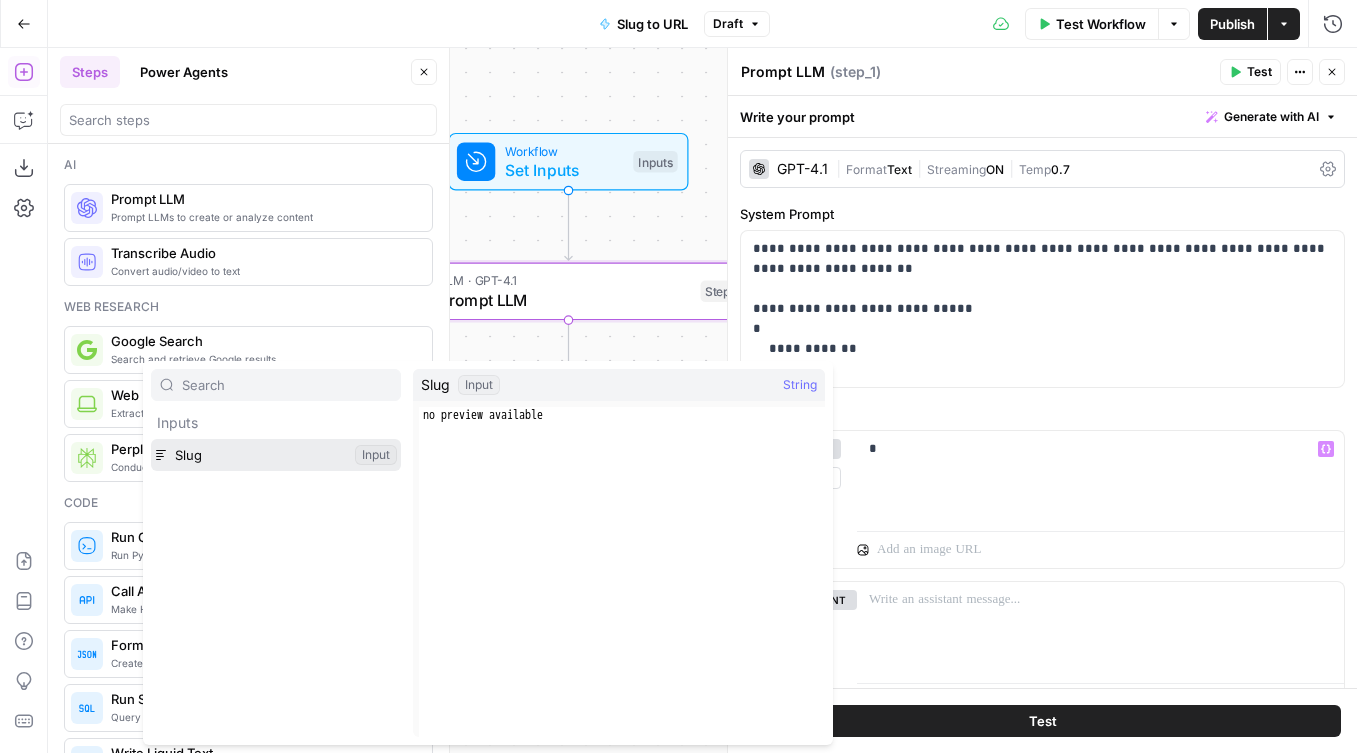 click at bounding box center [276, 455] 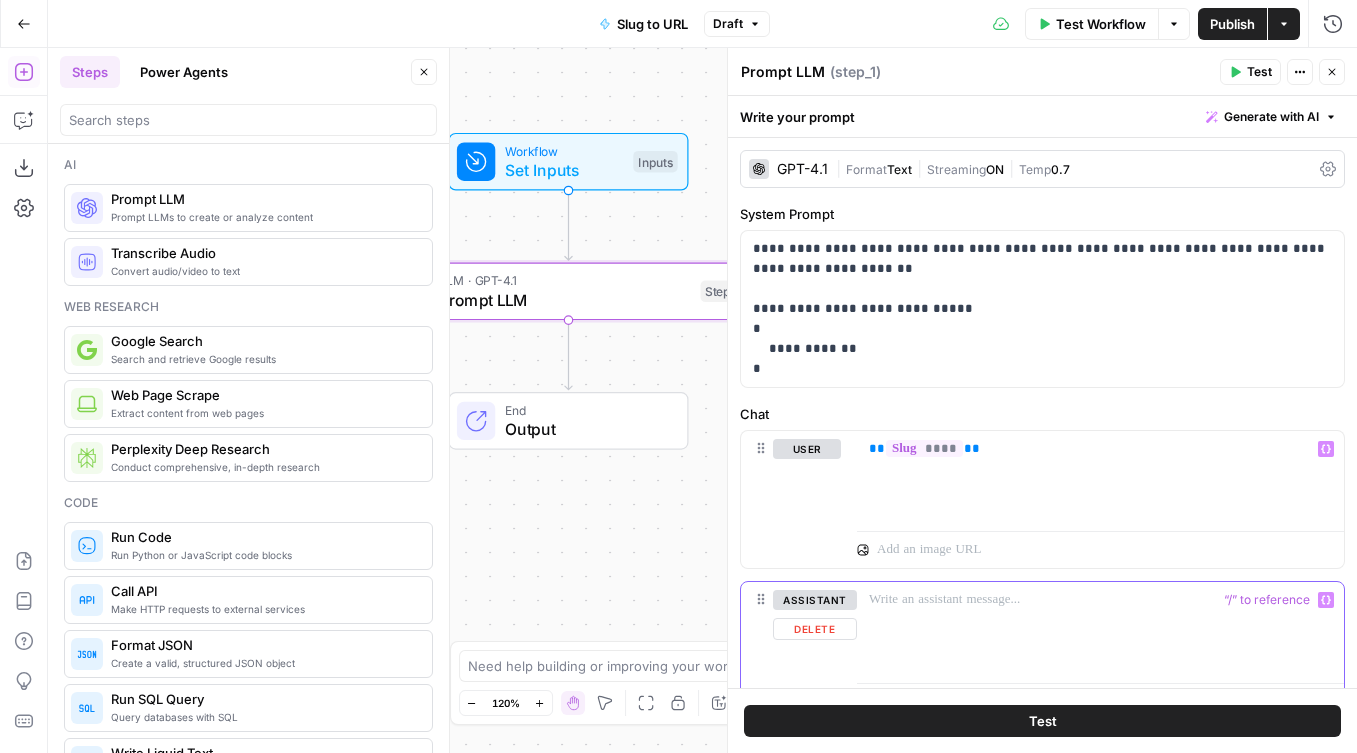 click on "Delete" at bounding box center [815, 629] 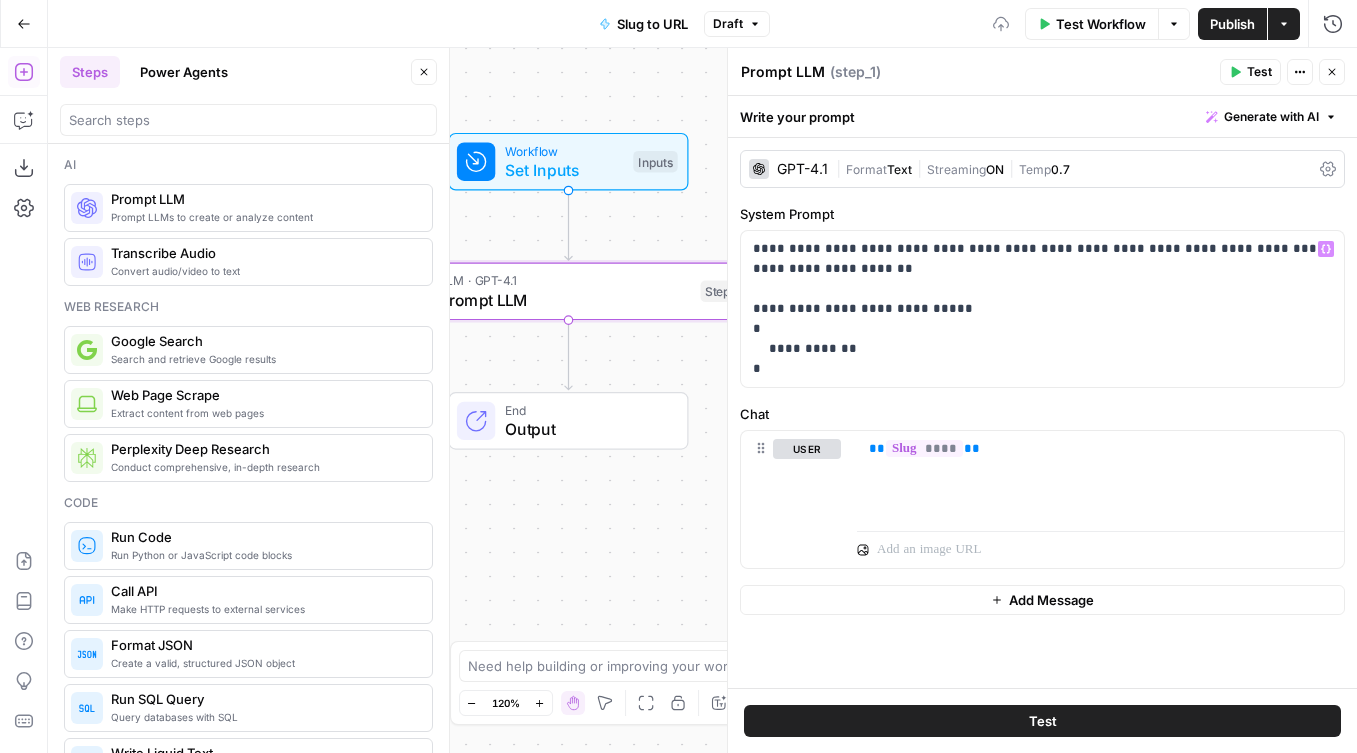 click on "Format" at bounding box center (866, 169) 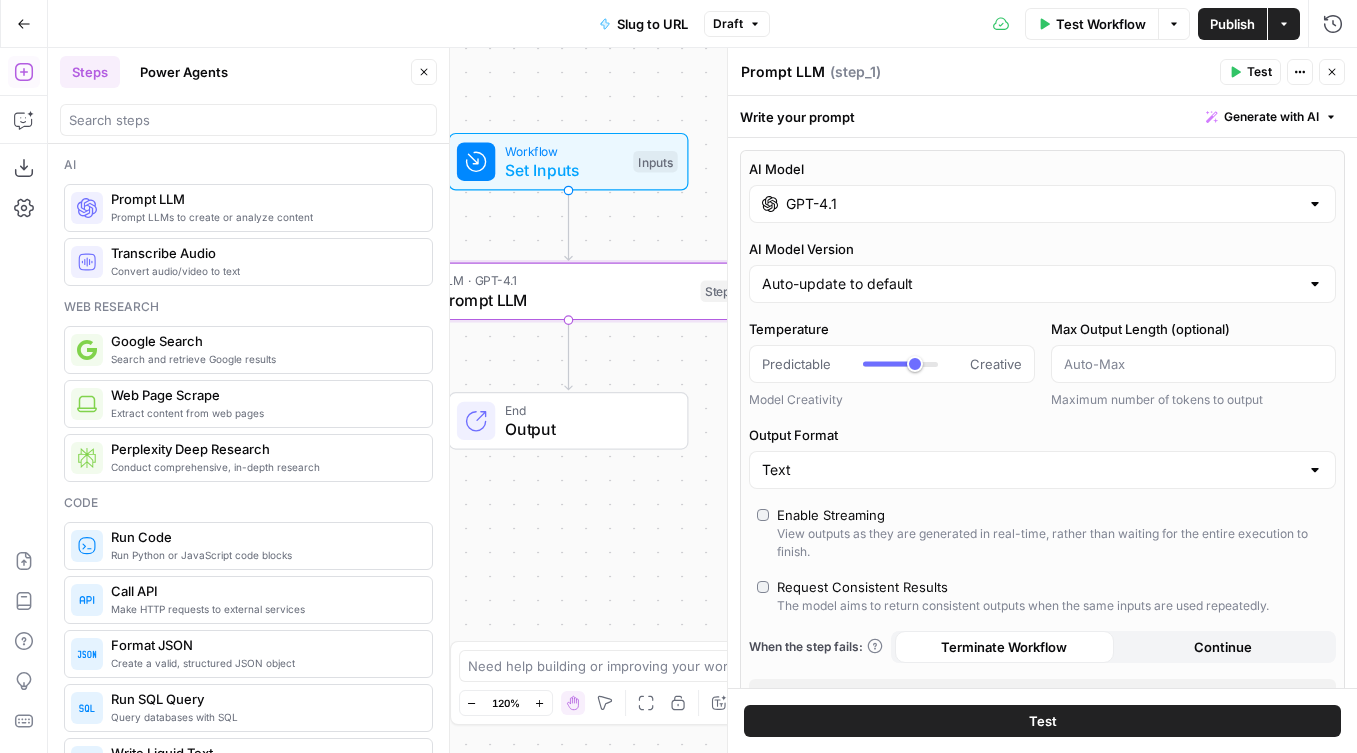 click on "Text" at bounding box center [1042, 470] 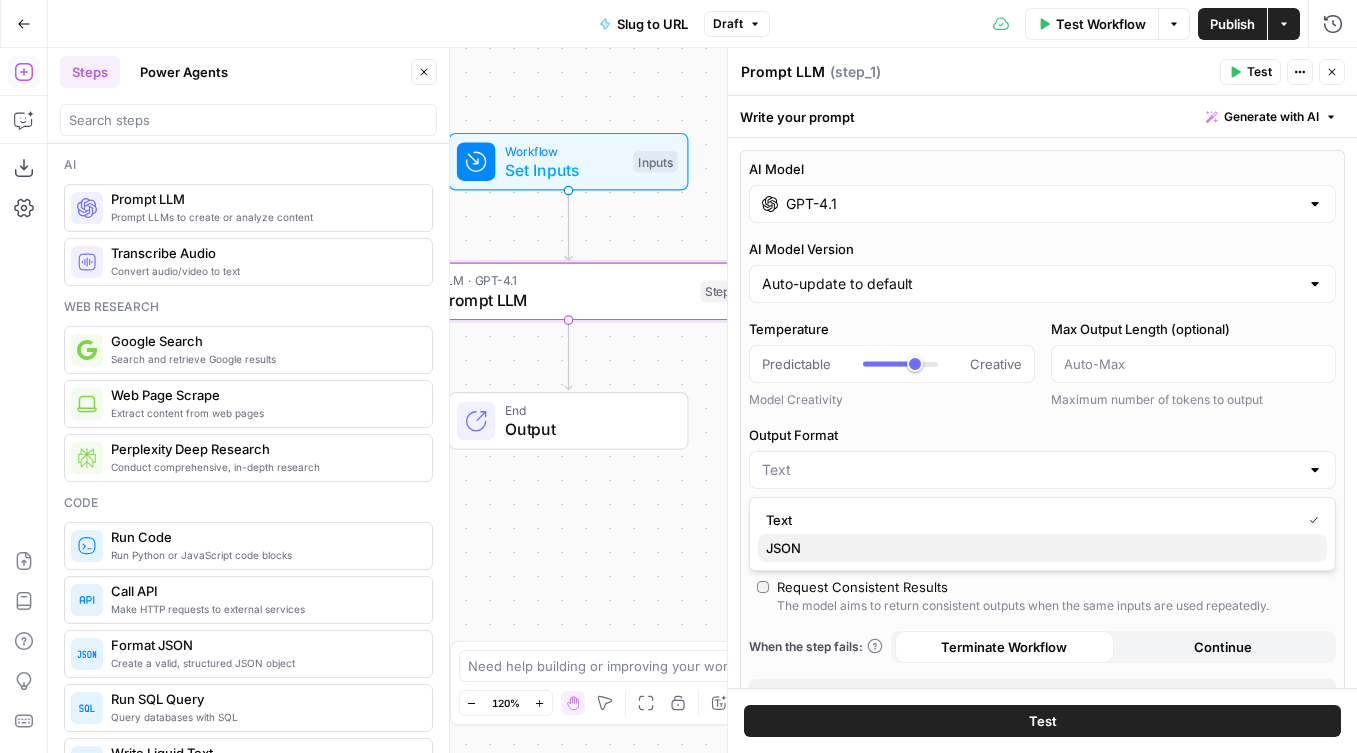 click on "JSON" at bounding box center (1038, 548) 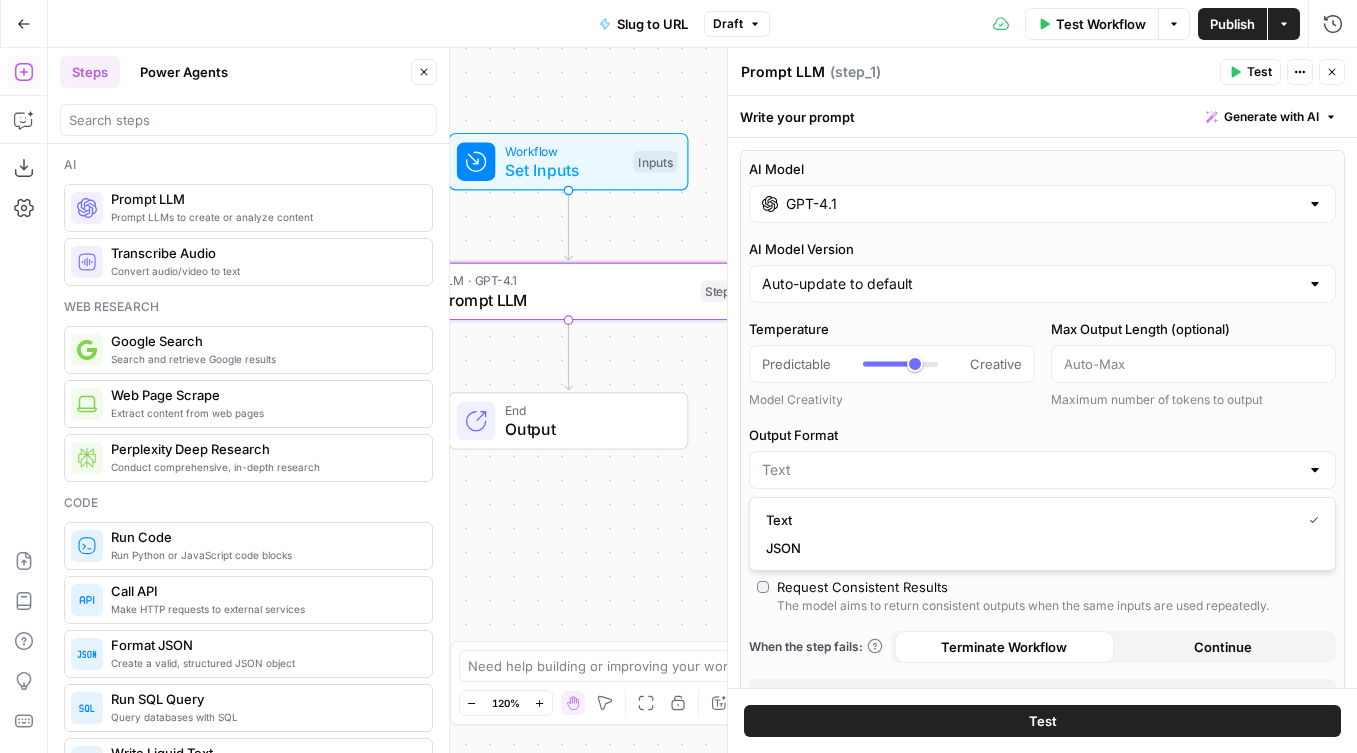 type on "JSON" 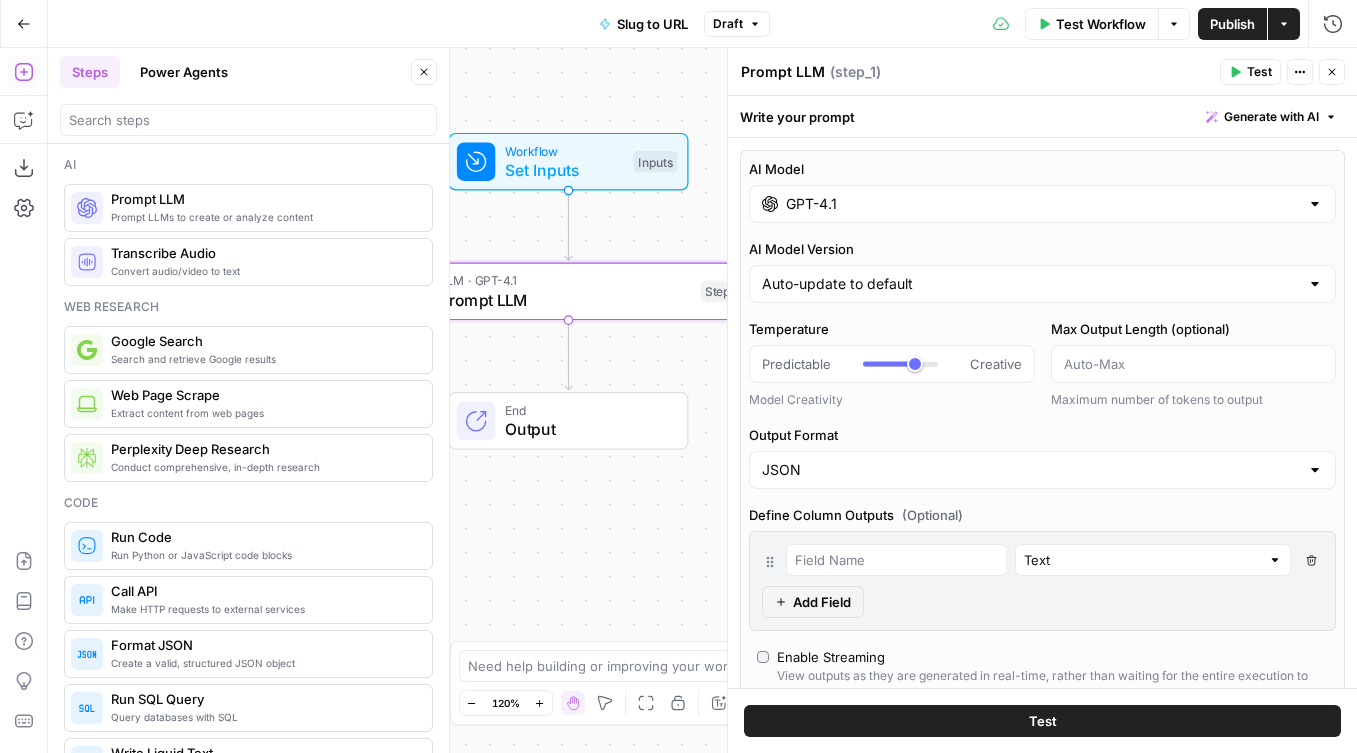 click on "Test Workflow" at bounding box center (1101, 24) 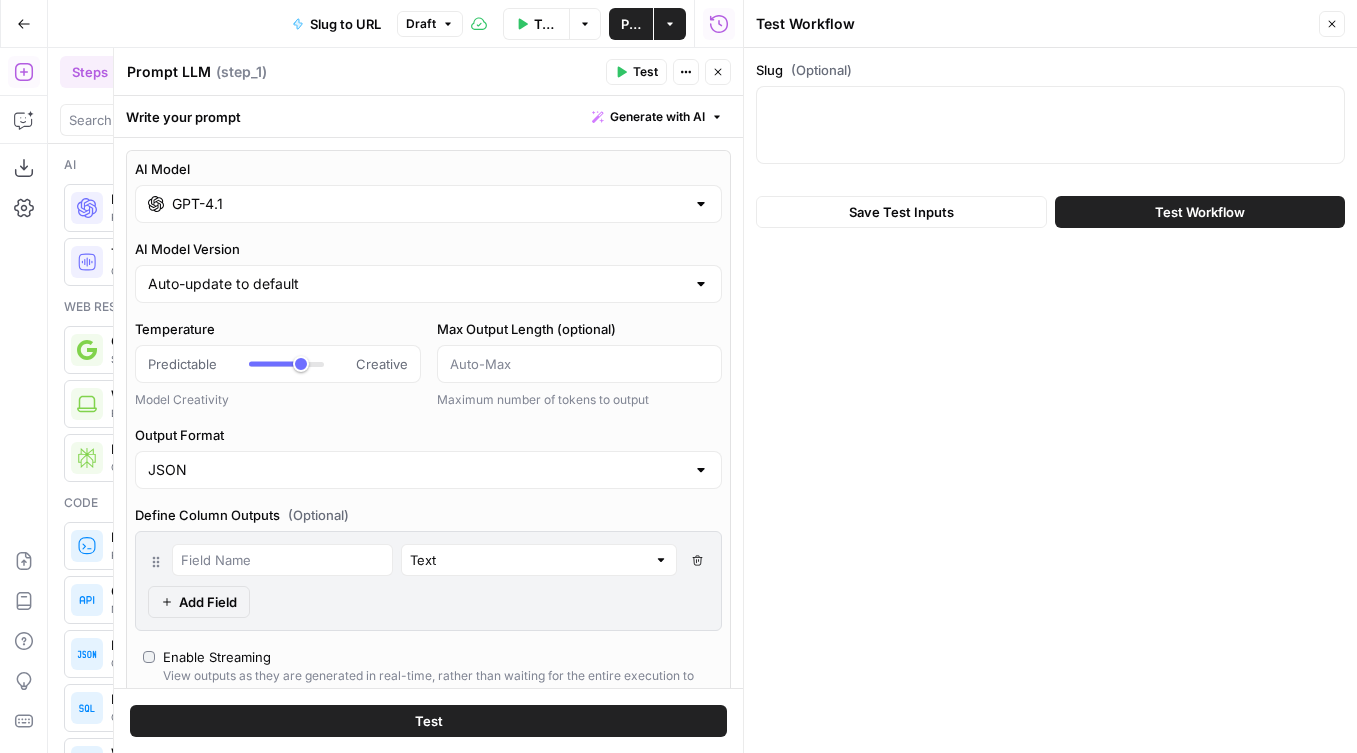 drag, startPoint x: 897, startPoint y: 133, endPoint x: 710, endPoint y: 90, distance: 191.88017 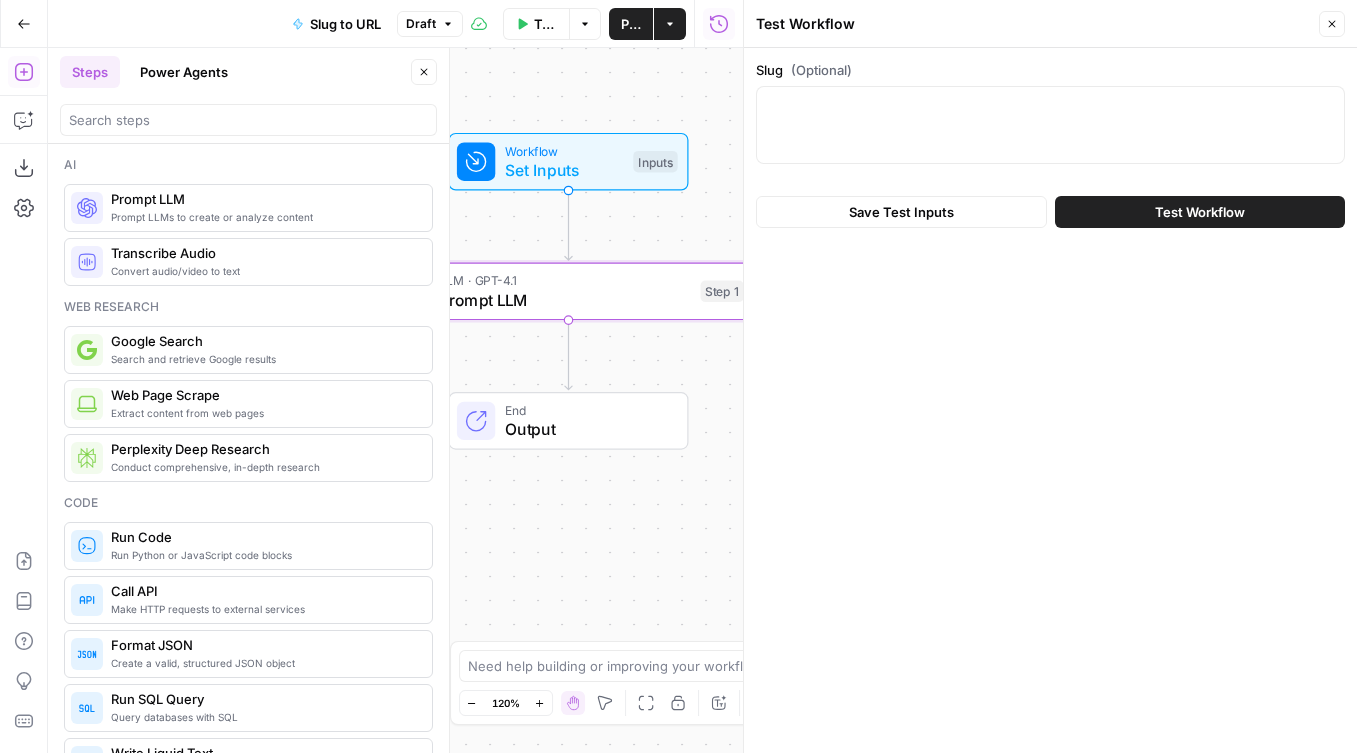 click at bounding box center (1050, 125) 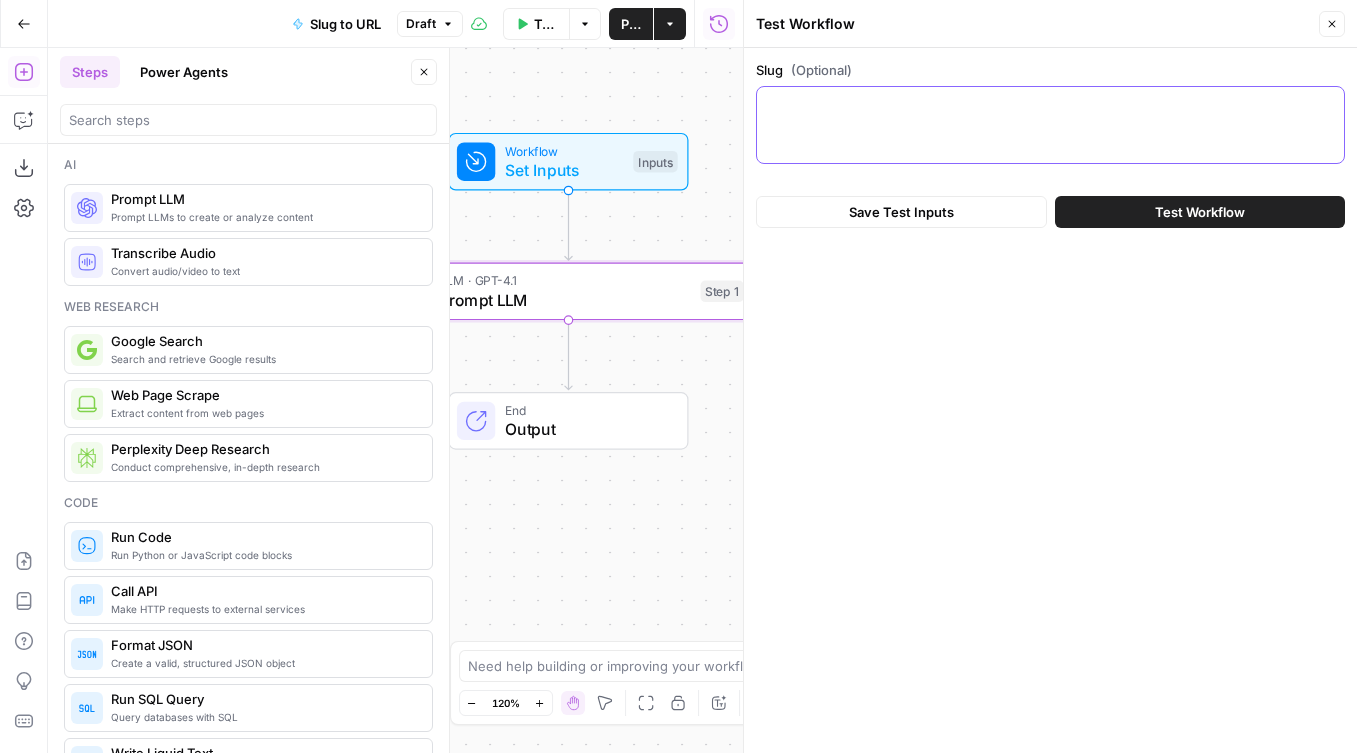 paste on "marketing" 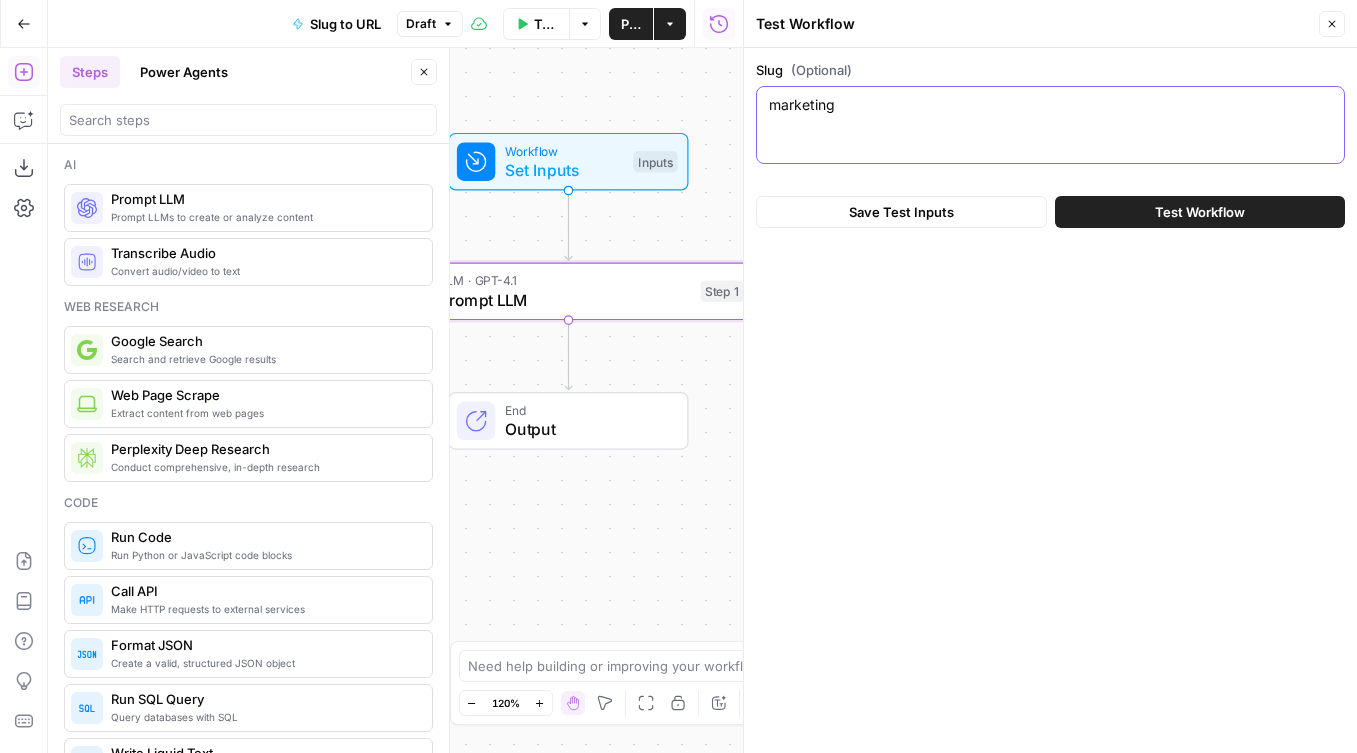 type on "marketing" 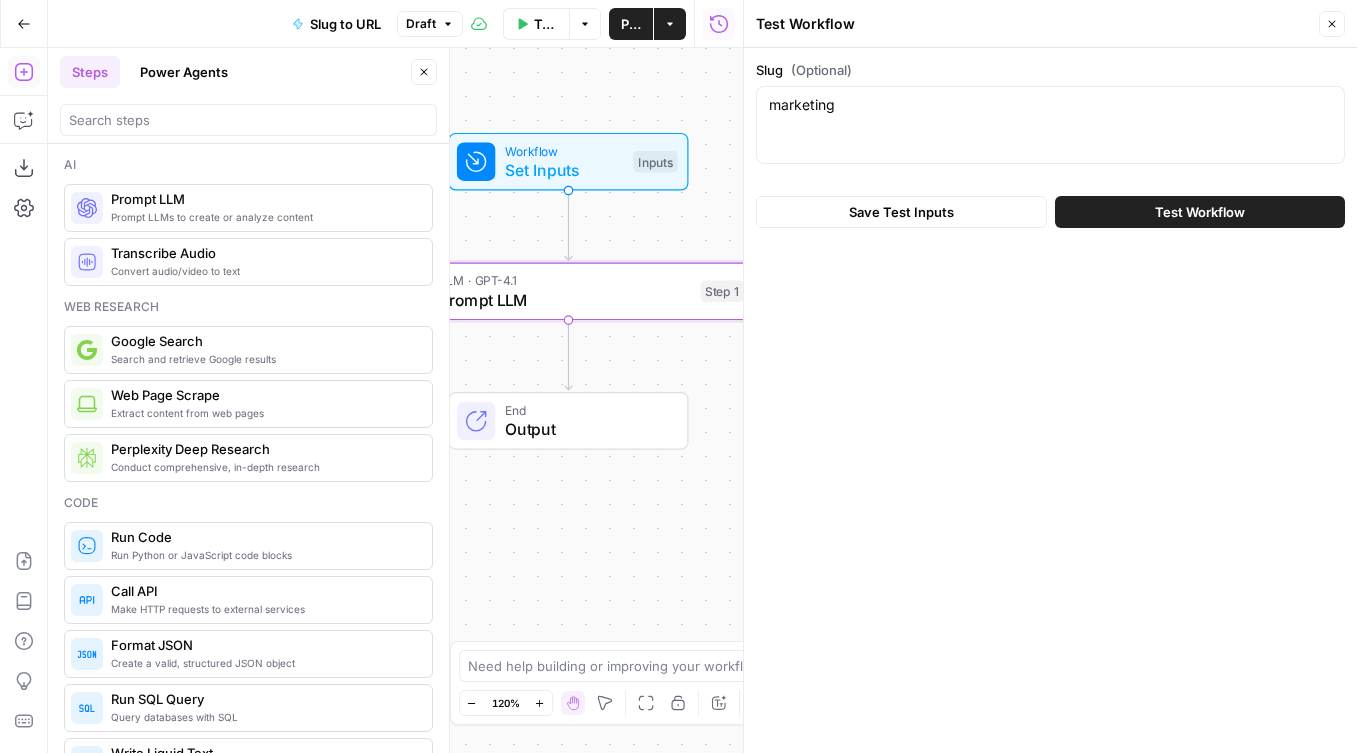 click on "Test Workflow" at bounding box center (1200, 212) 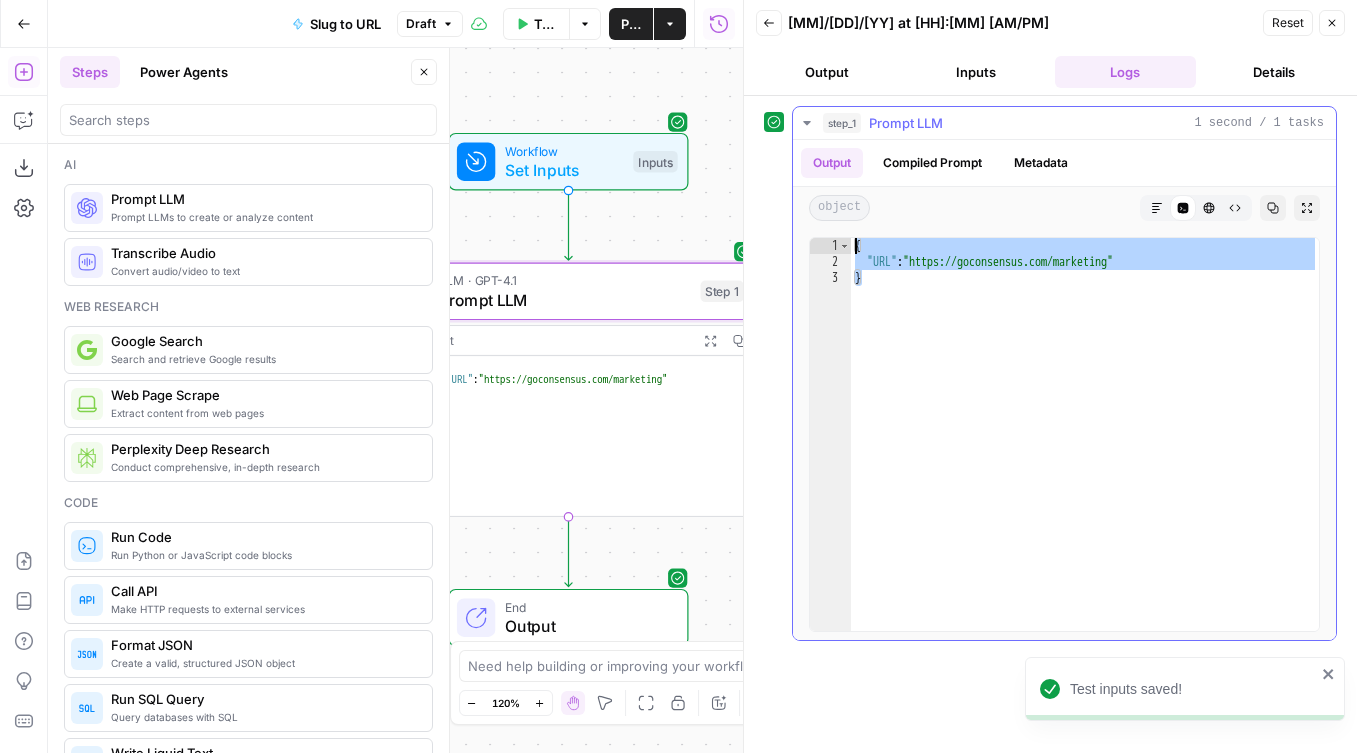 drag, startPoint x: 1040, startPoint y: 304, endPoint x: 796, endPoint y: 205, distance: 263.31918 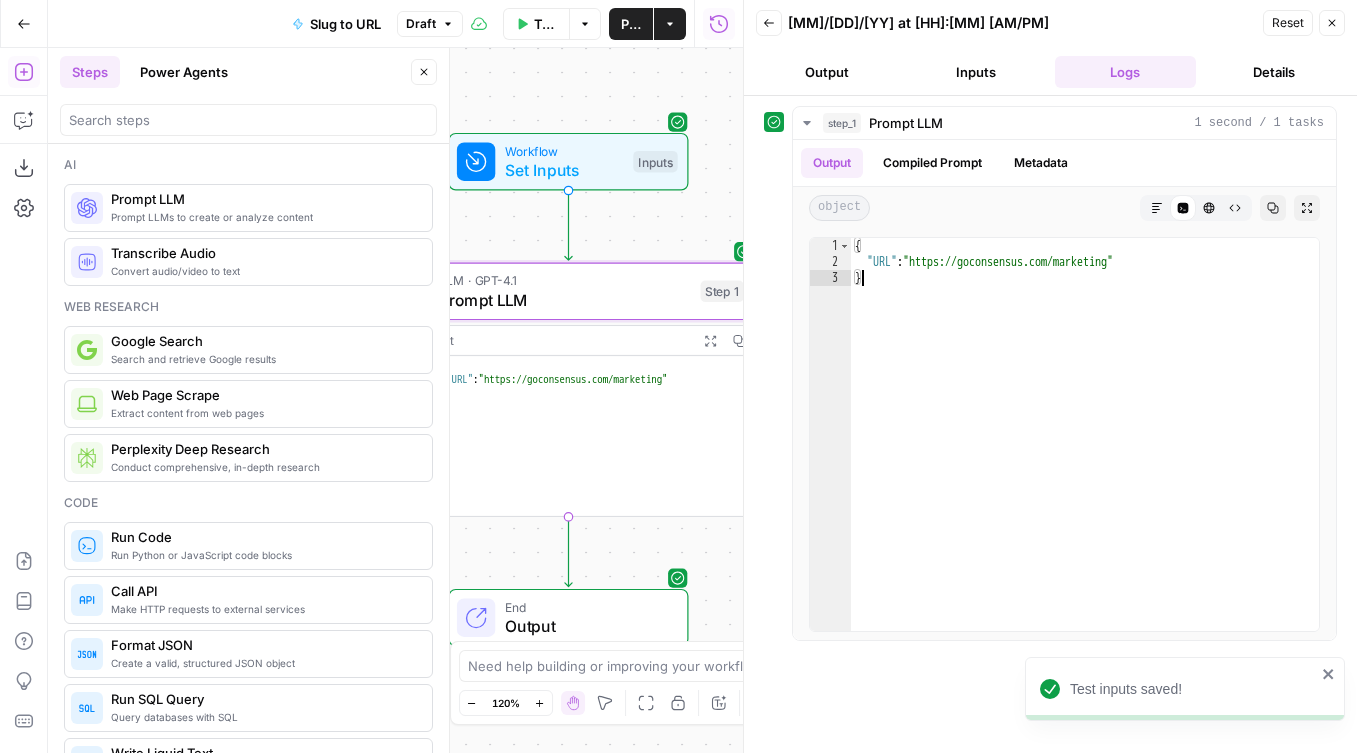 click 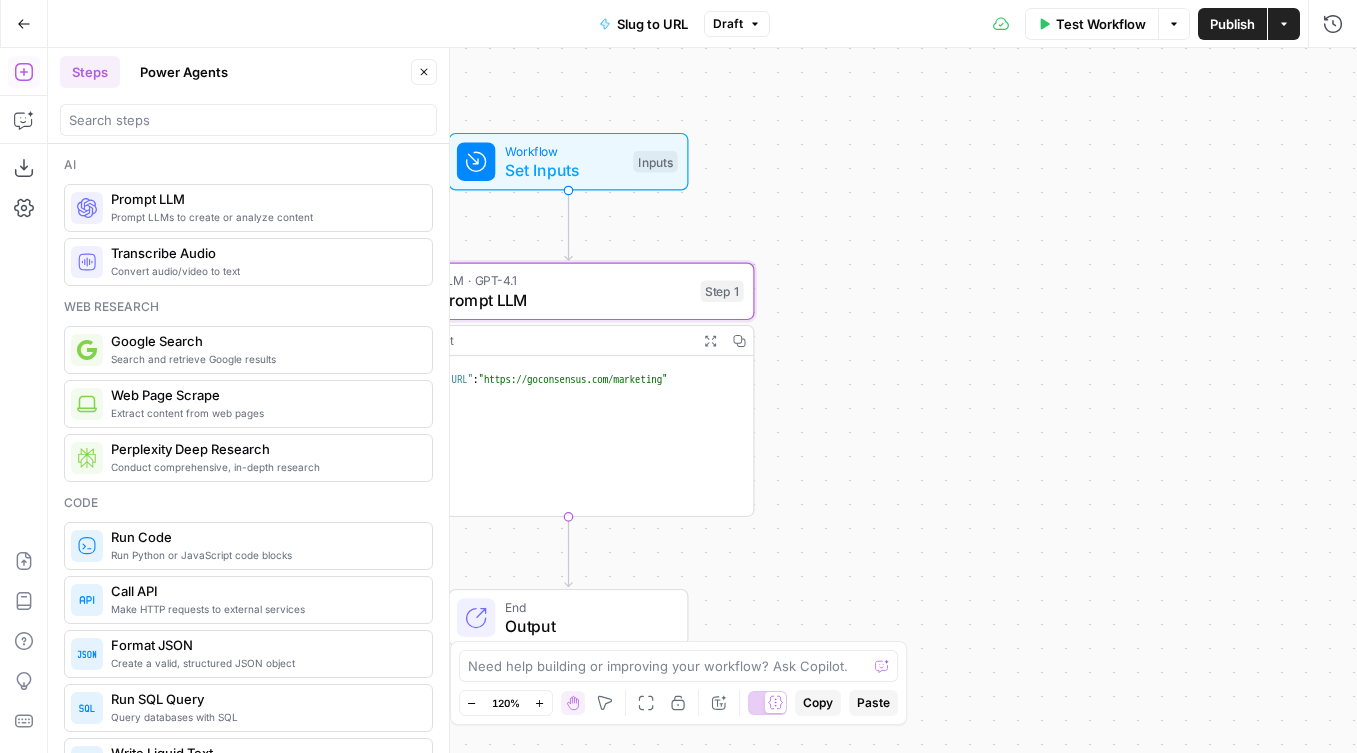 click on "Publish" at bounding box center [1232, 24] 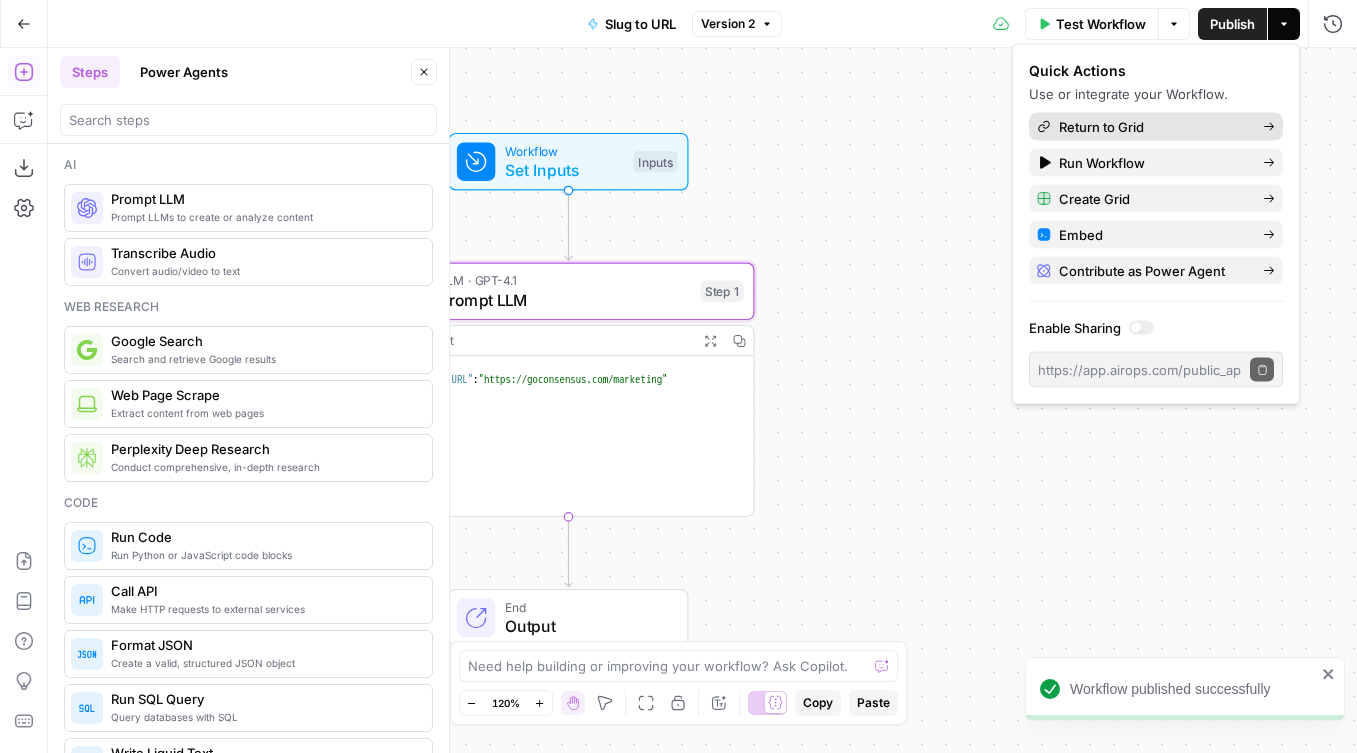click on "Return to Grid" at bounding box center (1153, 127) 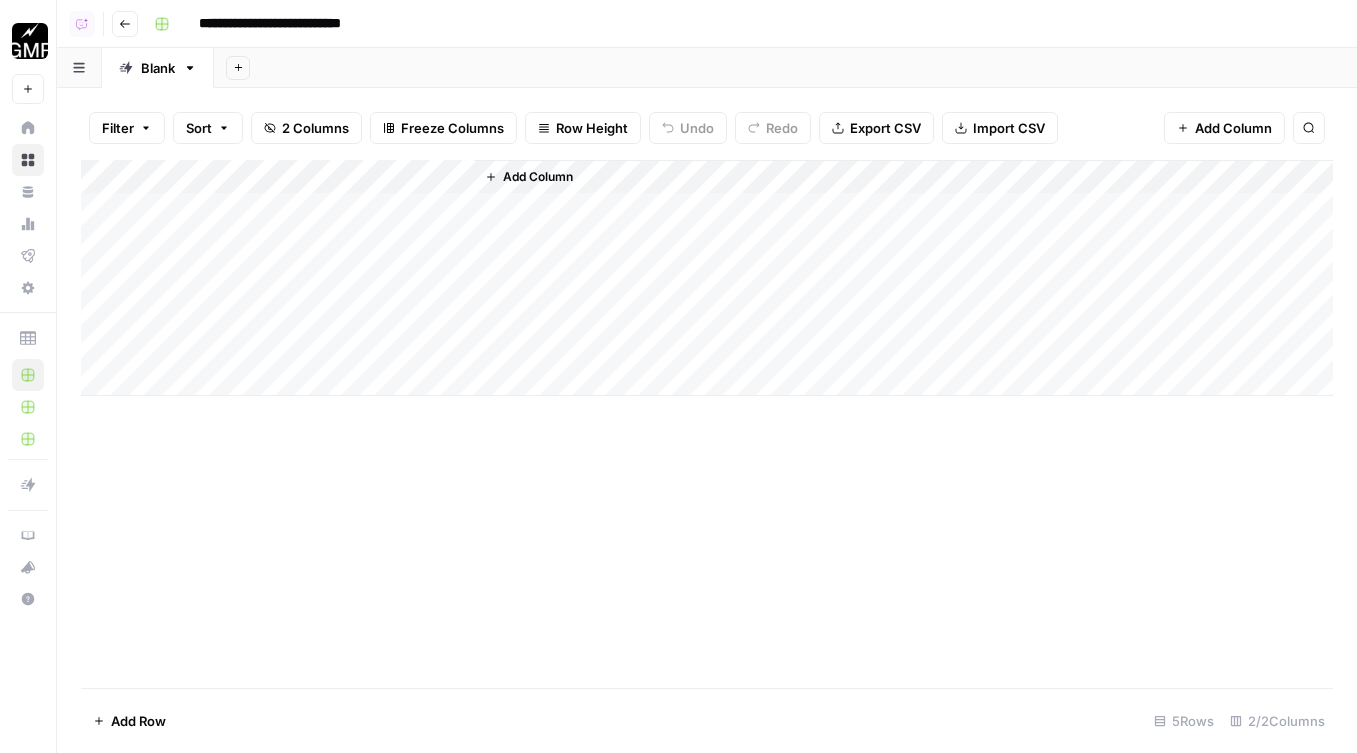 click on "Add Column" at bounding box center (707, 278) 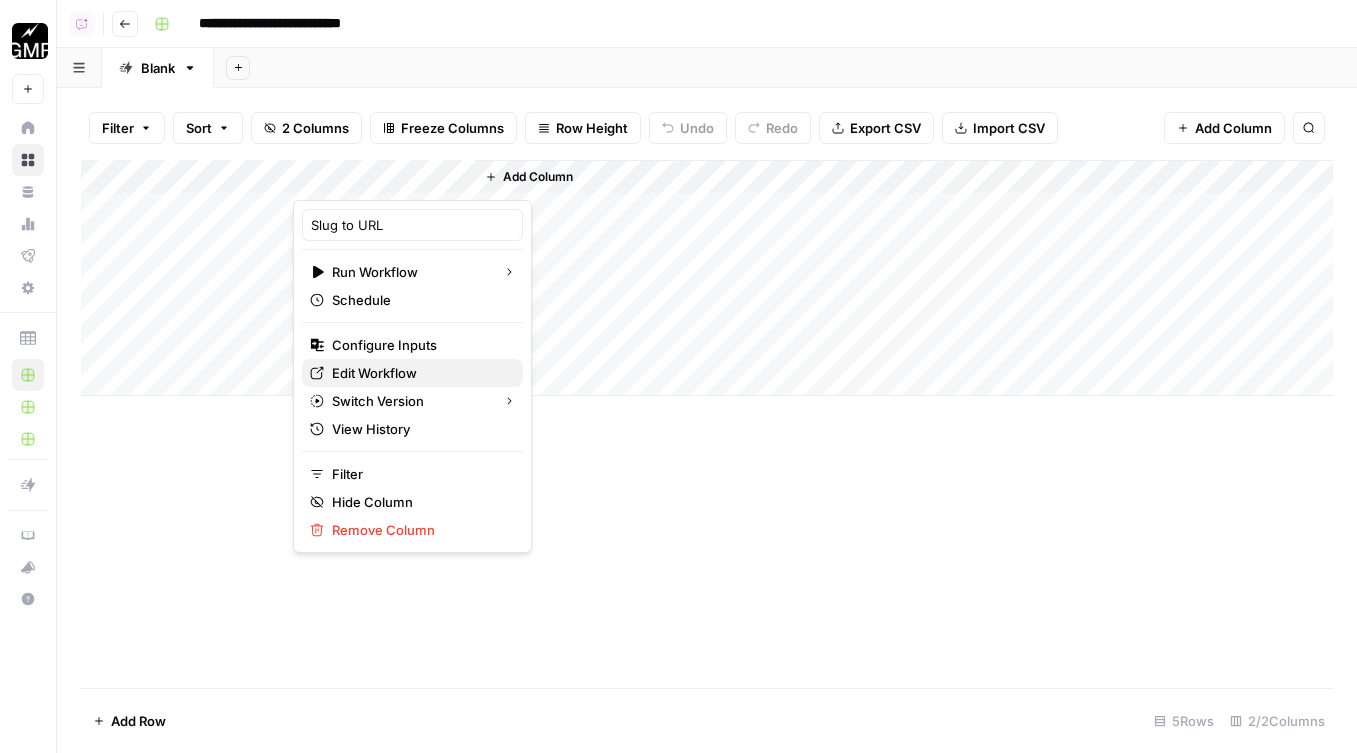 click on "Edit Workflow" at bounding box center [419, 373] 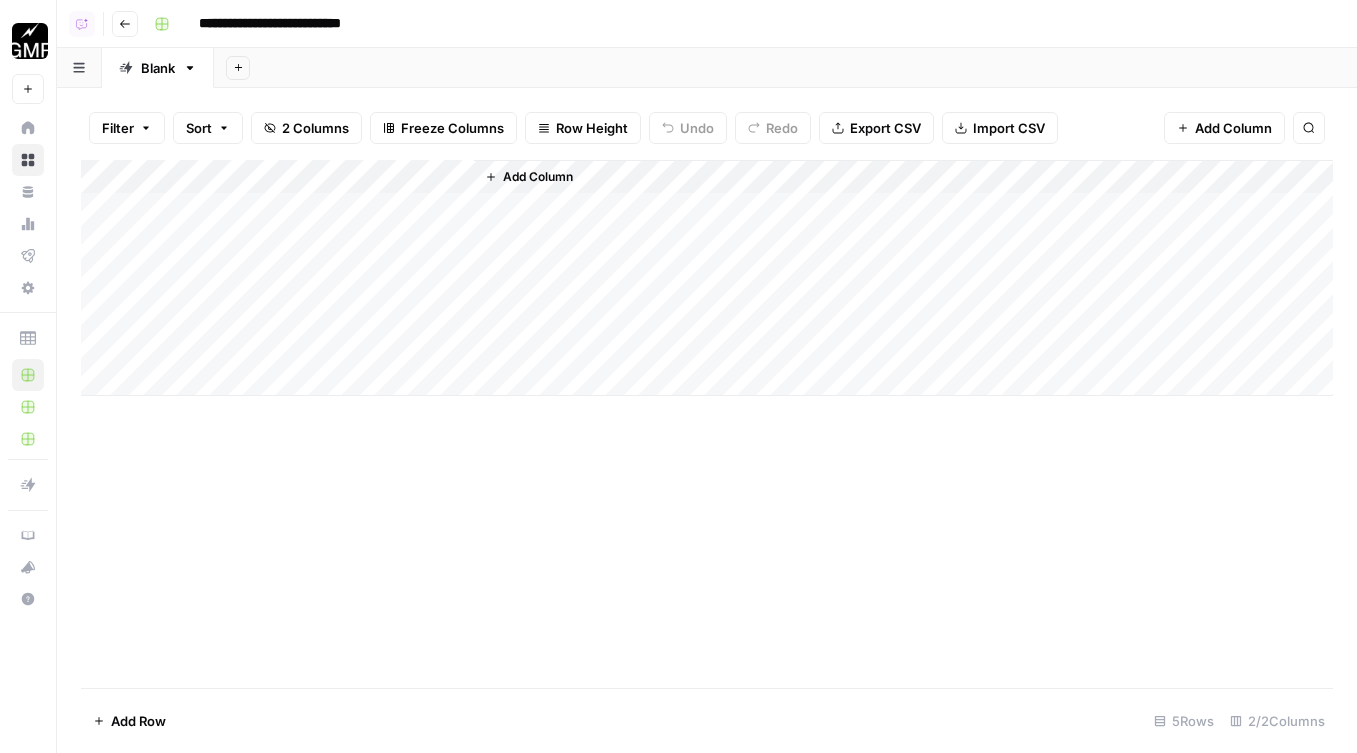click on "Add Column" at bounding box center (707, 278) 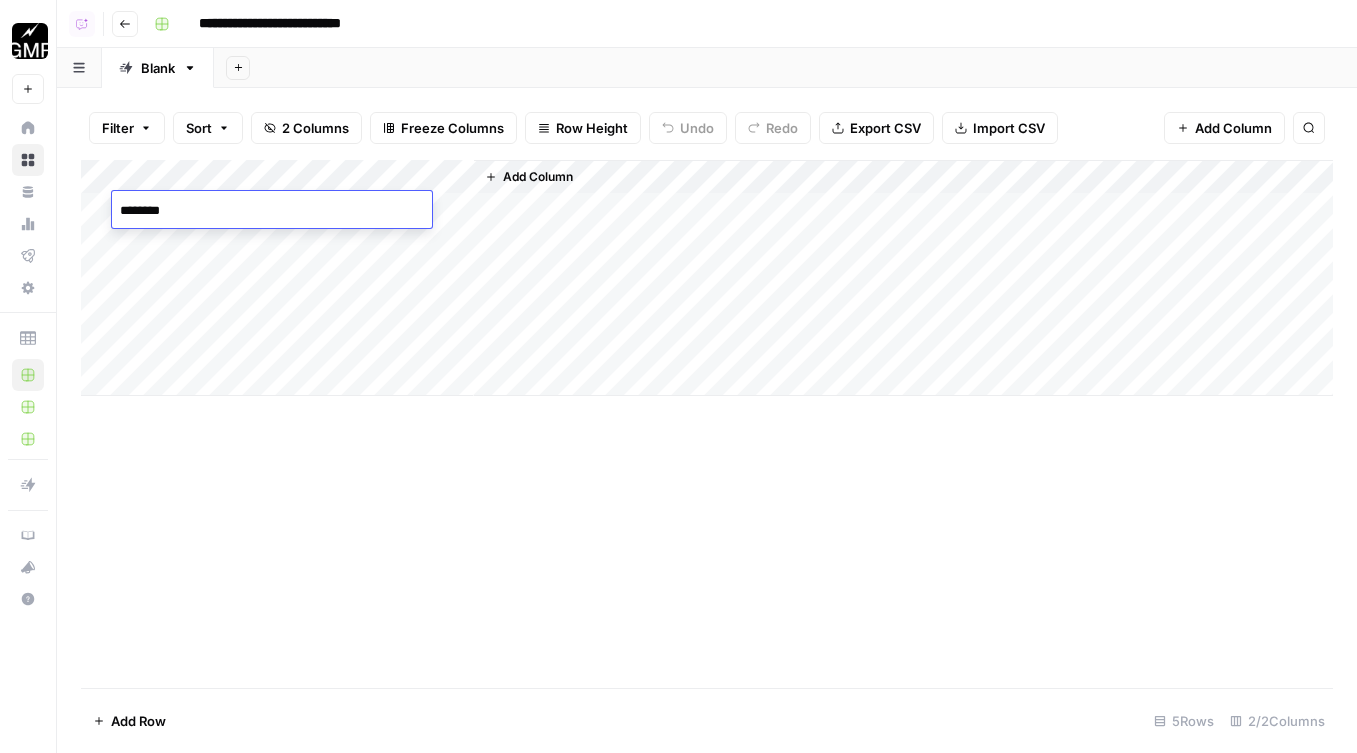 type on "*********" 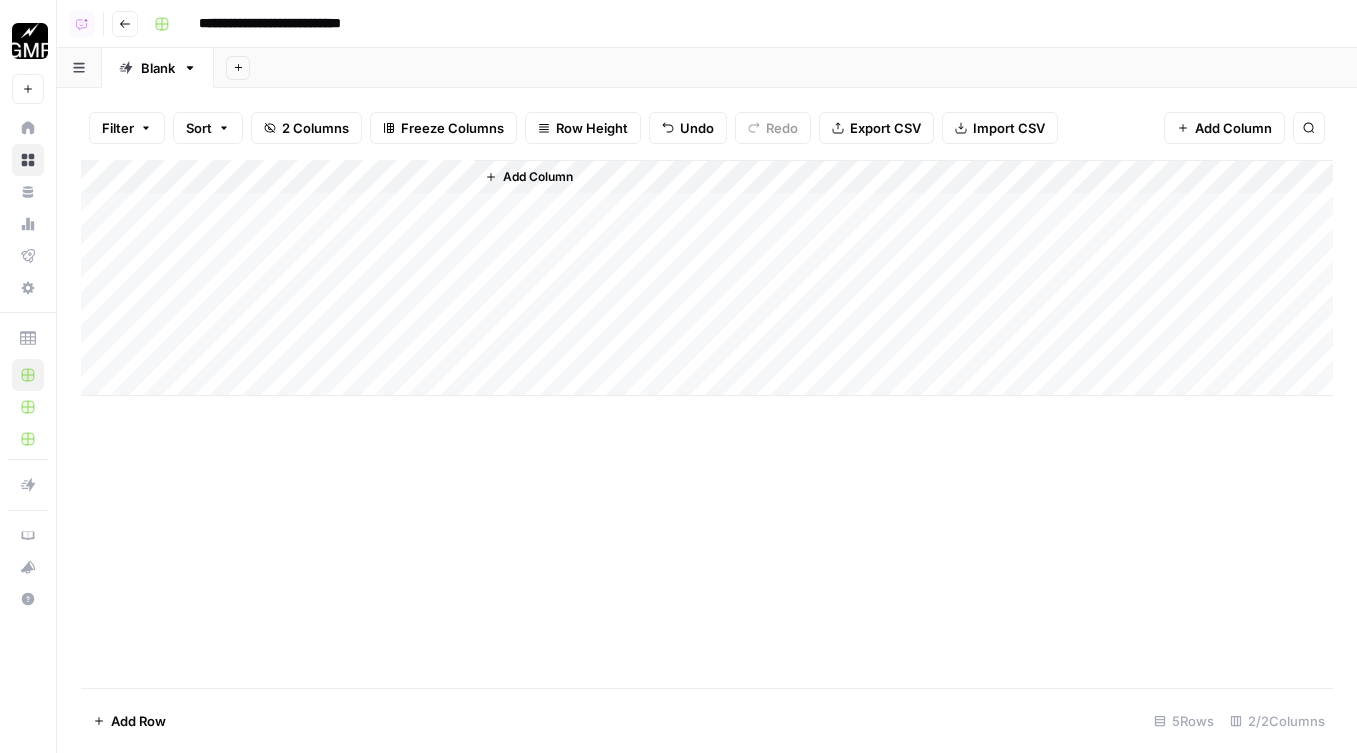click on "**********" at bounding box center [741, 24] 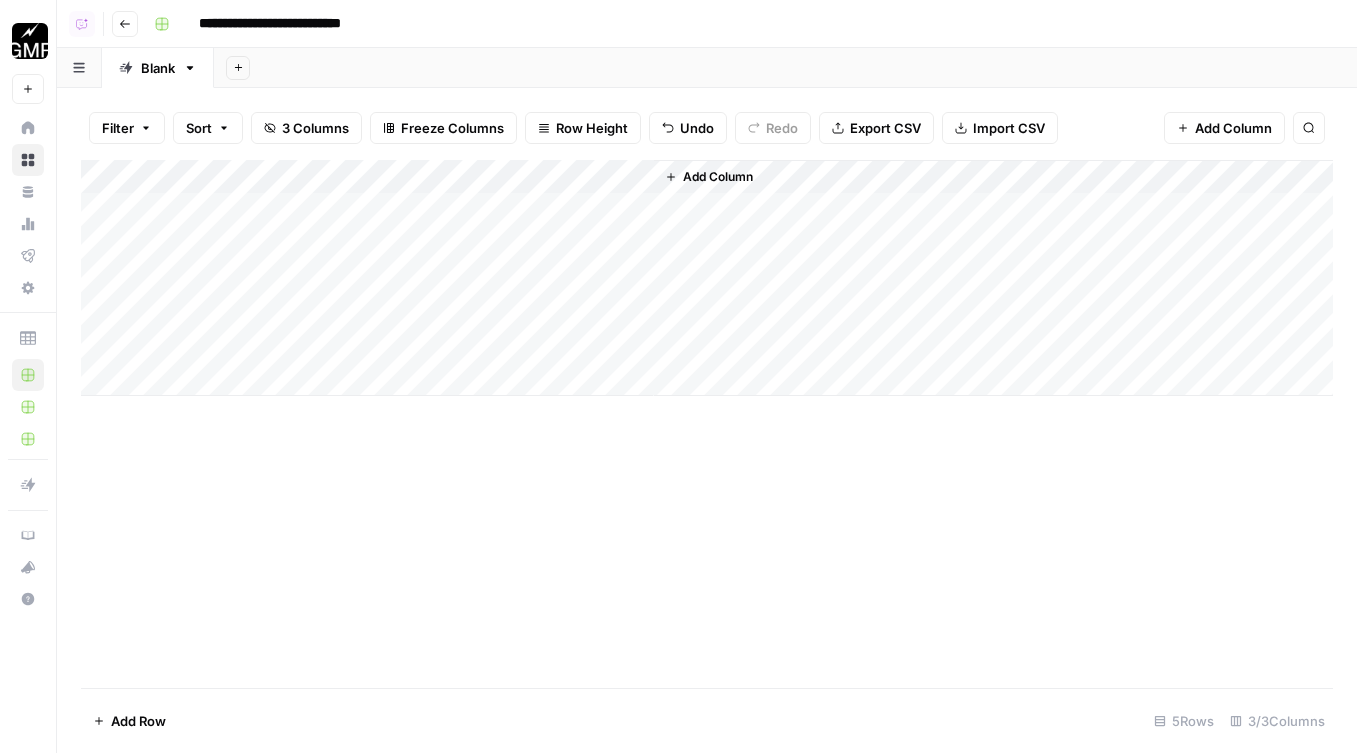 click on "Add Column" at bounding box center [707, 278] 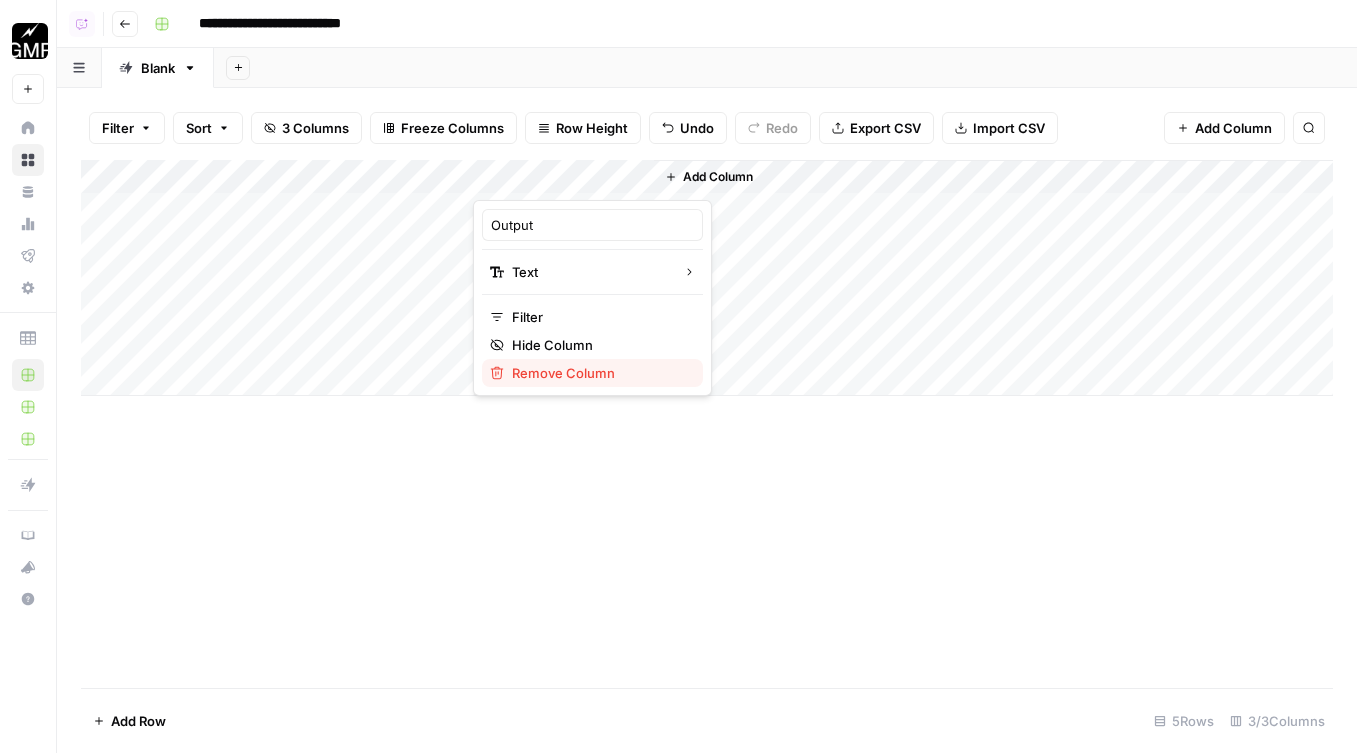 click on "Remove Column" at bounding box center [599, 373] 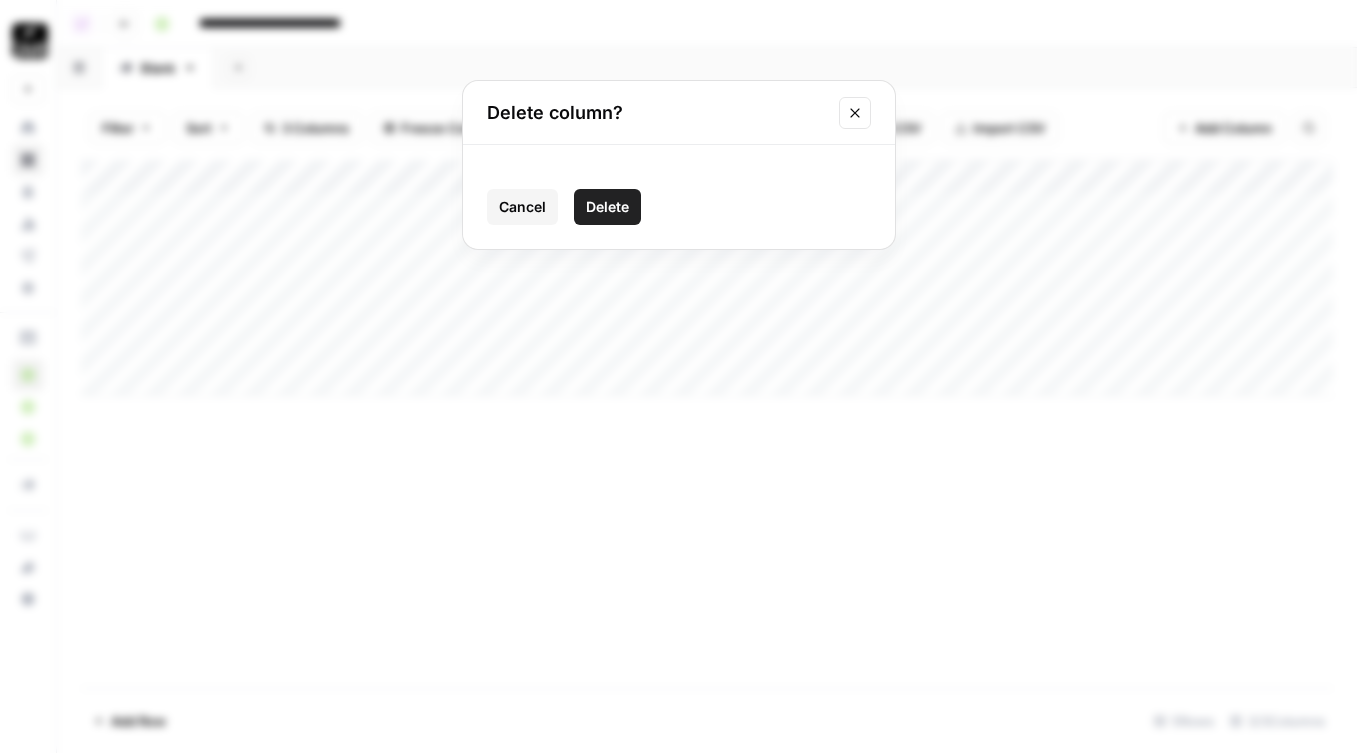 click on "Delete" at bounding box center [607, 207] 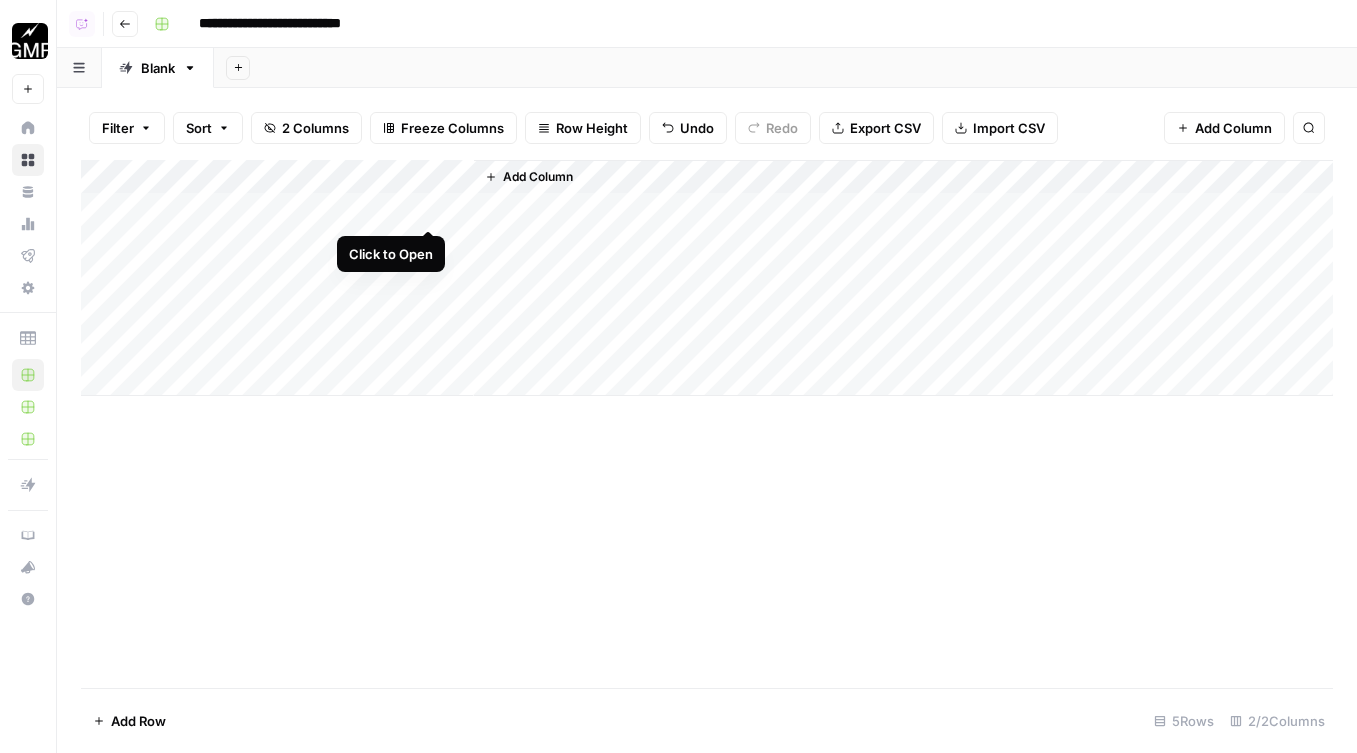 click on "Add Column" at bounding box center (707, 278) 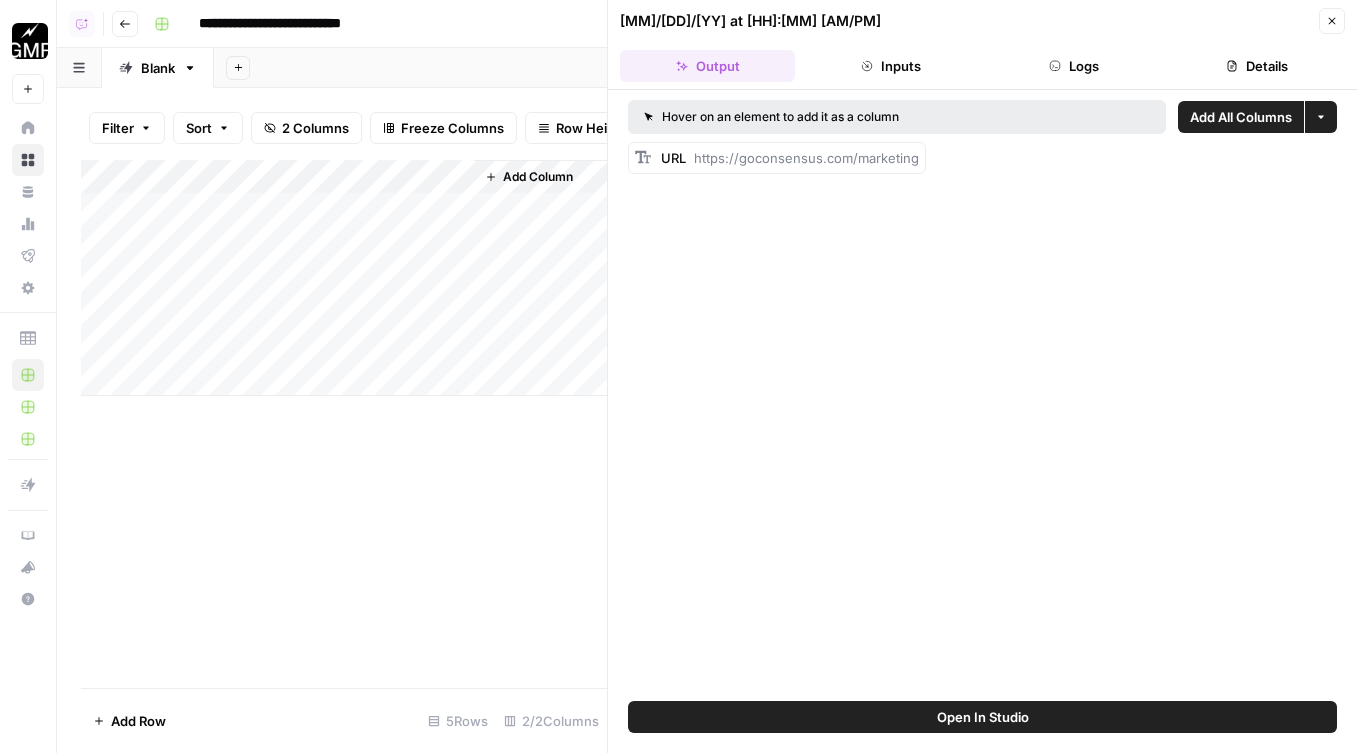 click on "Add All Columns" at bounding box center (1241, 117) 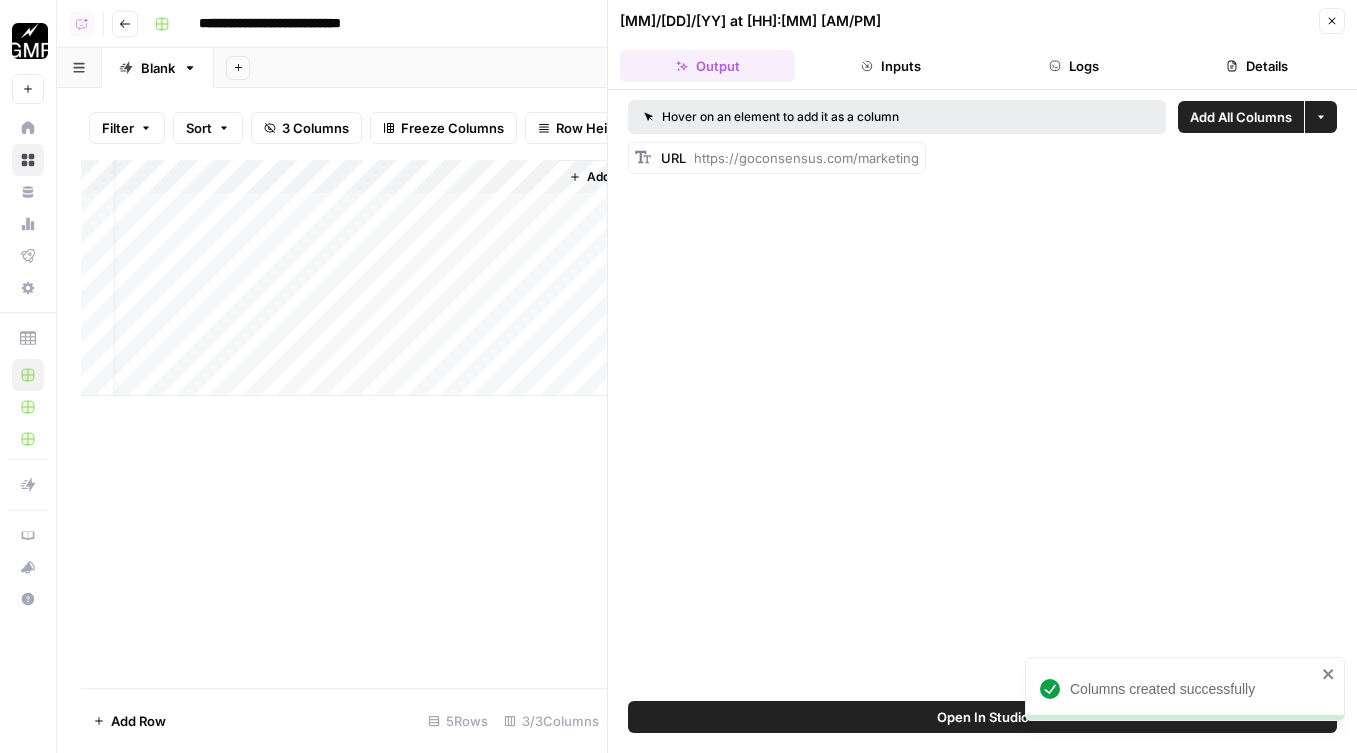 scroll, scrollTop: 0, scrollLeft: 158, axis: horizontal 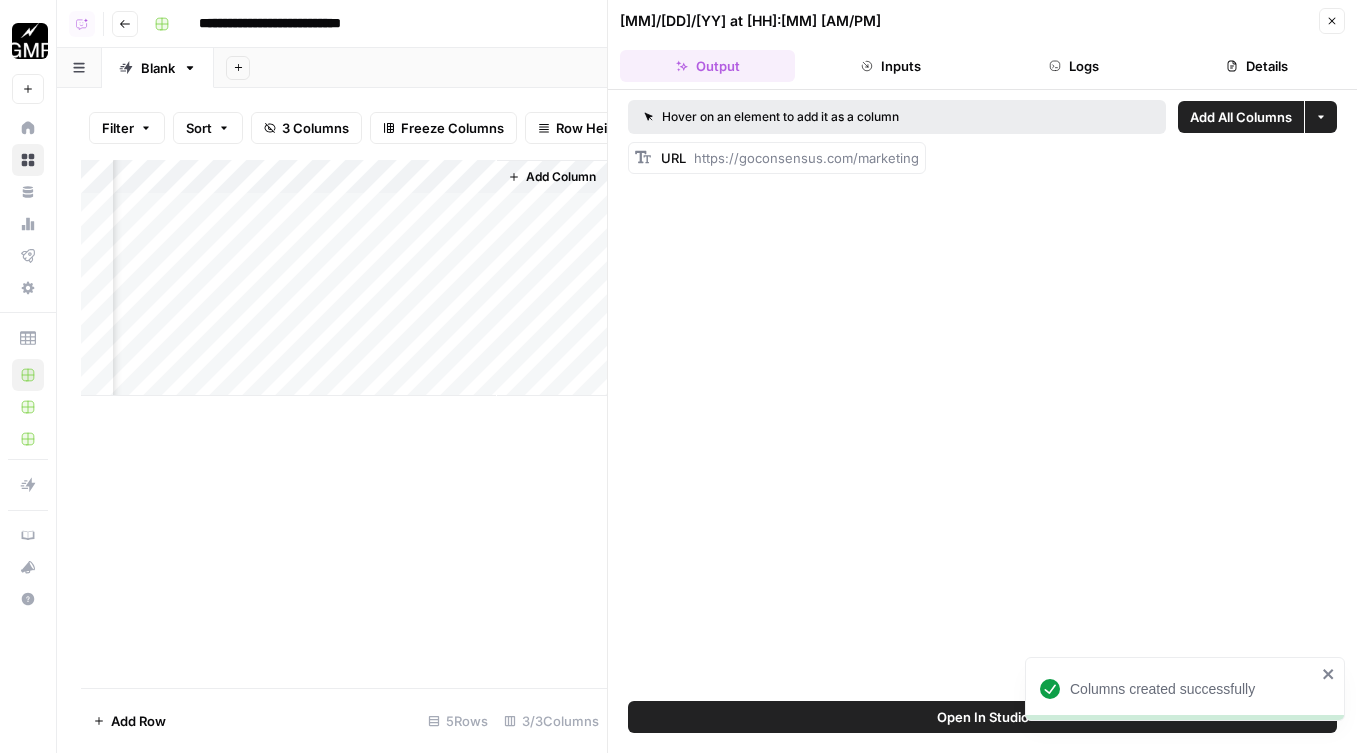 click 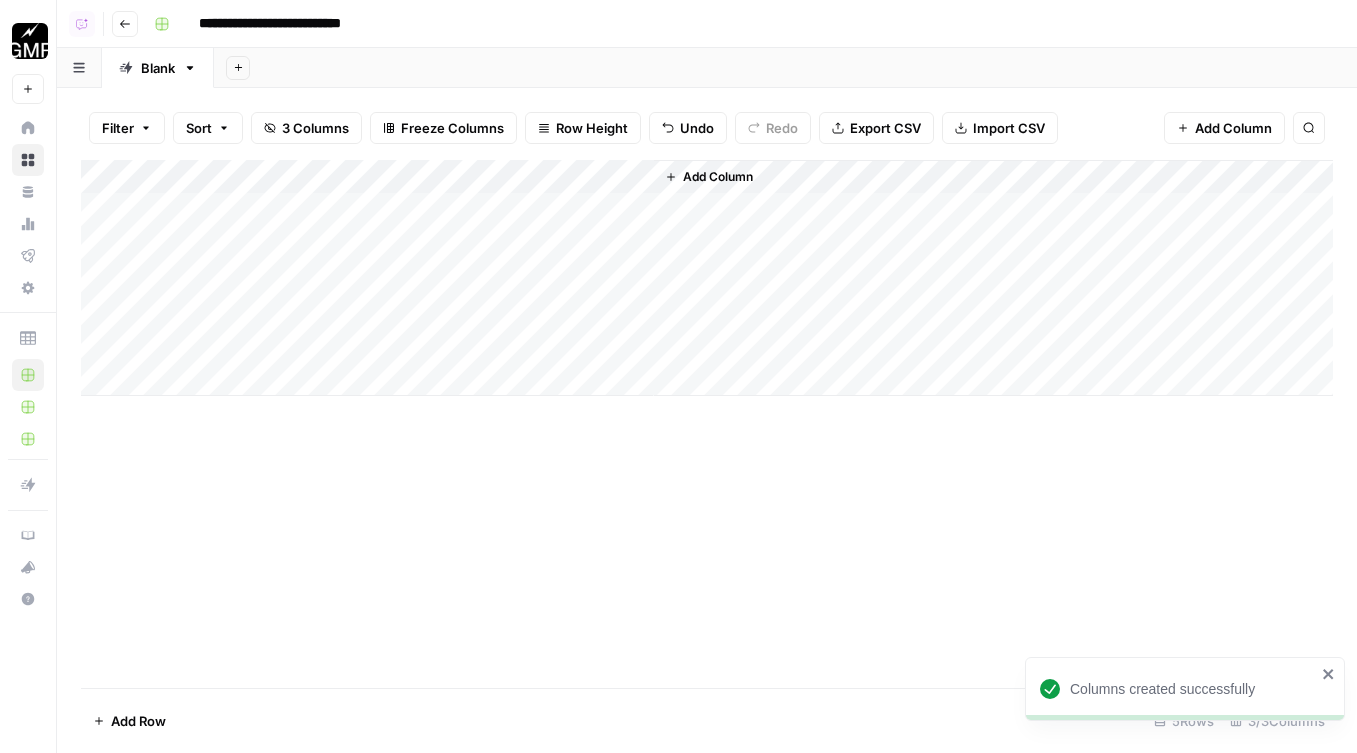 click on "Add Column" at bounding box center (709, 177) 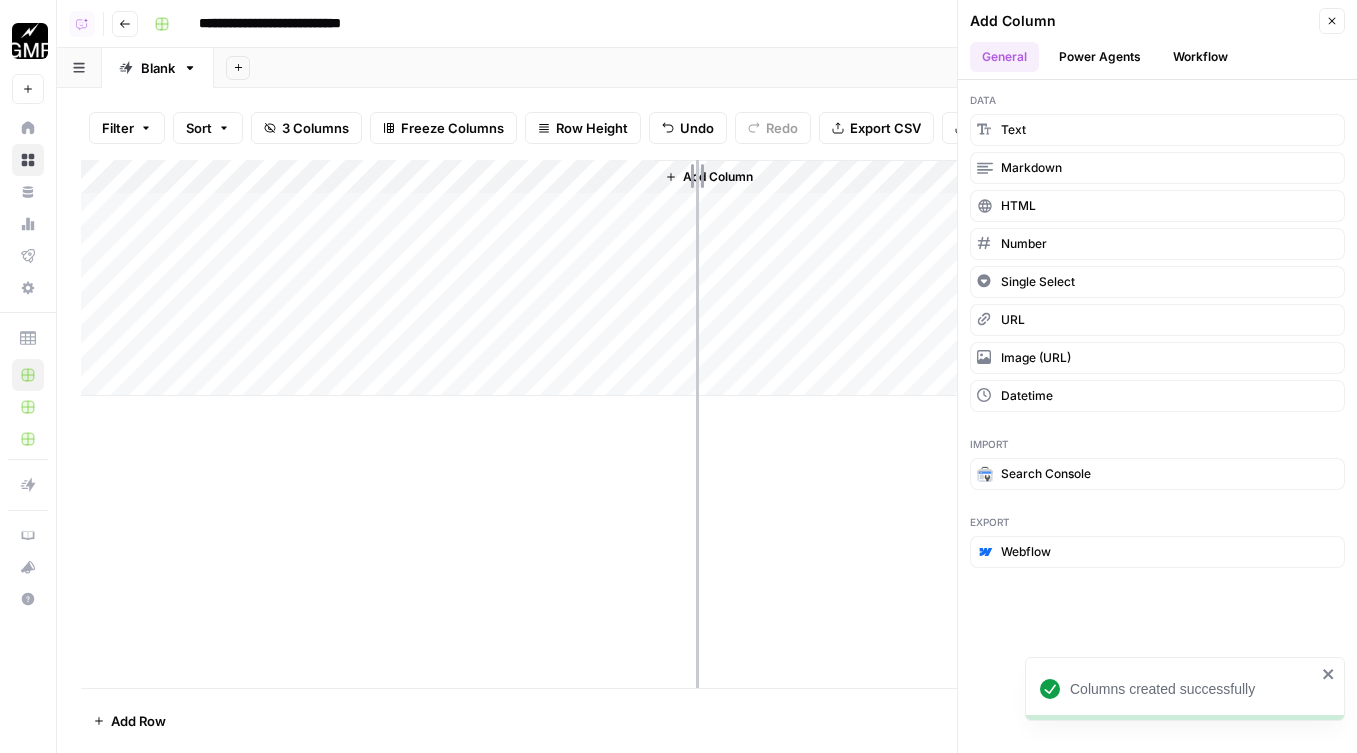 drag, startPoint x: 651, startPoint y: 174, endPoint x: 748, endPoint y: 174, distance: 97 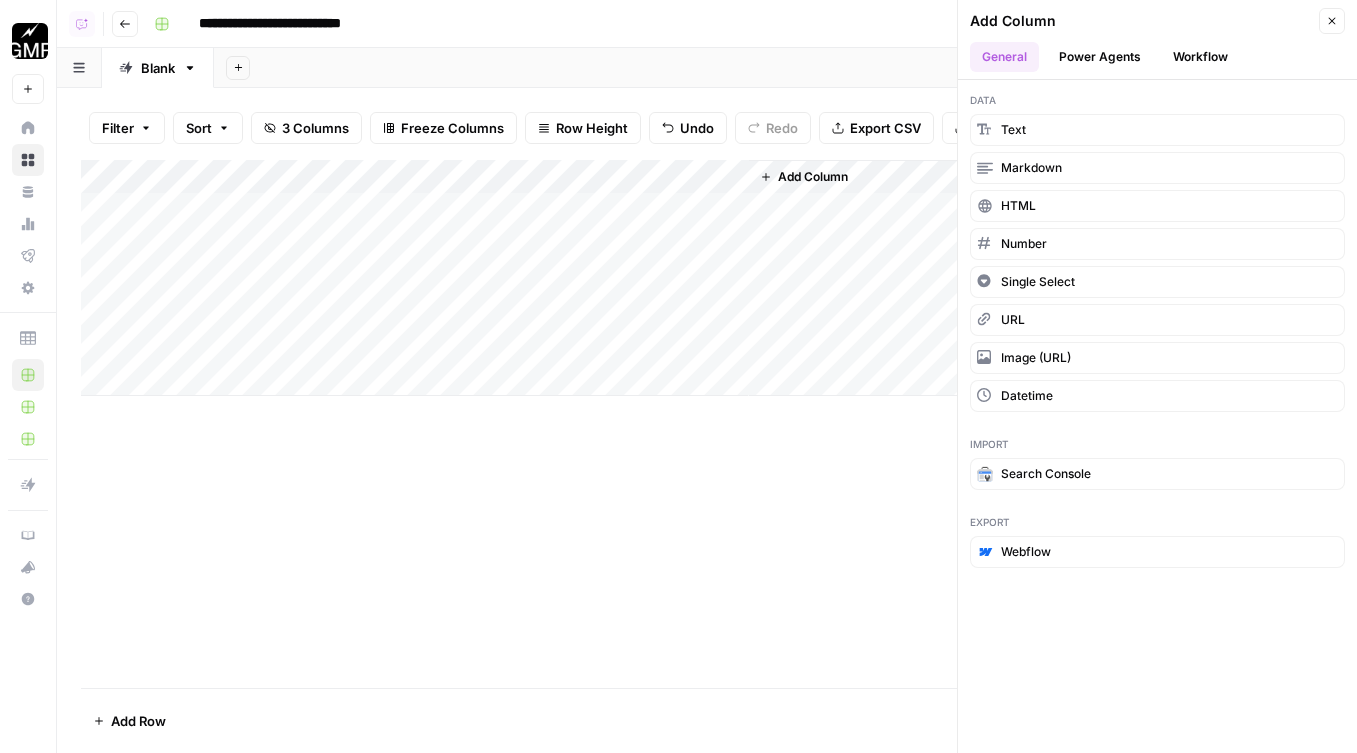 click on "Add Column" at bounding box center [804, 177] 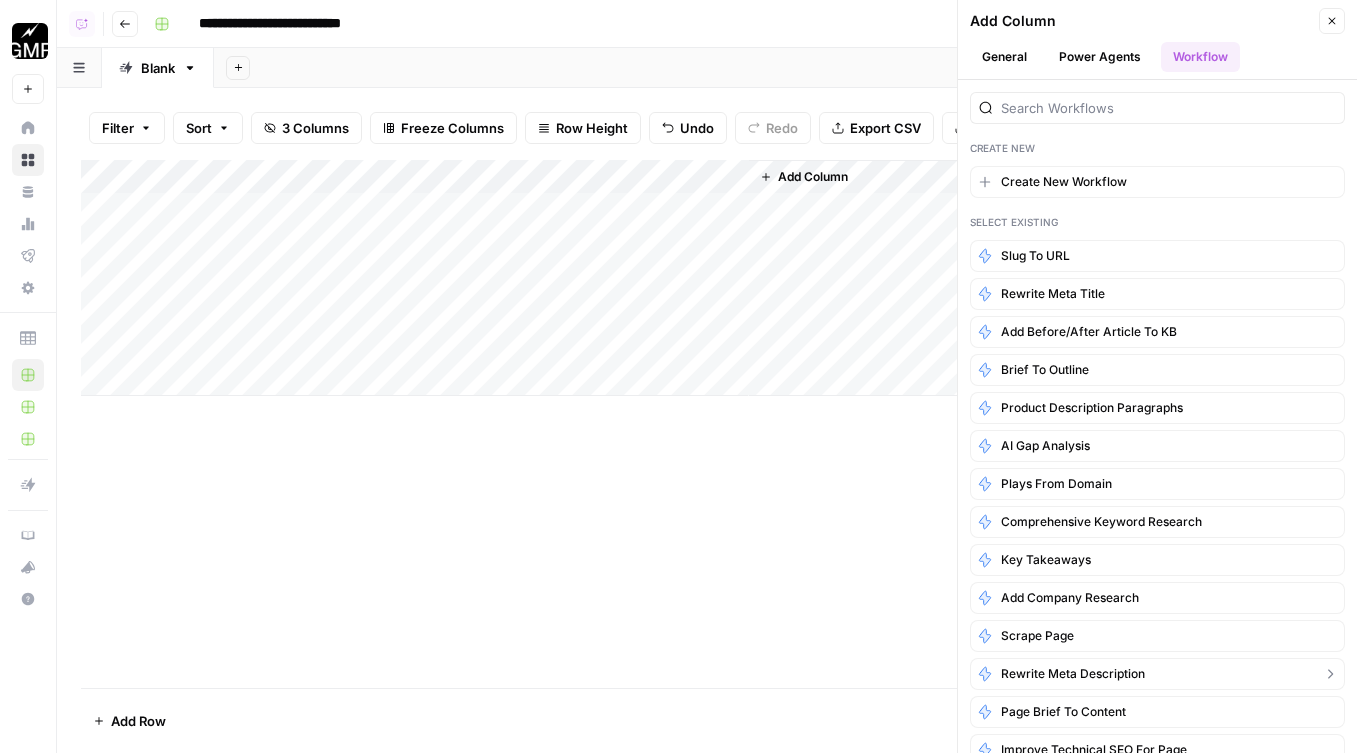 click on "Rewrite Meta Description" at bounding box center (1073, 674) 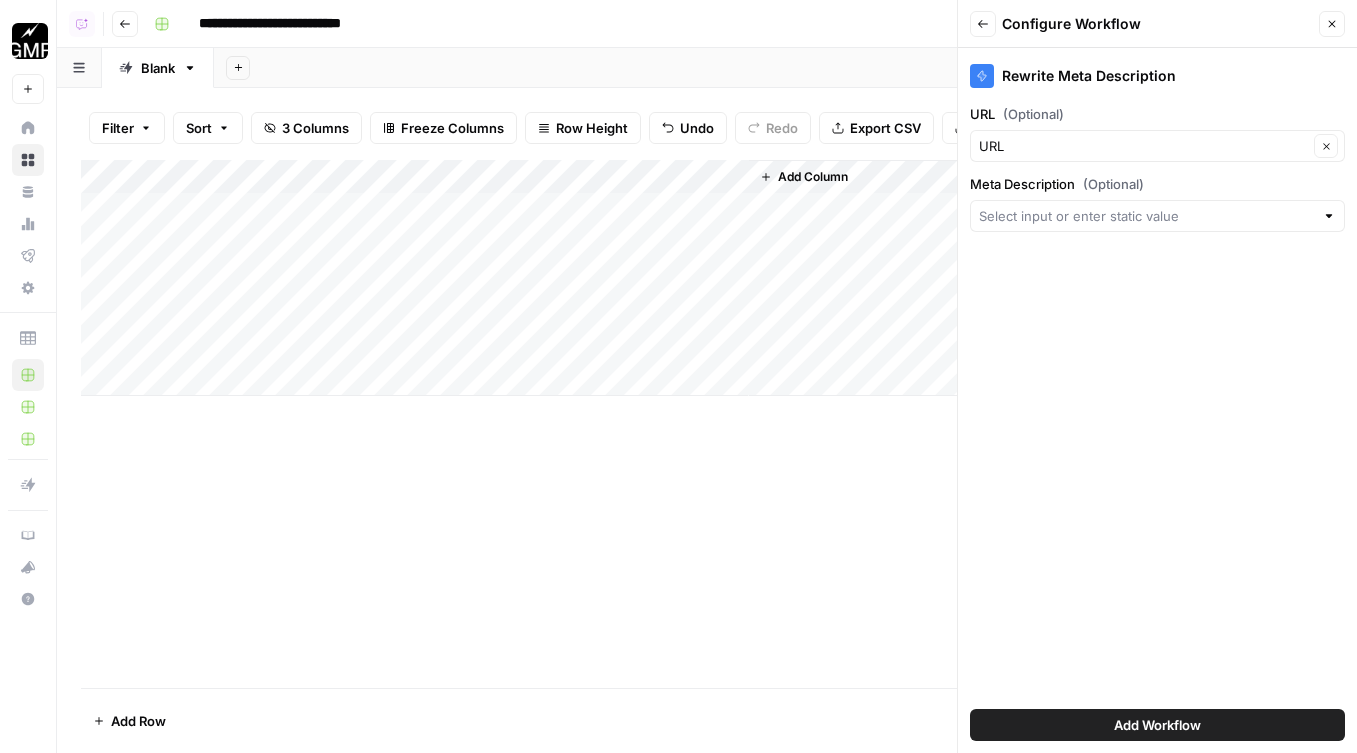 click on "Close" at bounding box center [1332, 24] 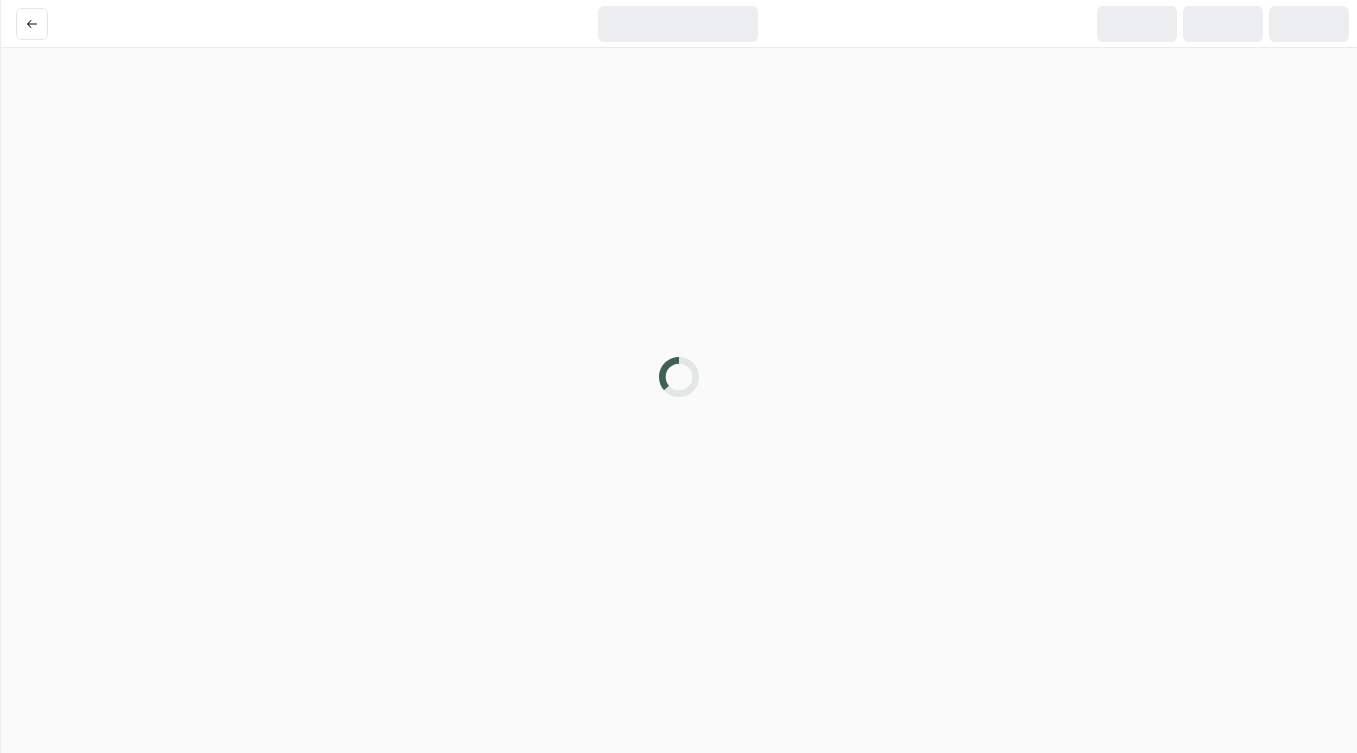 scroll, scrollTop: 0, scrollLeft: 0, axis: both 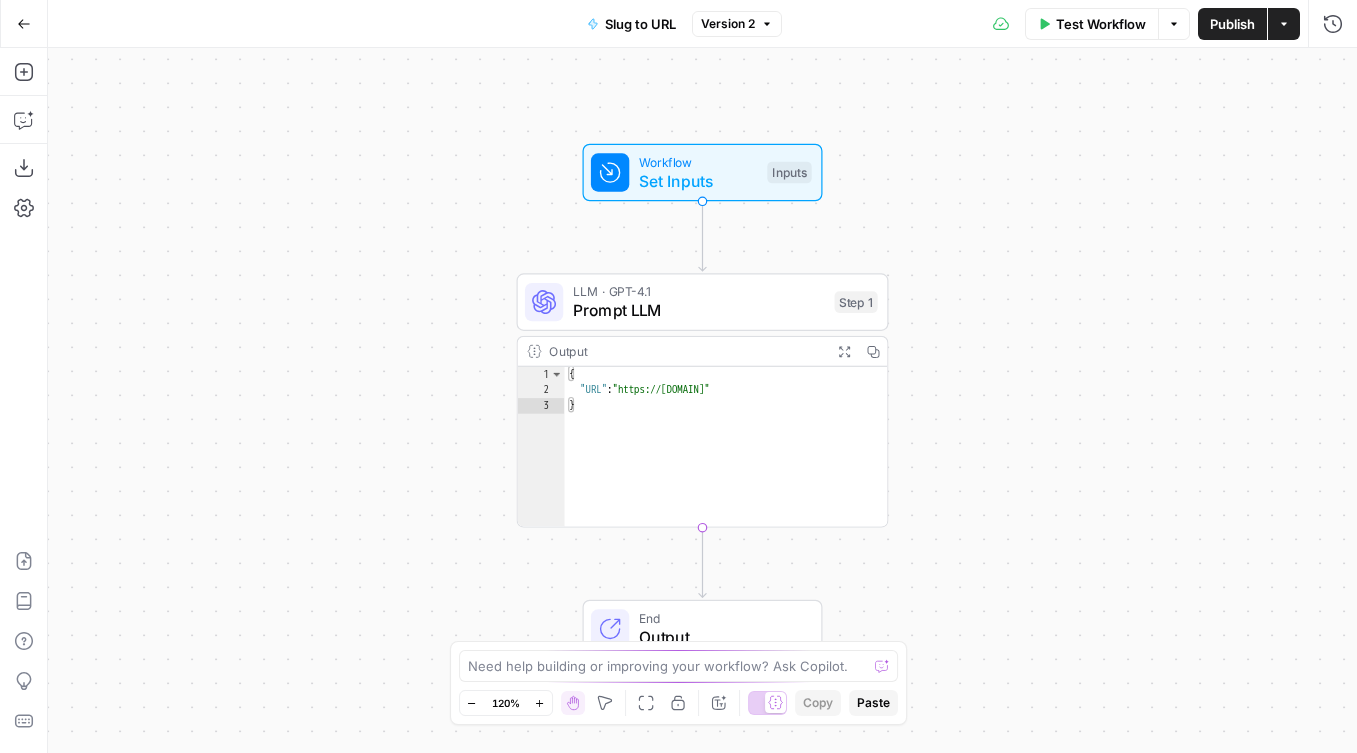 click on "Prompt LLM" at bounding box center [699, 311] 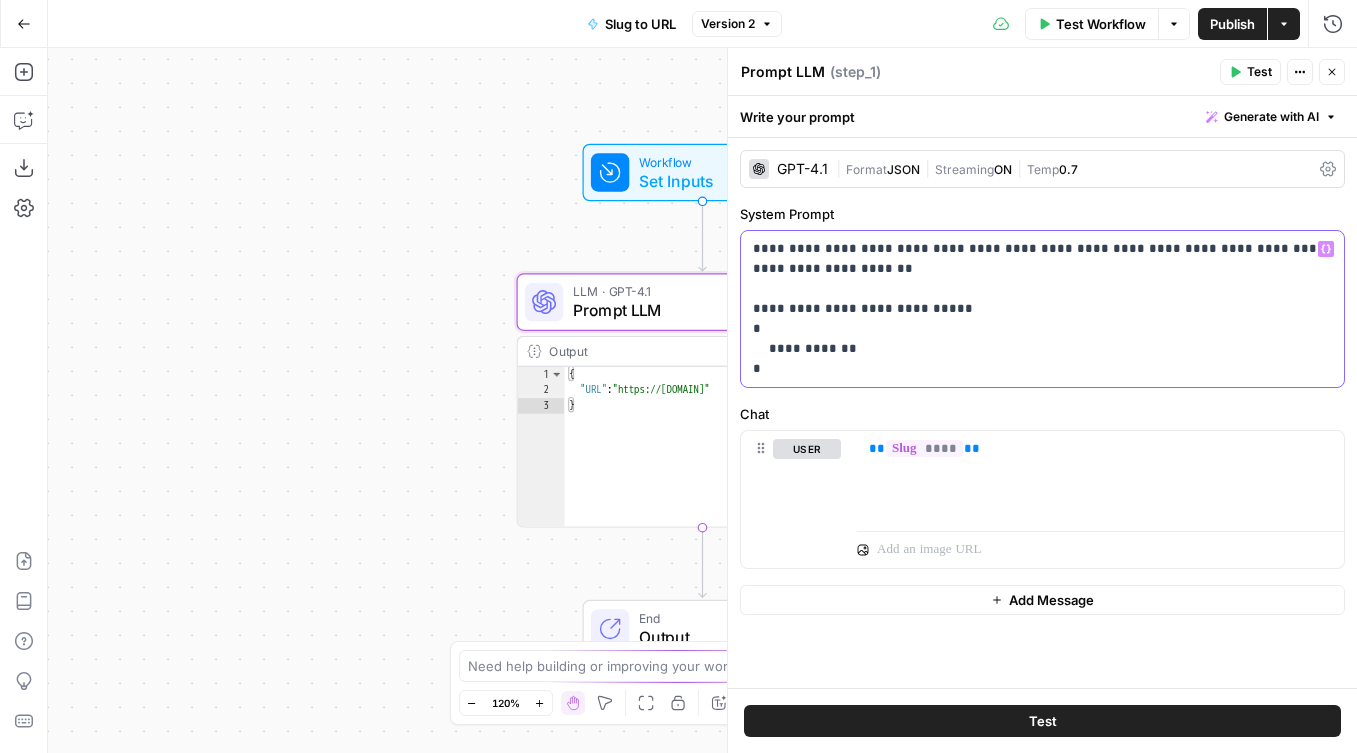 click on "**********" at bounding box center (1042, 309) 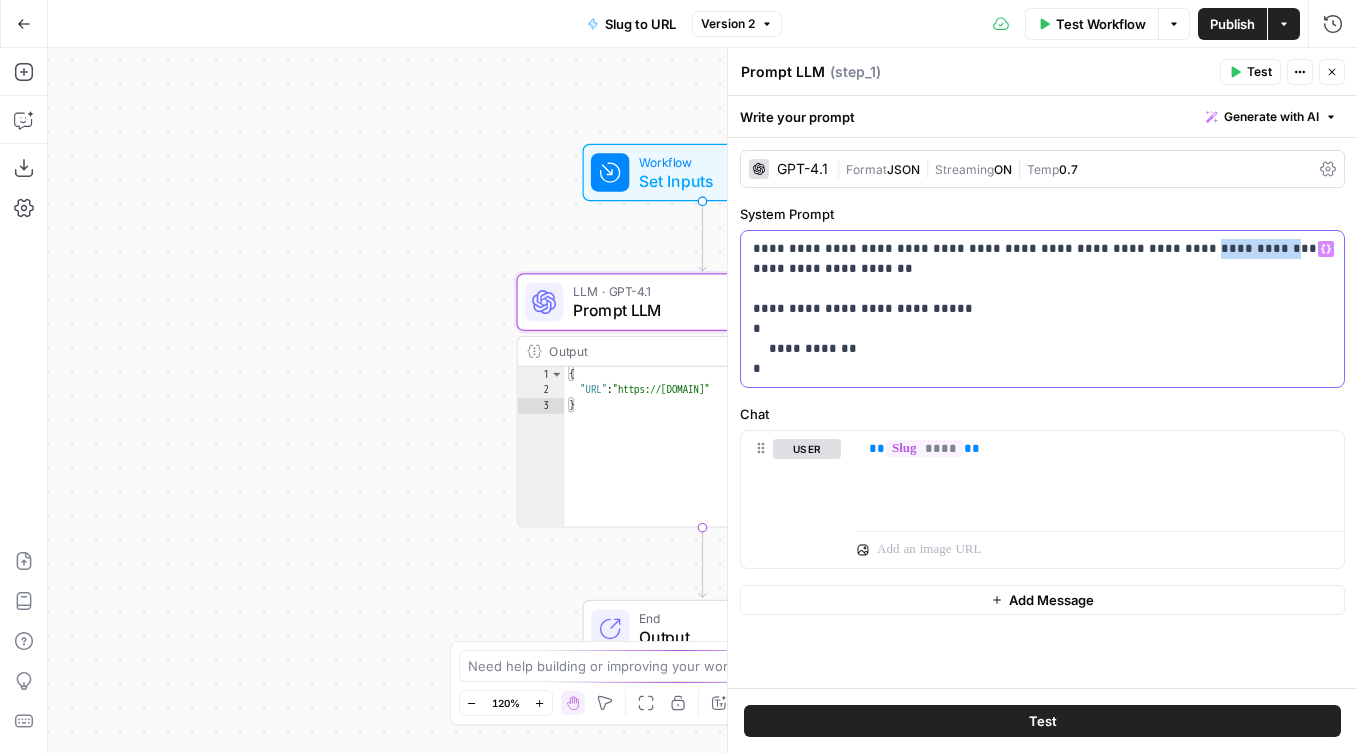 click on "**********" at bounding box center [1042, 309] 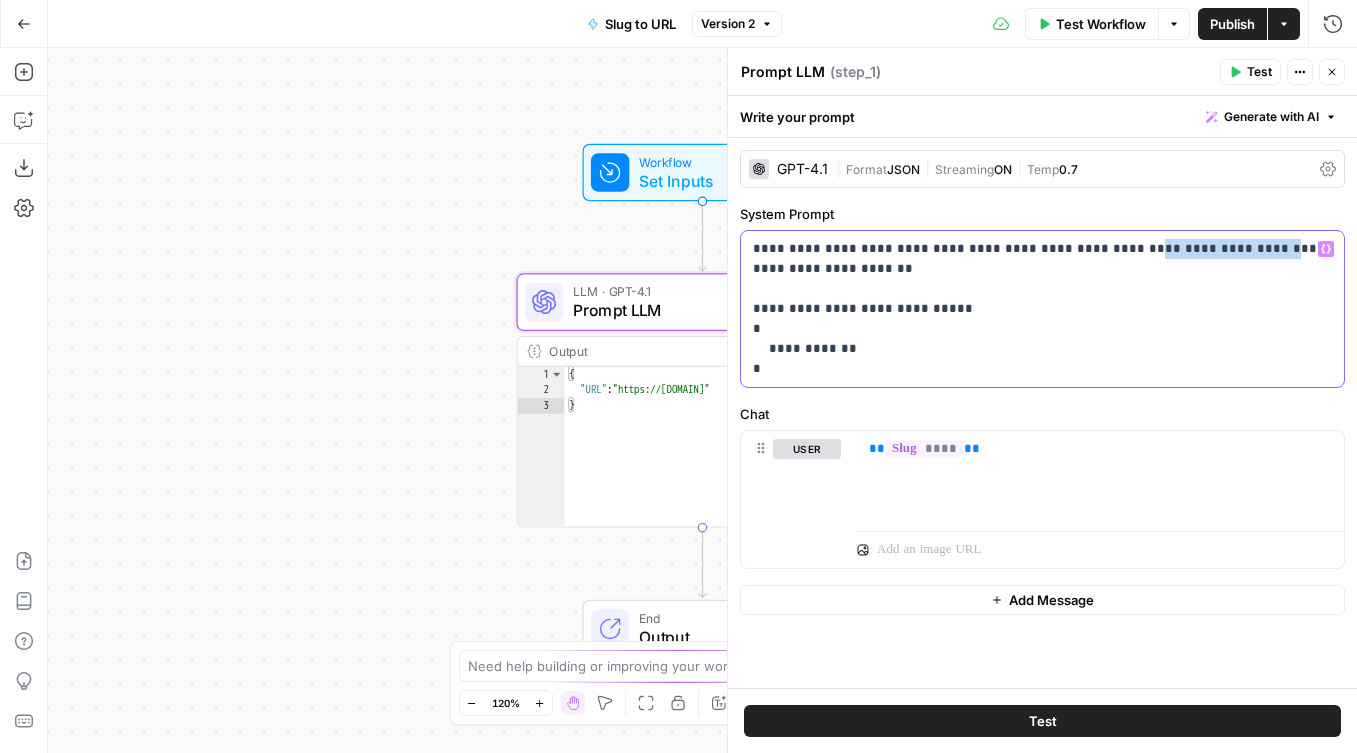 click on "**********" at bounding box center (1042, 309) 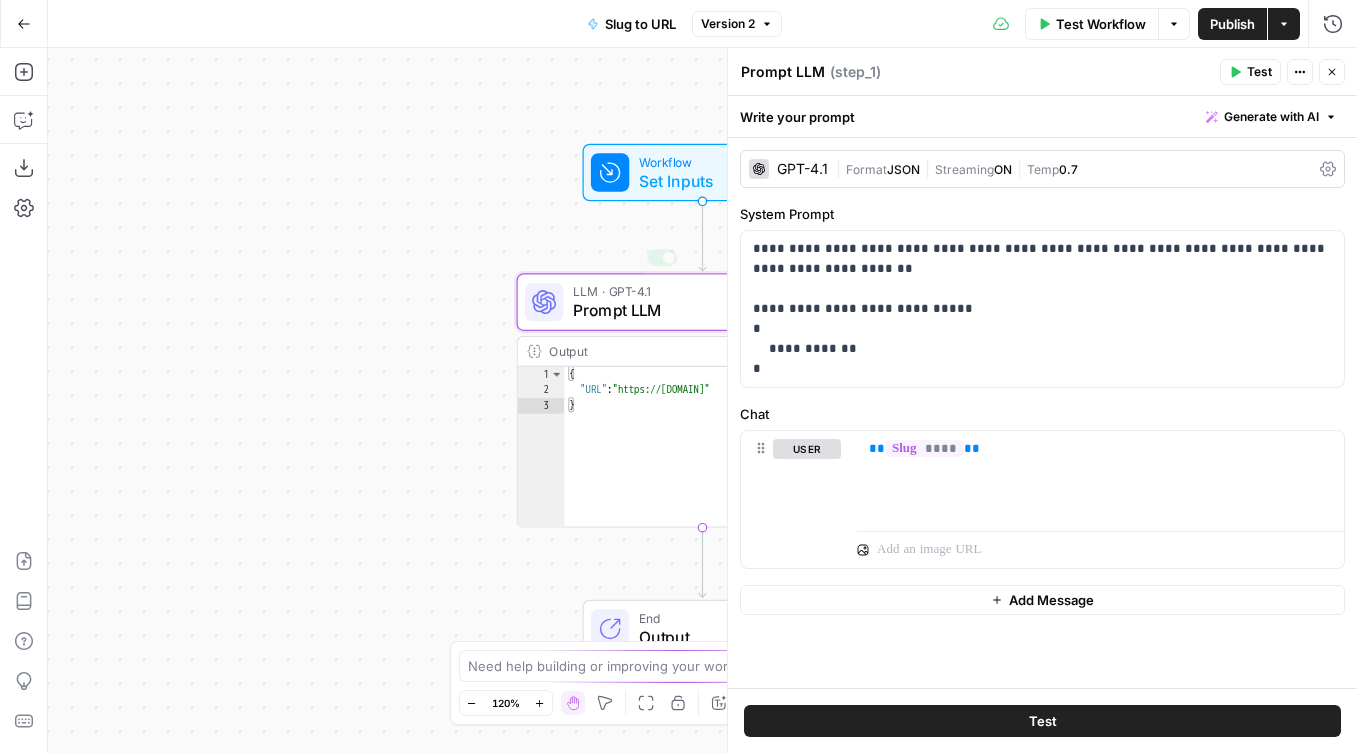 drag, startPoint x: 479, startPoint y: 279, endPoint x: 213, endPoint y: 279, distance: 266 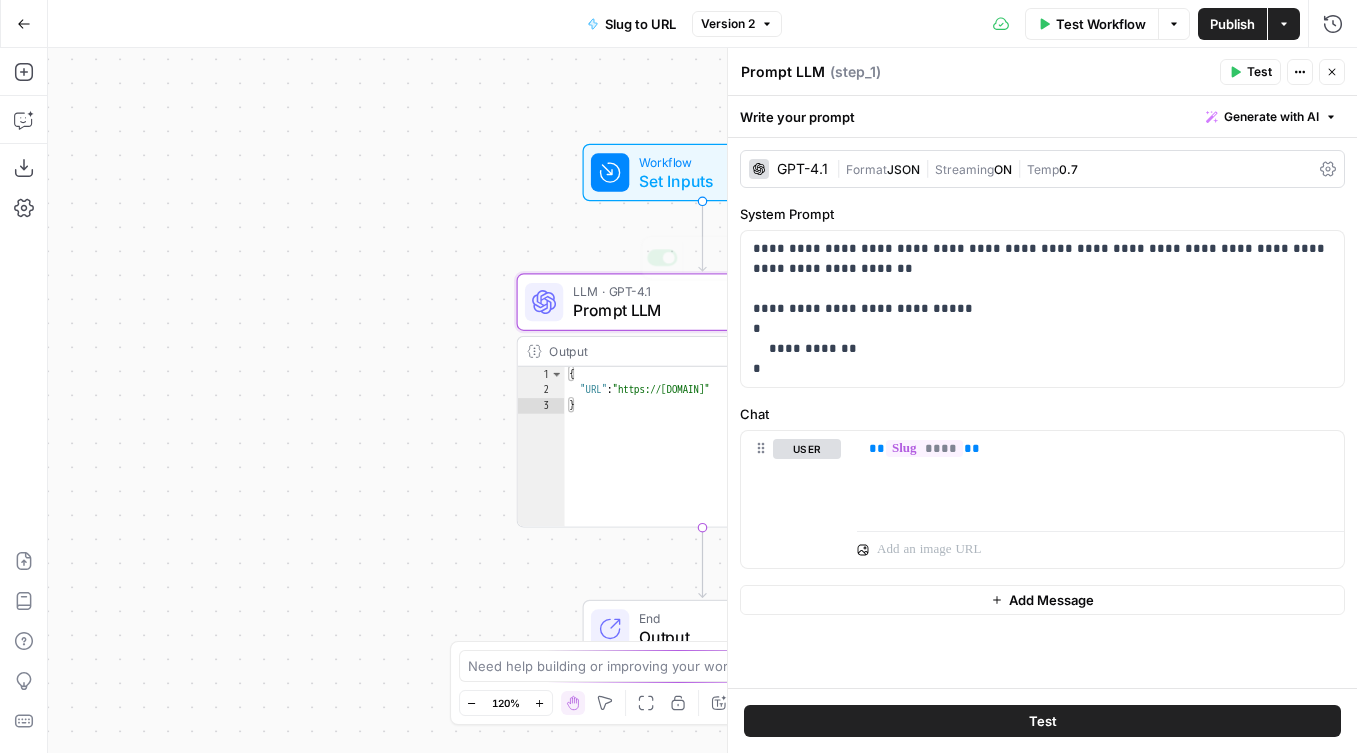 click on "Workflow Set Inputs Inputs LLM · GPT-4.1 Prompt LLM Step 1 Copy step Delete step Add Note Test Output Expand Output Copy 1 2 3 {    "URL" :  "https://goconsensus.com/marketing" }     XXXXXXXXXXXXXXXXXXXXXXXXXXXXXXXXXXXXXXXXXXXXXXXXXXXXXXXXXXXXXXXXXXXXXXXXXXXXXXXXXXXXXXXXXXXXXXXXXXXXXXXXXXXXXXXXXXXXXXXXXXXXXXXXXXXXXXXXXXXXXXXXXXXXXXXXXXXXXXXXXXXXXXXXXXXXXXXXXXXXXXXXXXXXXXXXXXXXXXXXXXXXXXXXXXXXXXXXXXXXXXXXXXXXXXXXXXXXXXXXXXXXXXXXXXXXXXXXXXXXXXXXXXXXXXXXXXXXXXXXXXXXXXXXXXXXXXXXXXXXXXXXXXXXXXXXXXXXXXXXXXXXXXXXXXXXXXXXXXXXXXXXXXXXXXXXXXXXXXXXXXXXXXXXXXXXXXXXXXXXXXXXXXXXXXXXXXXXXXXXXXXXXXXXXXXXXXXXXXXXXXXXXXXXXXXXXXXXXXXXXXXXXXXXXXXXXXXXXXXXXXXXXXXXXXXXXXXXXXXXXXXXXXXXXXXXXXXXXXXXXXXXXXXXXXXX End Output" at bounding box center (702, 400) 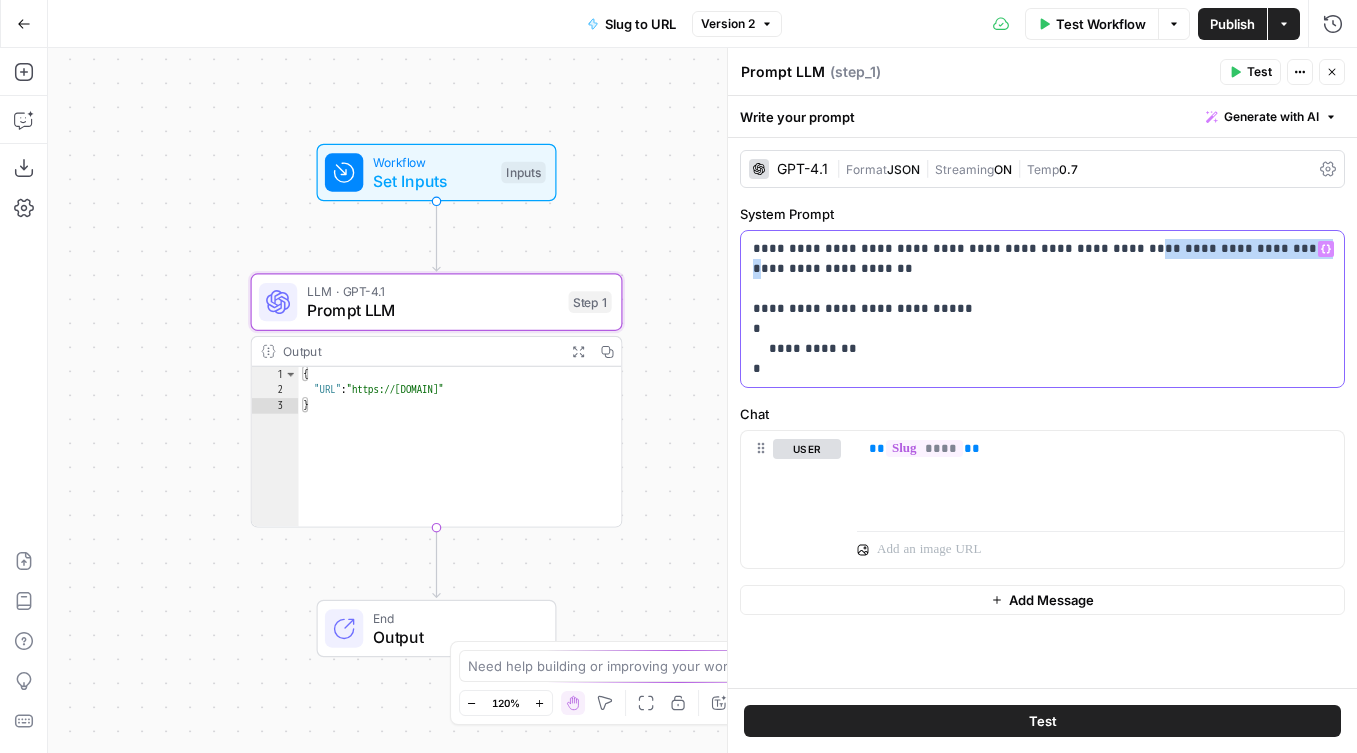 drag, startPoint x: 1090, startPoint y: 247, endPoint x: 1249, endPoint y: 248, distance: 159.00314 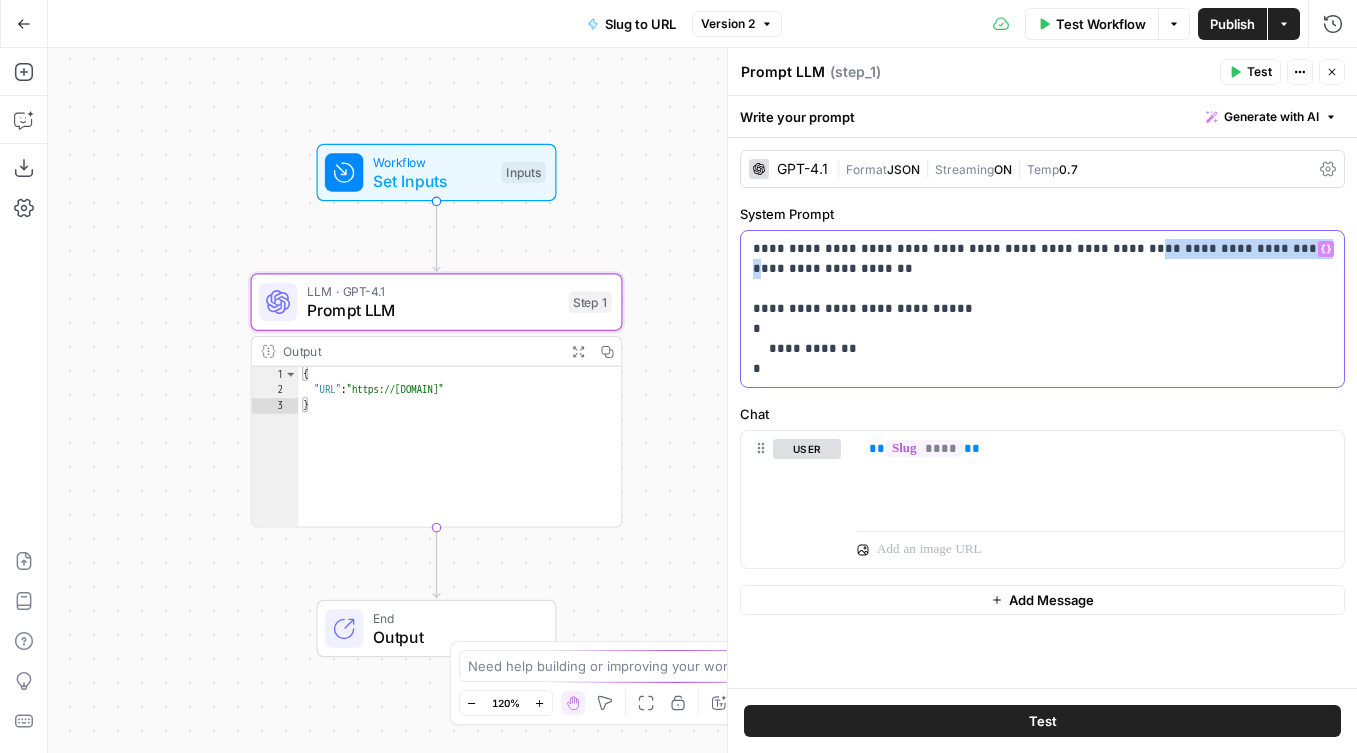 click on "**********" at bounding box center [1042, 309] 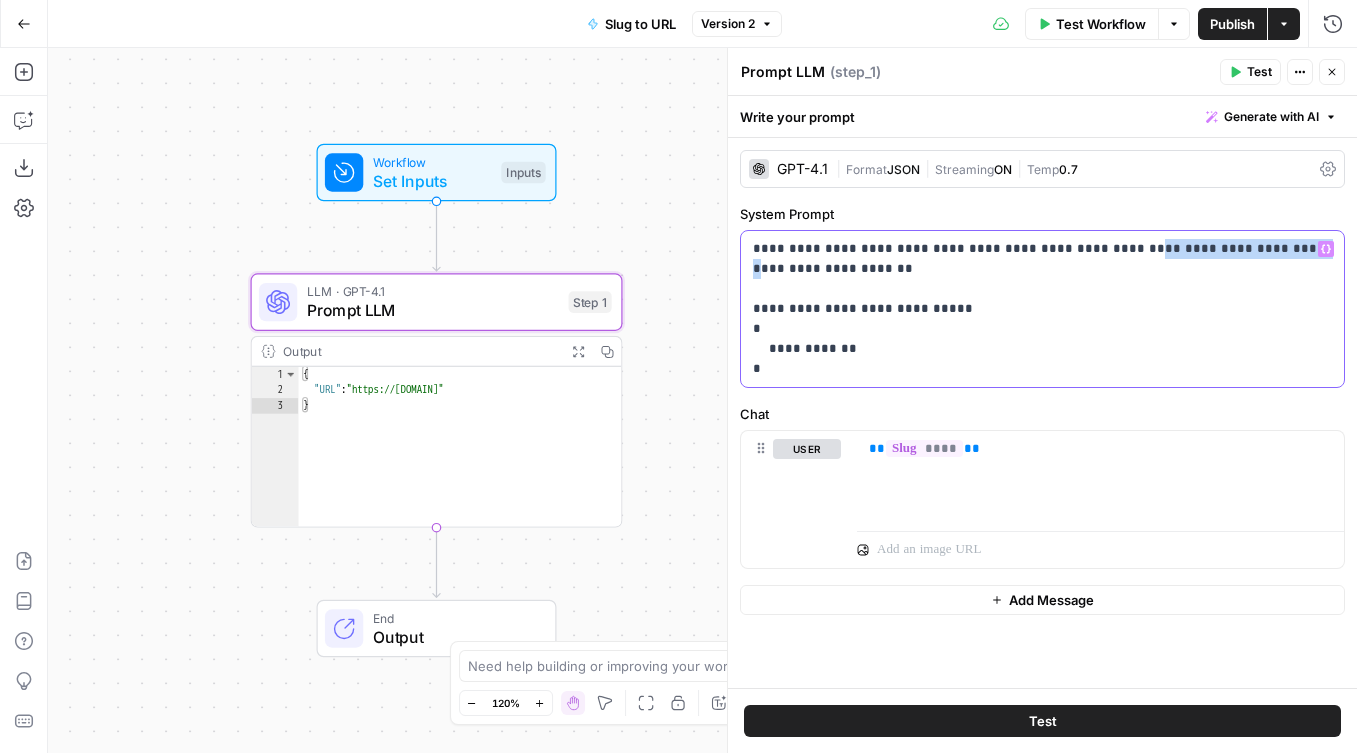 click on "**********" at bounding box center (1042, 309) 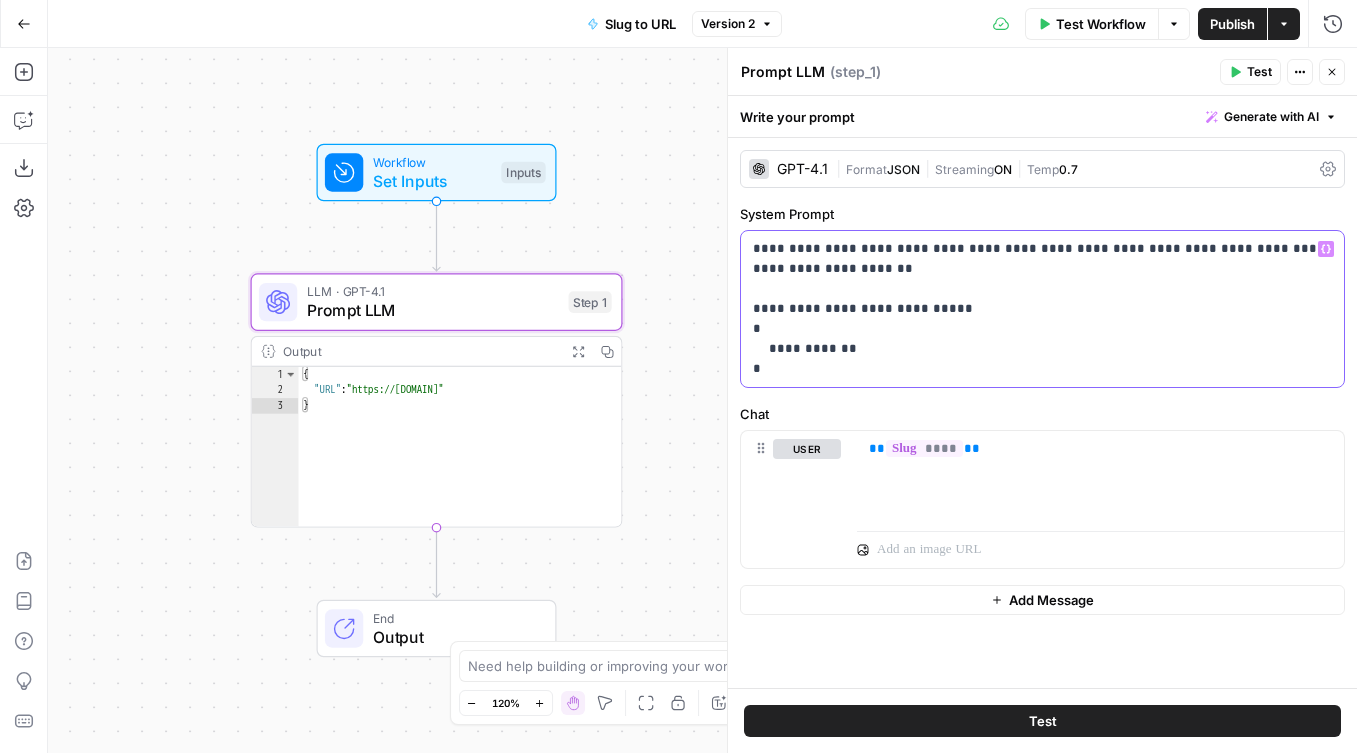 click on "**********" at bounding box center (1042, 309) 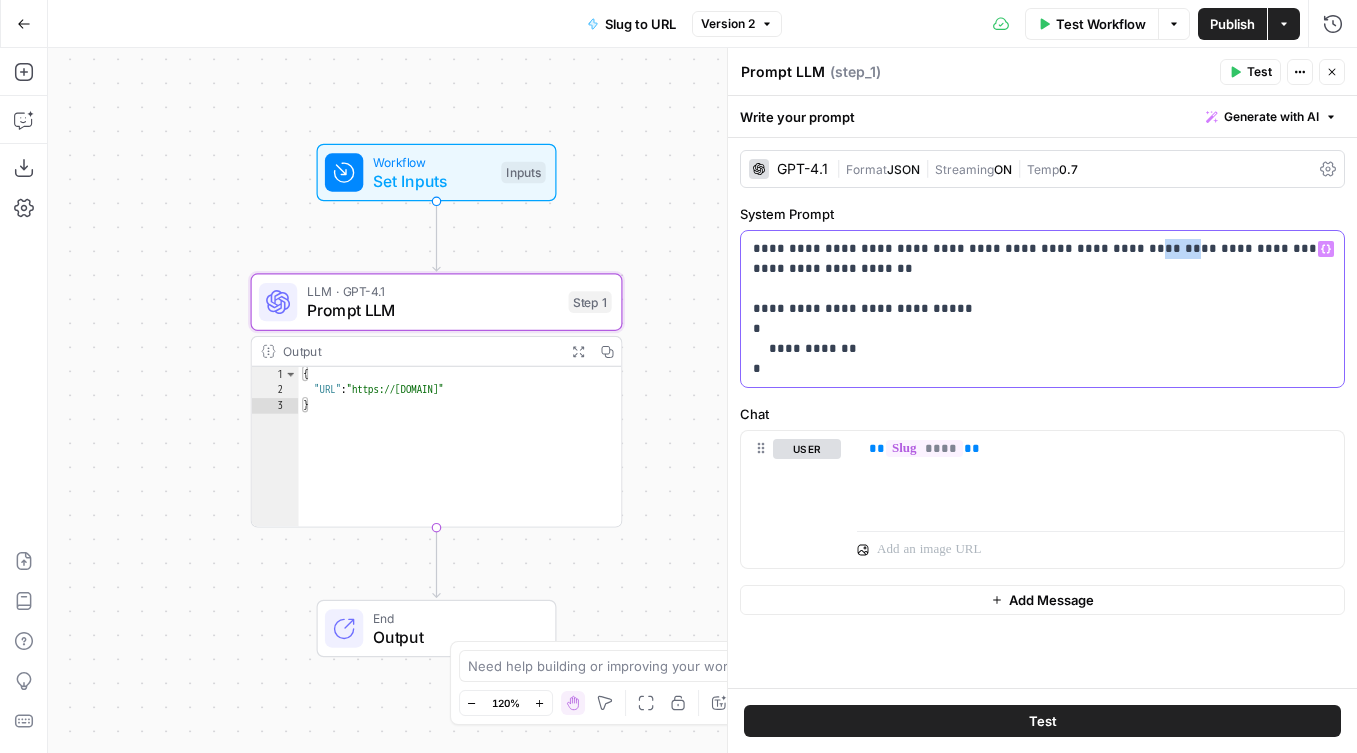 click on "**********" at bounding box center [1042, 309] 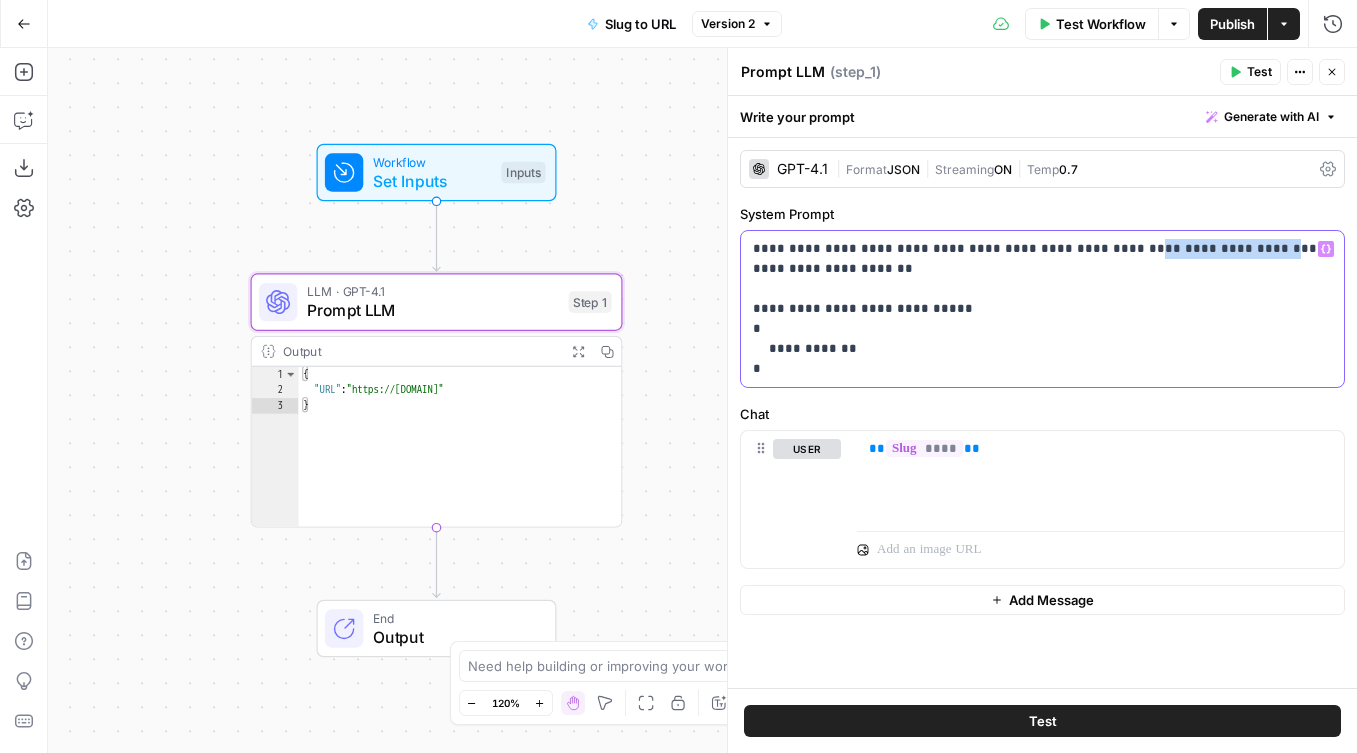 click on "**********" at bounding box center (1042, 309) 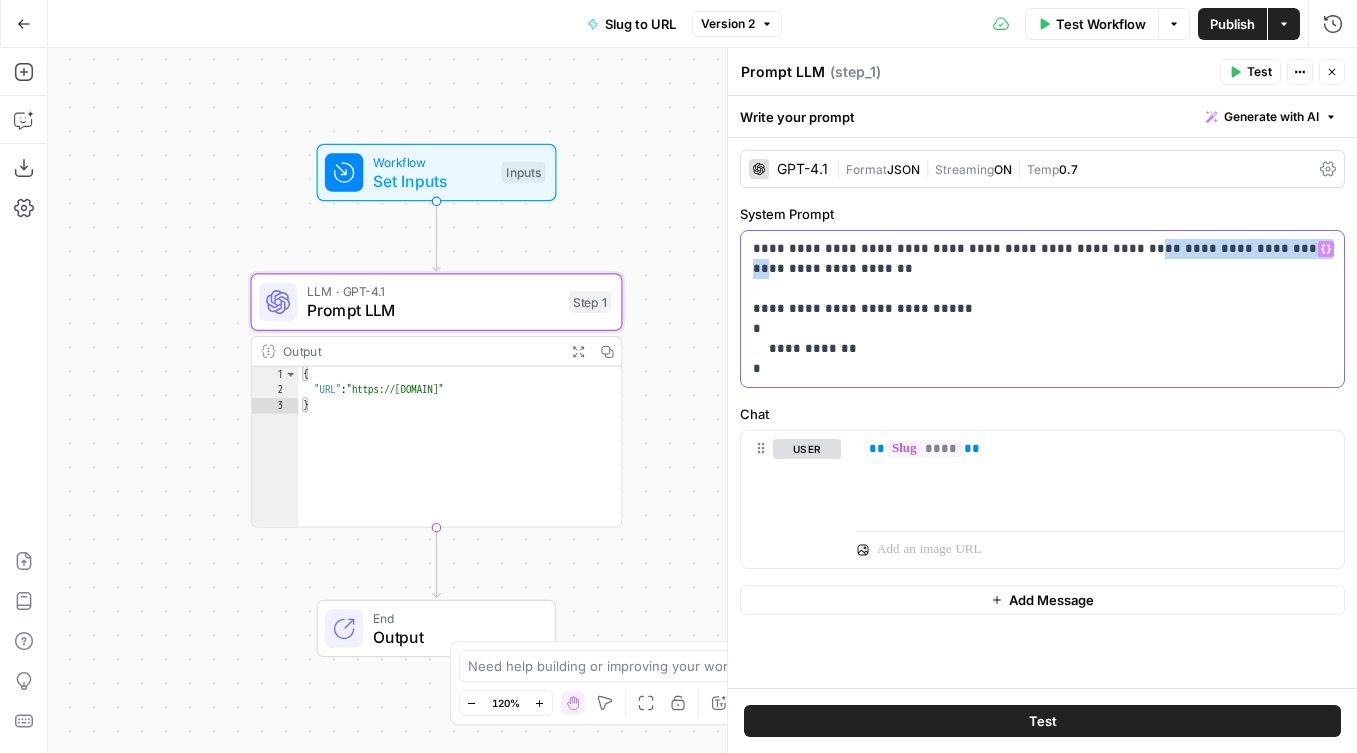 click on "**********" at bounding box center [1042, 309] 